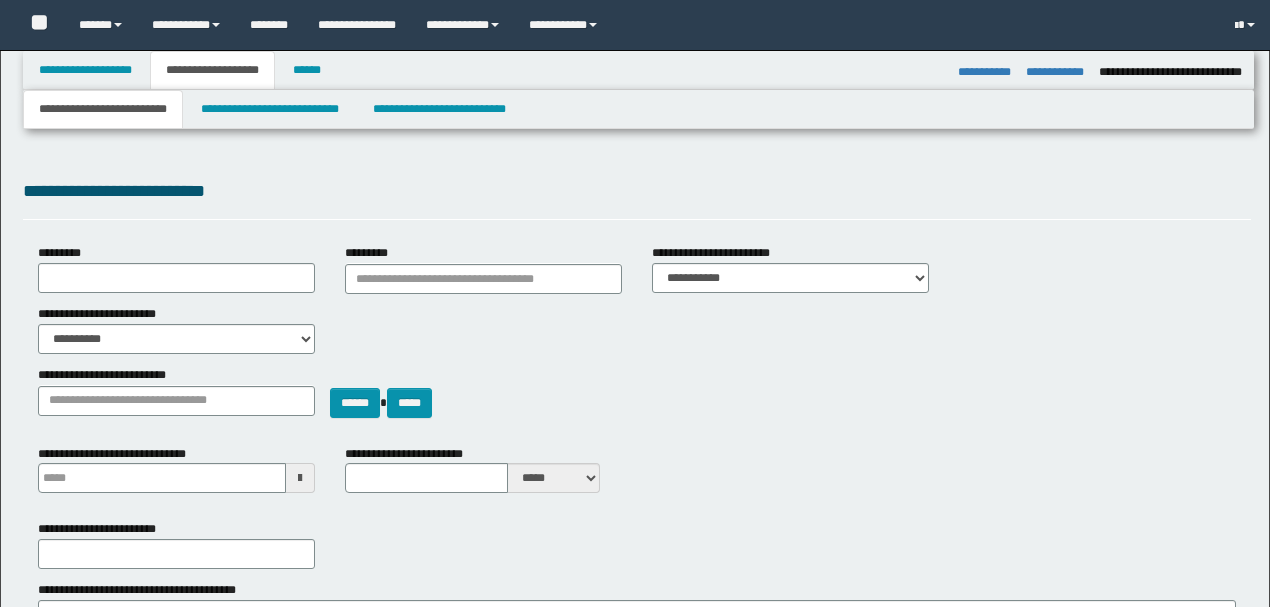 select on "*" 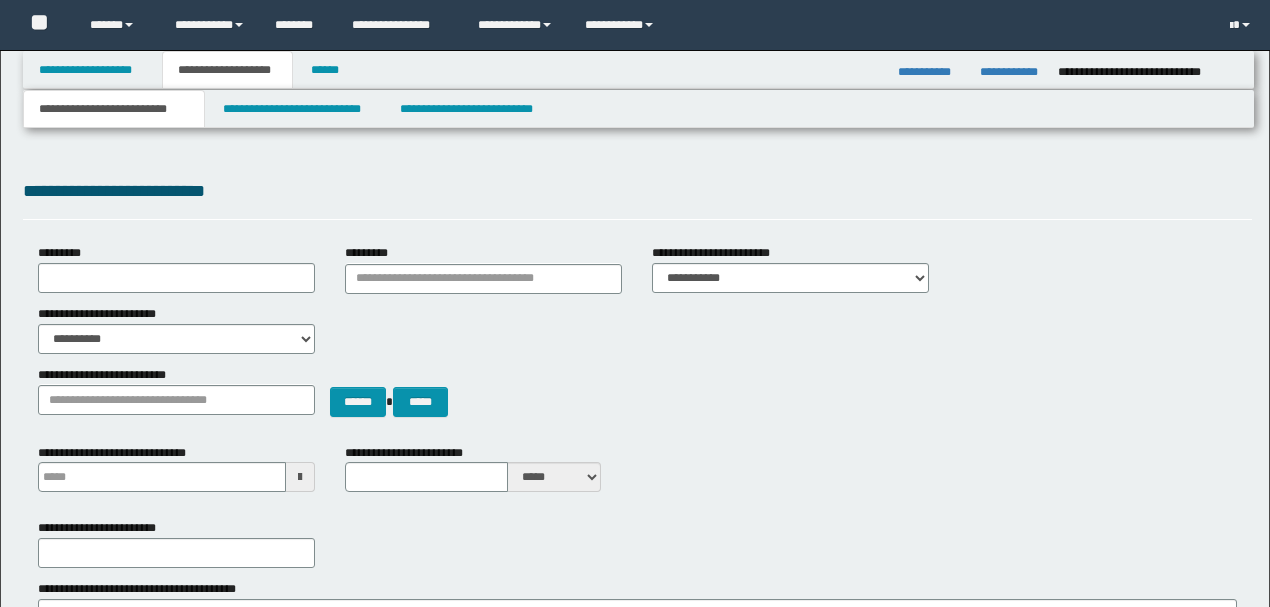 scroll, scrollTop: 266, scrollLeft: 0, axis: vertical 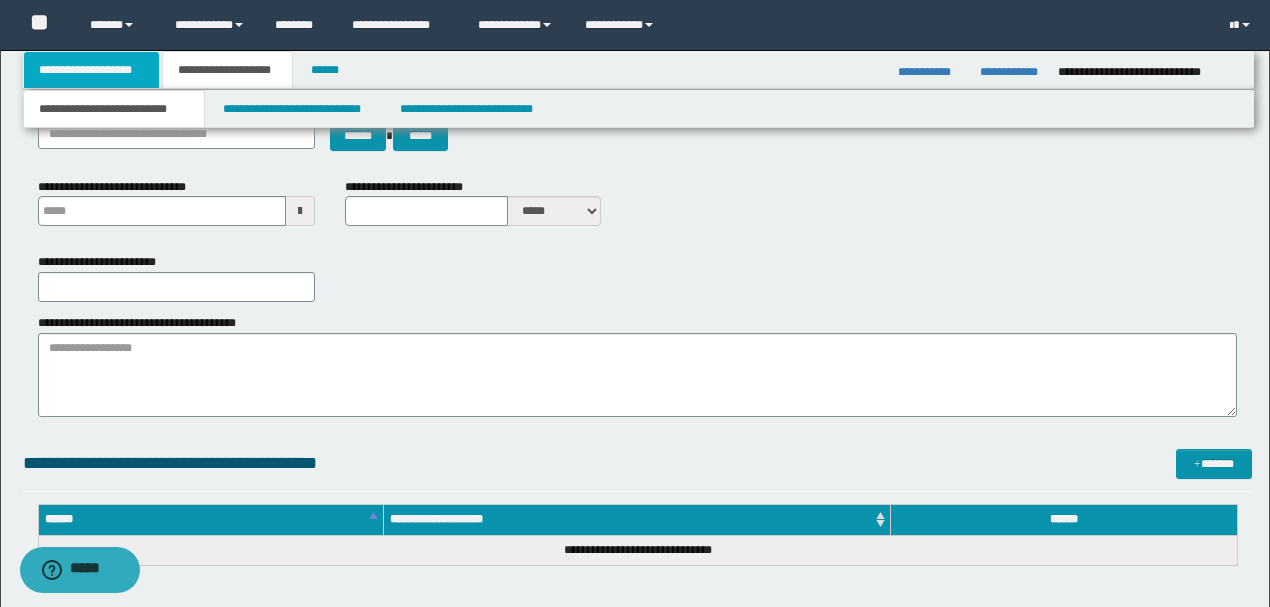 click on "**********" at bounding box center [92, 70] 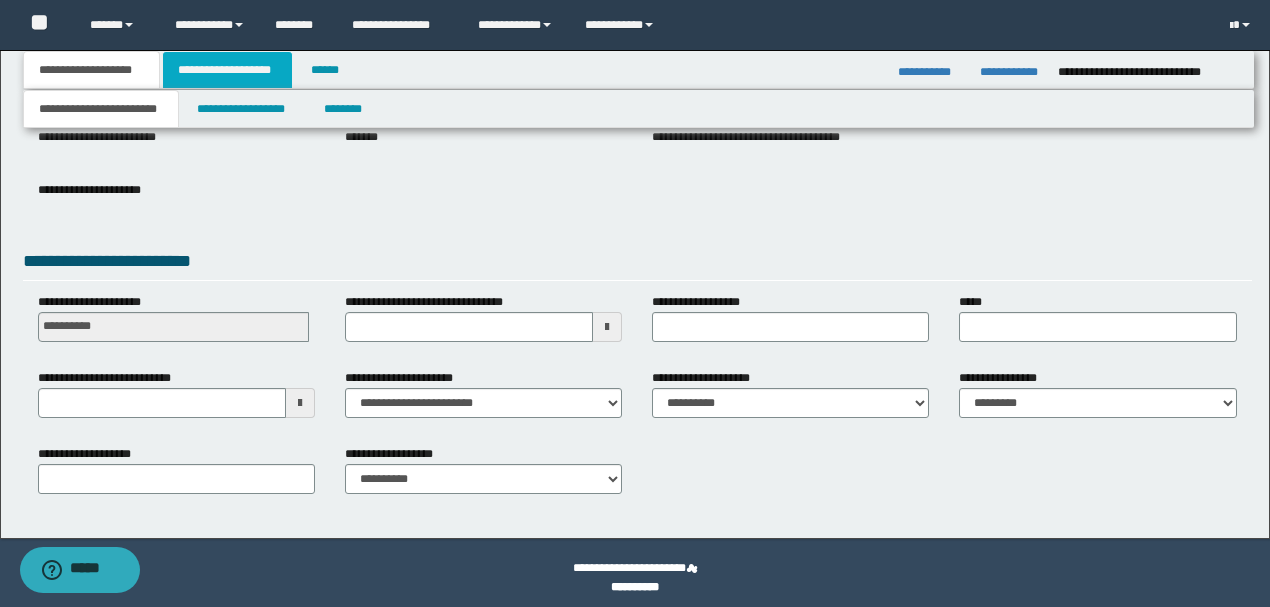 click on "**********" at bounding box center (227, 70) 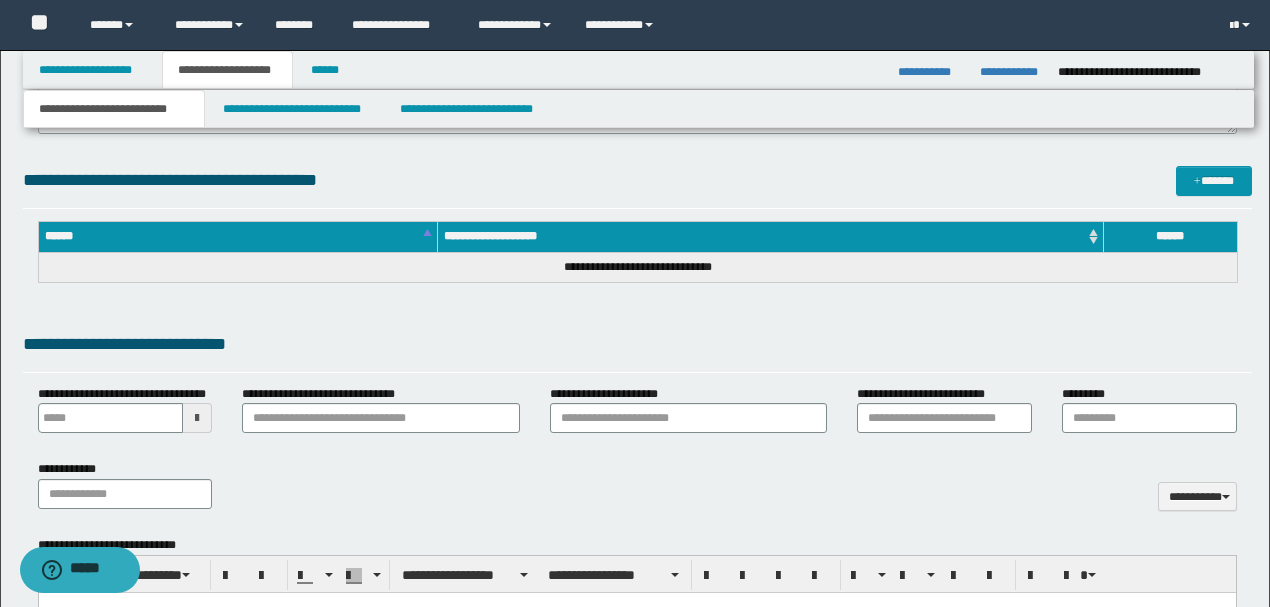 scroll, scrollTop: 266, scrollLeft: 0, axis: vertical 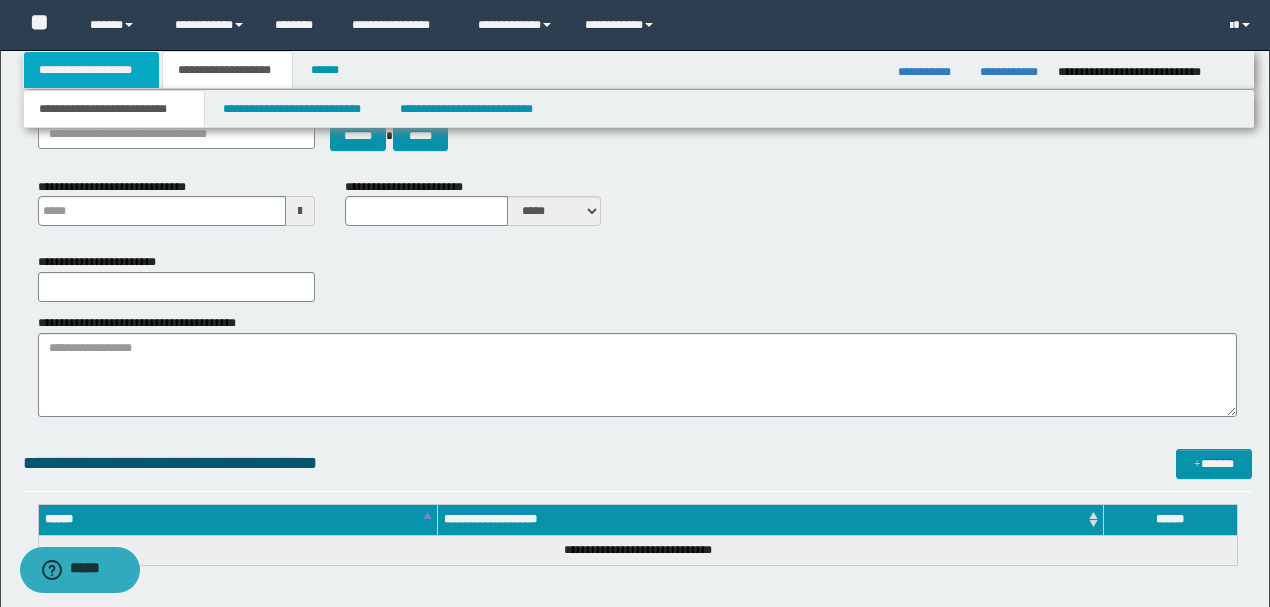 click on "**********" at bounding box center (92, 70) 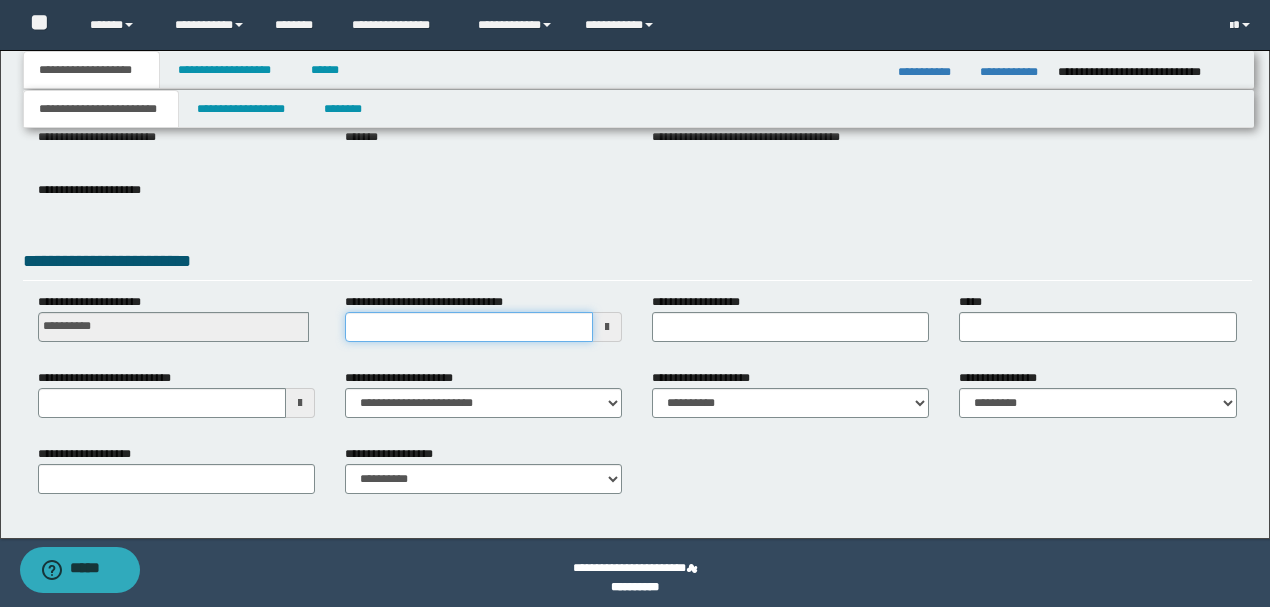 click on "**********" at bounding box center [469, 327] 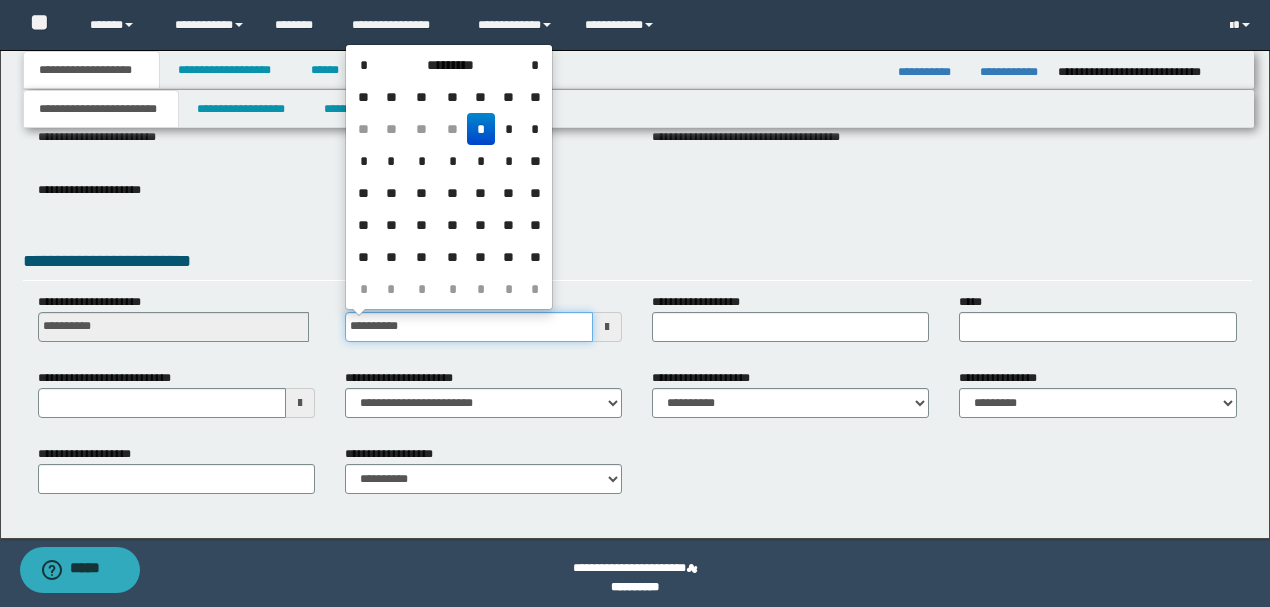 type on "**********" 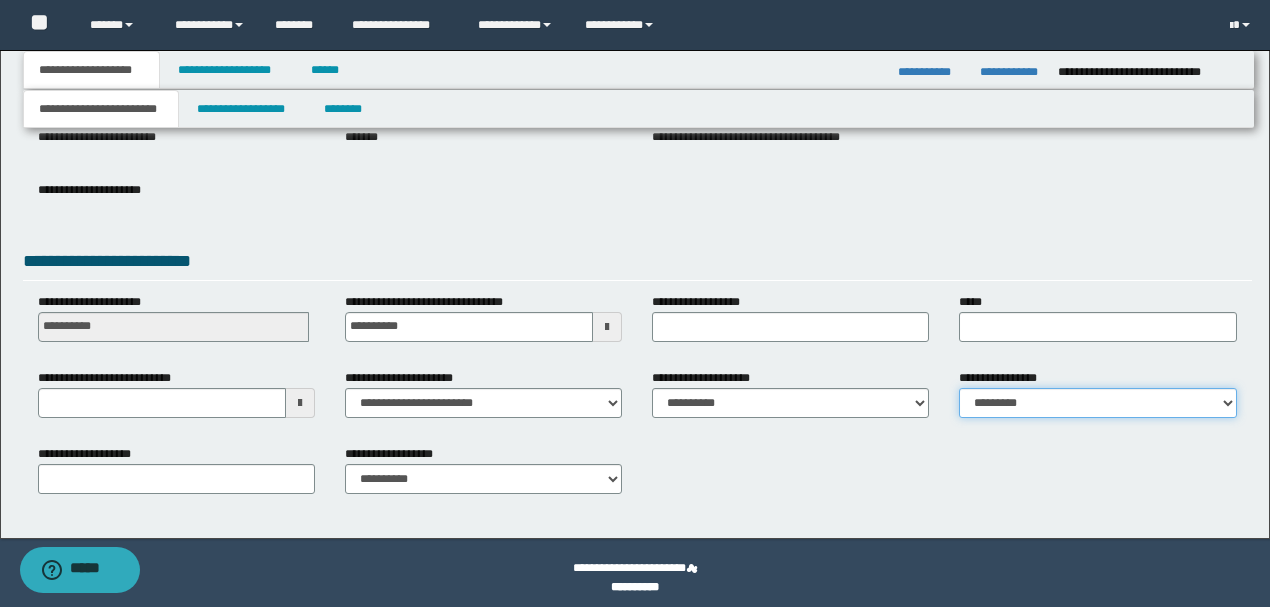 click on "**********" at bounding box center (1097, 403) 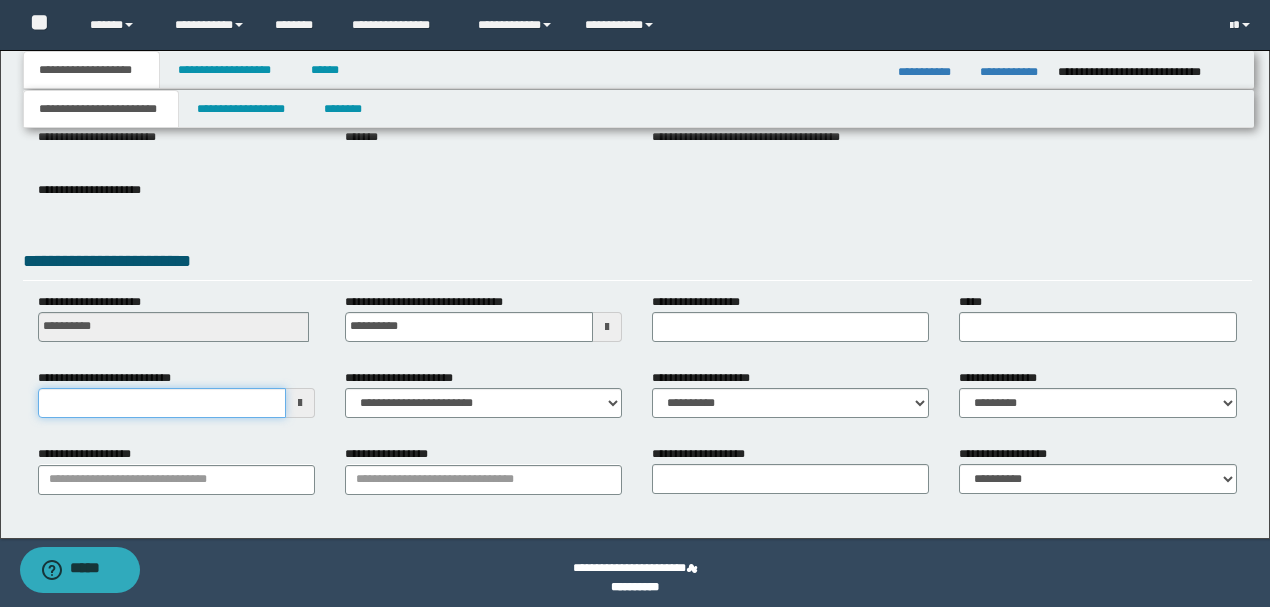 click on "**********" at bounding box center (162, 403) 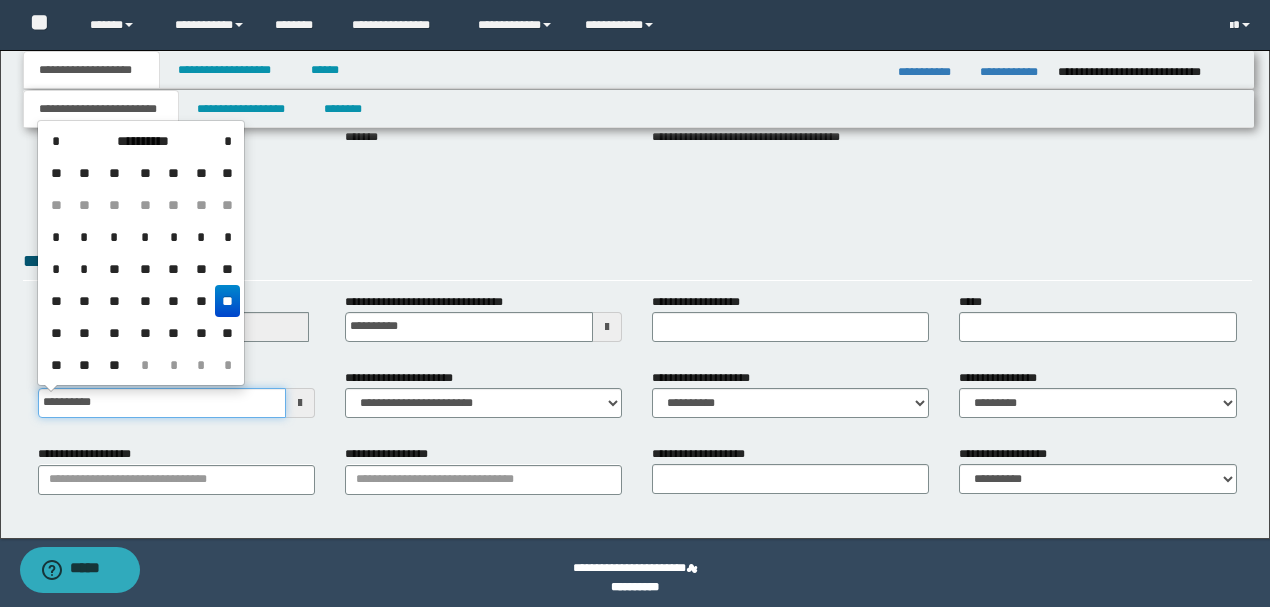 type on "**********" 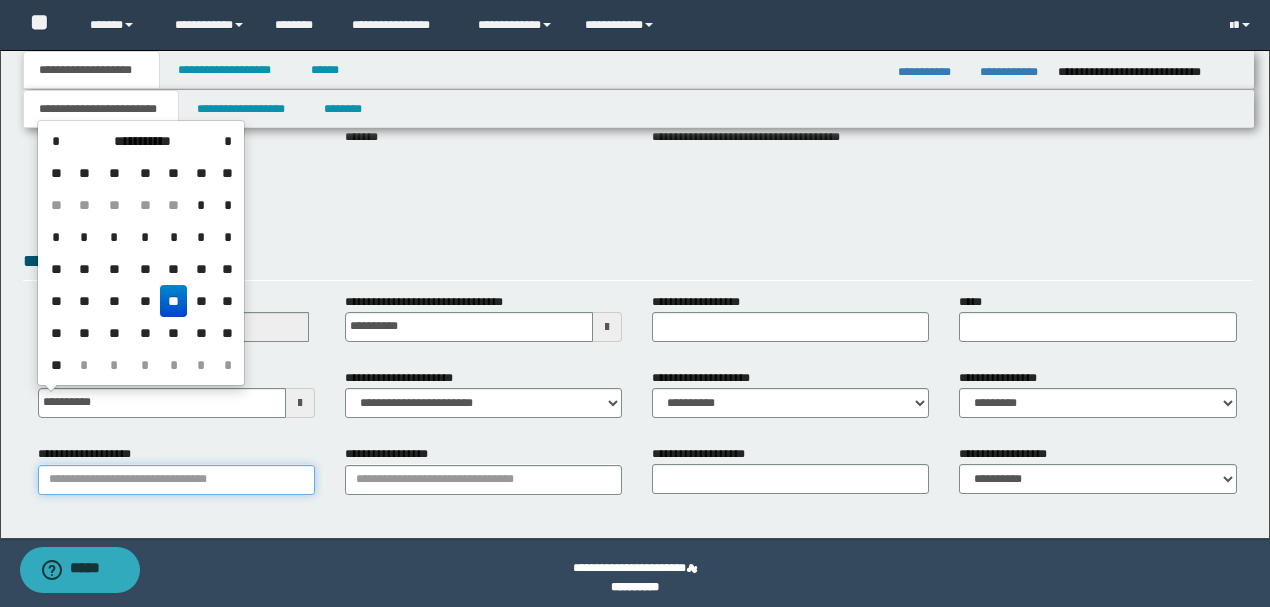 click on "**********" at bounding box center [176, 480] 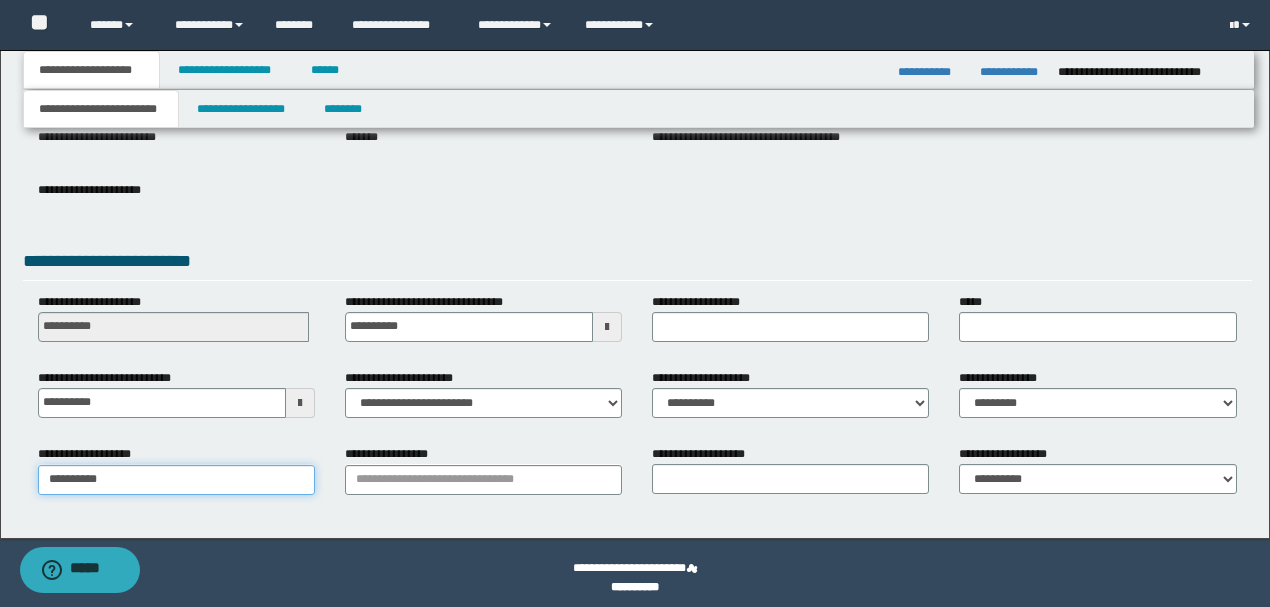 type on "**********" 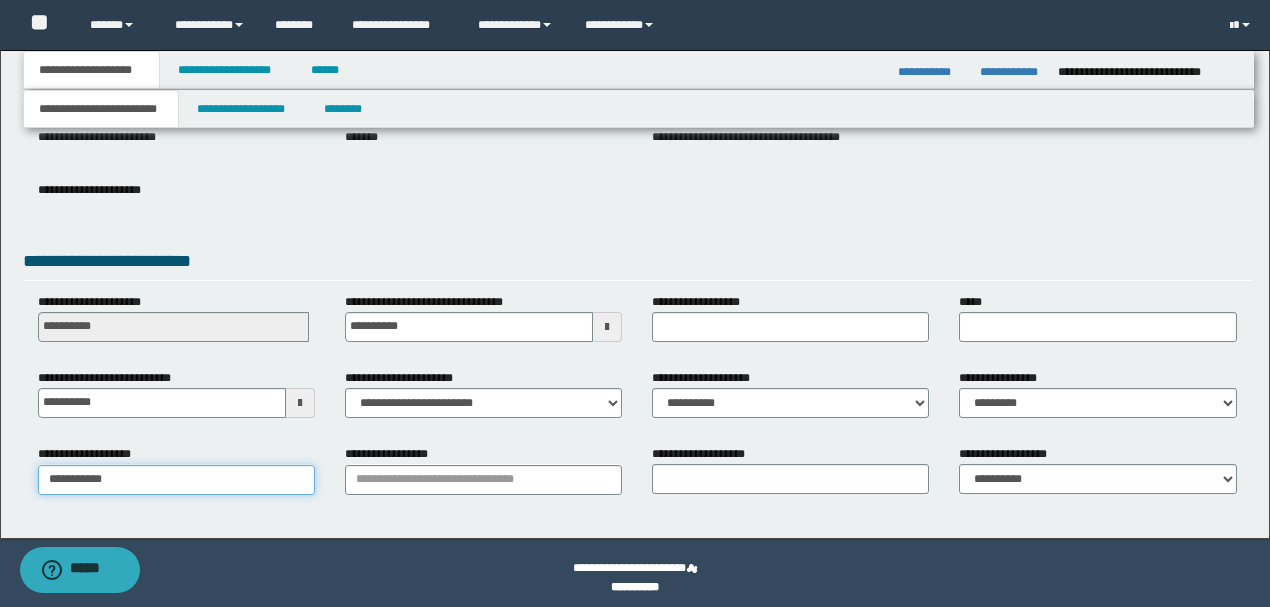 type on "**********" 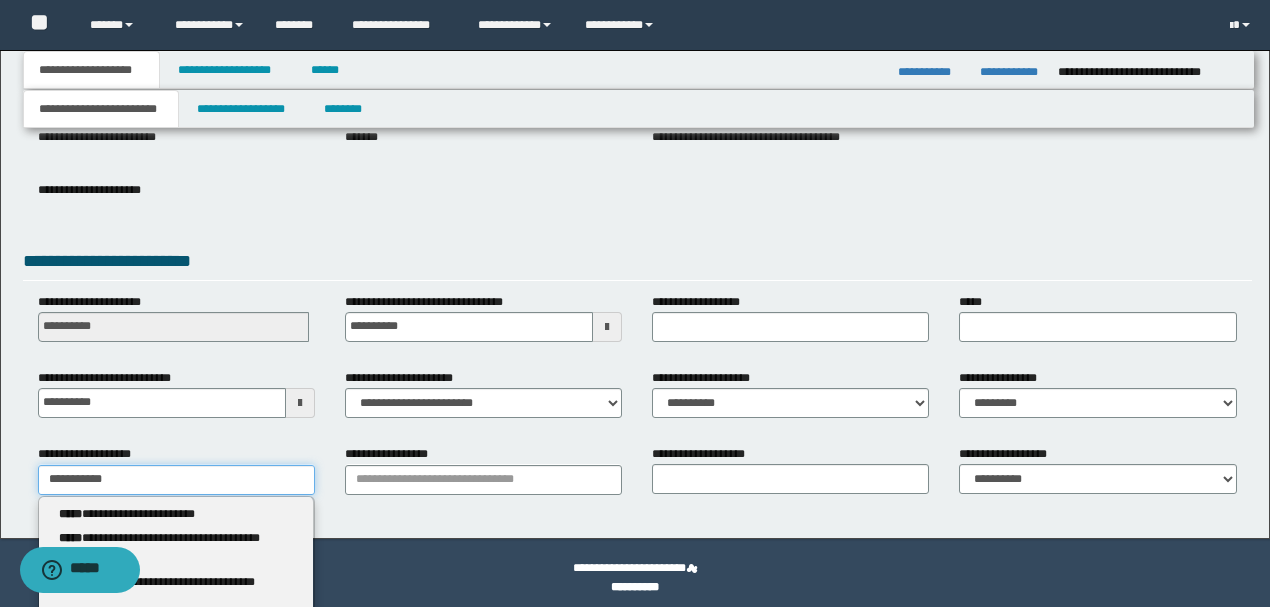 type 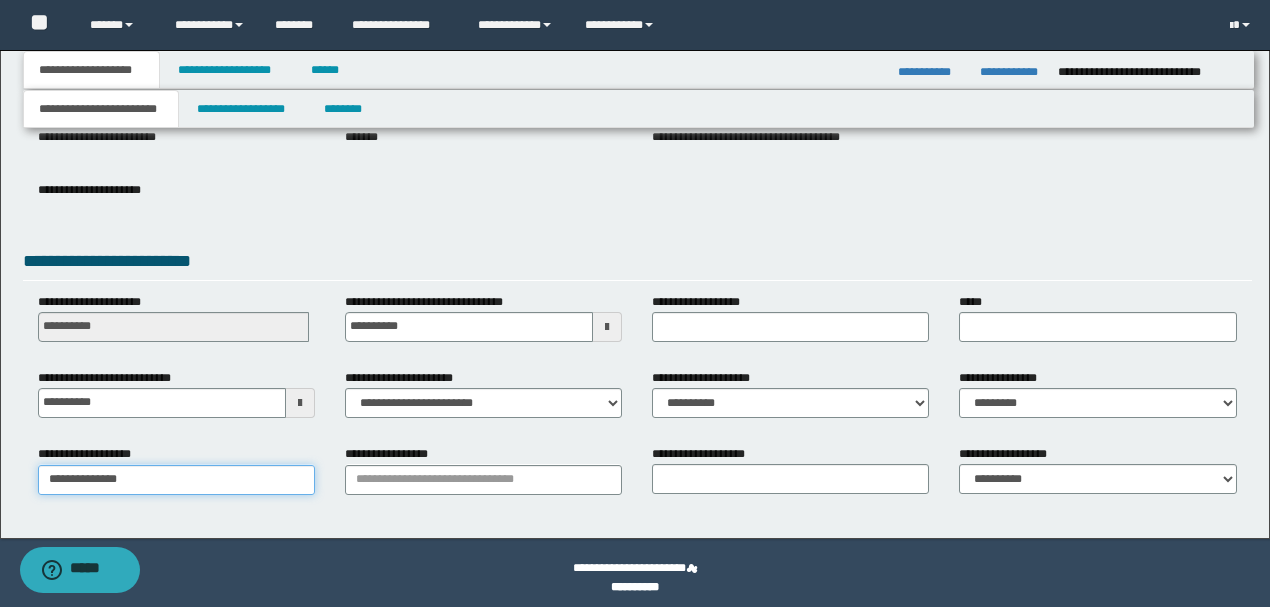 type on "**********" 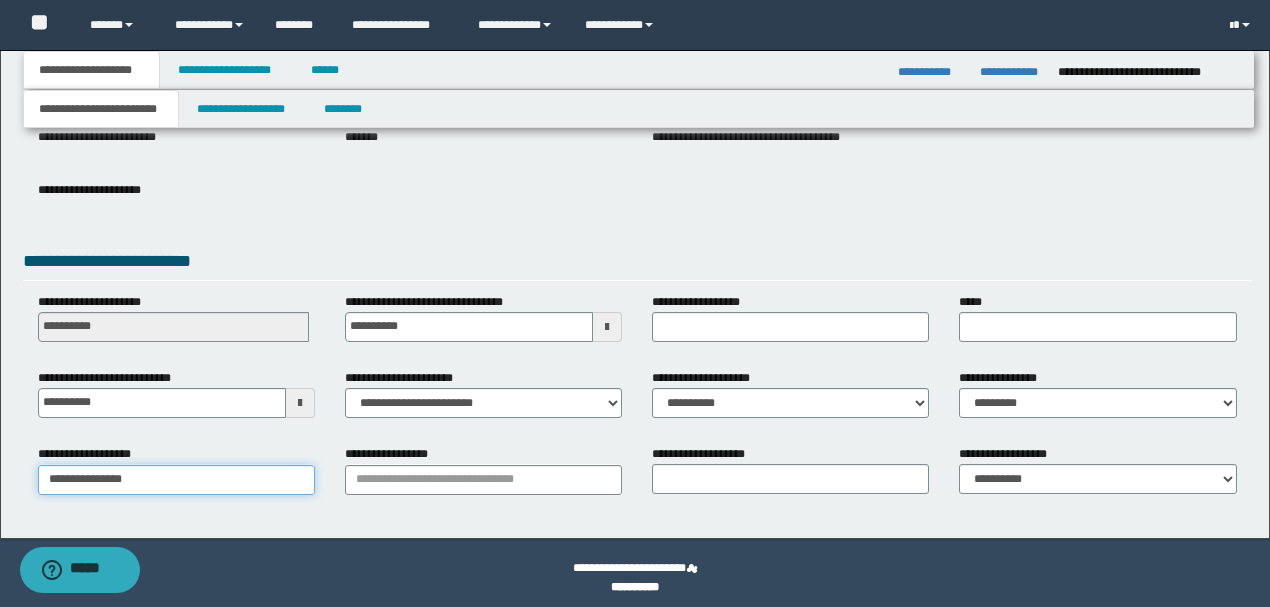 type on "**********" 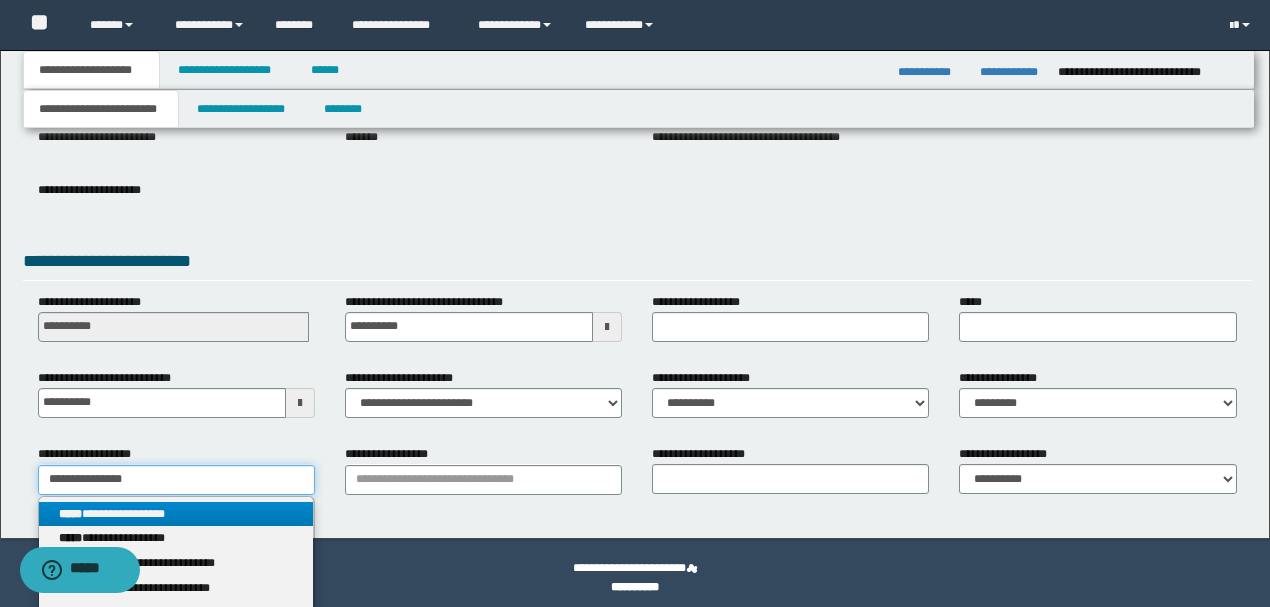 type on "**********" 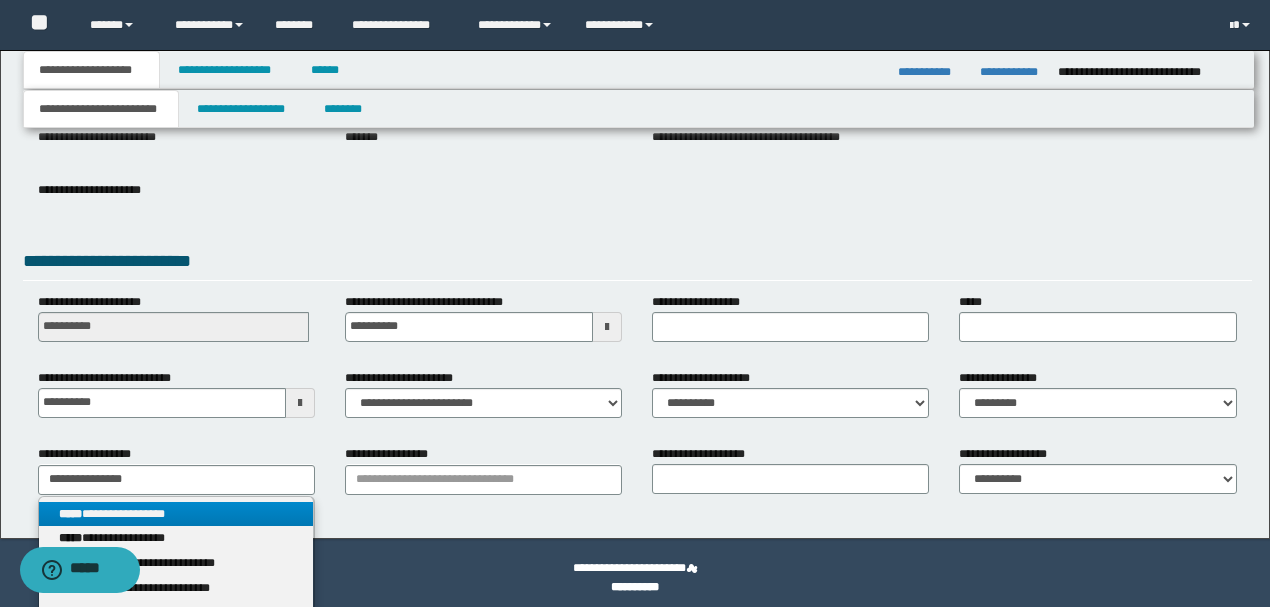 click on "**********" at bounding box center [176, 514] 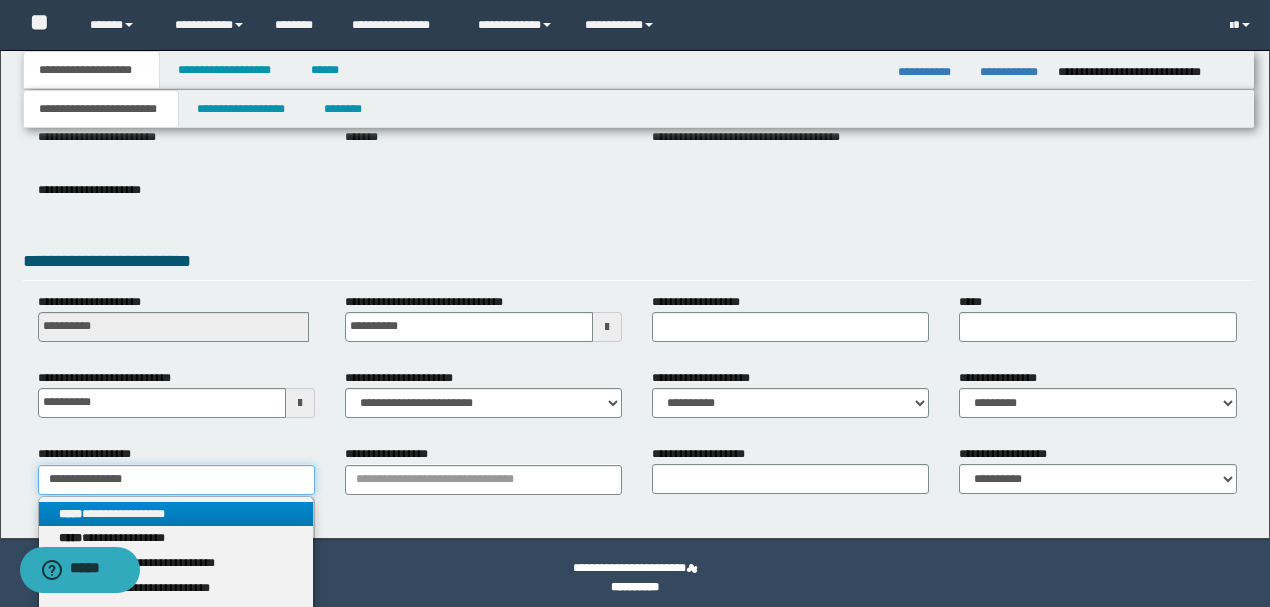 type 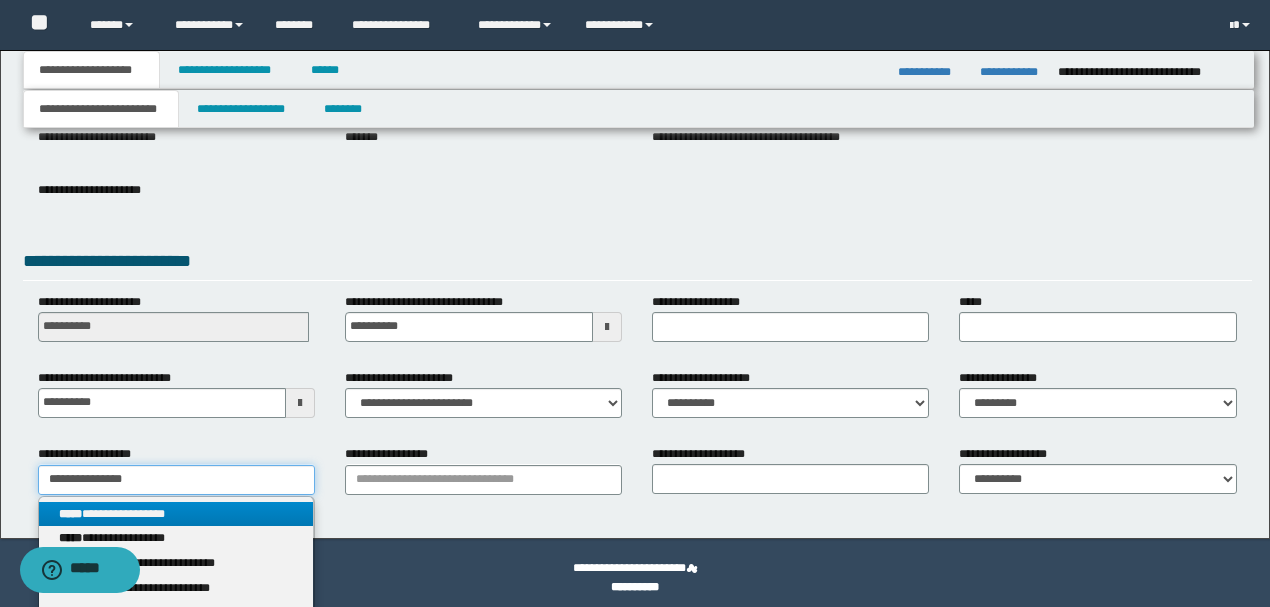 type on "**********" 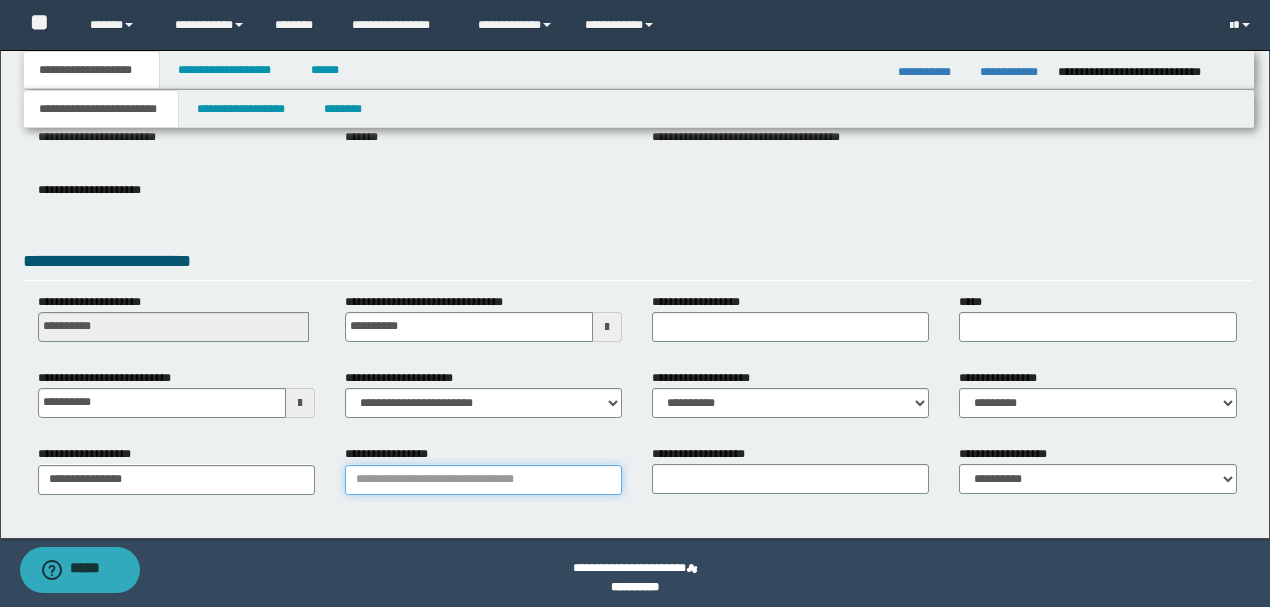 click on "**********" at bounding box center [483, 480] 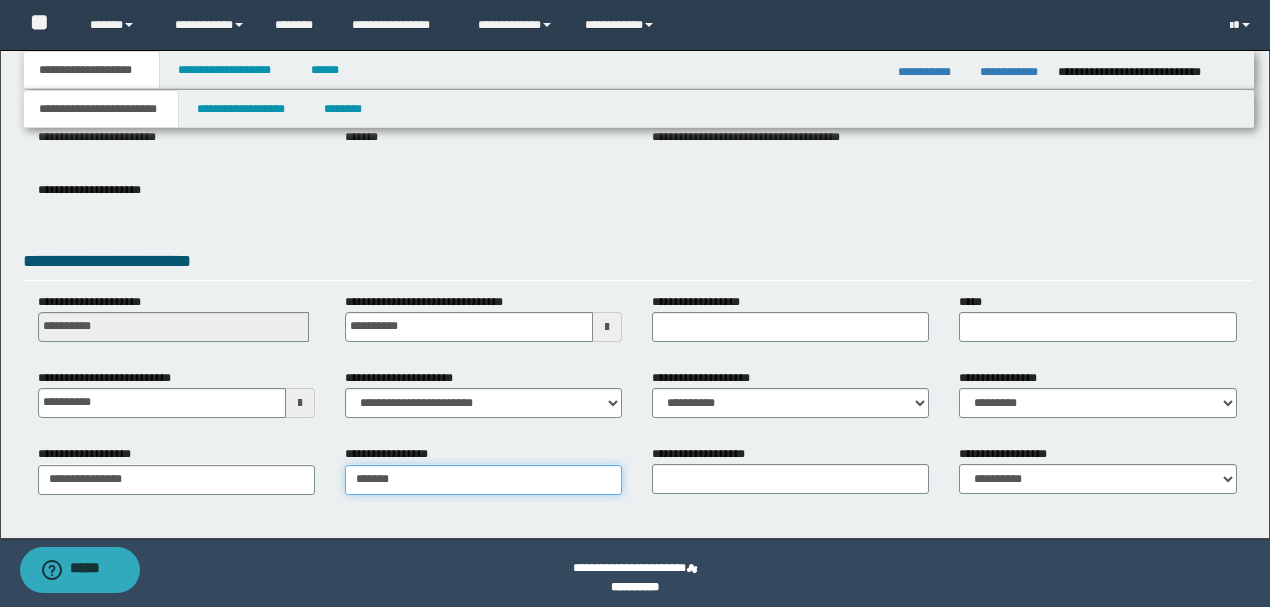type on "*****" 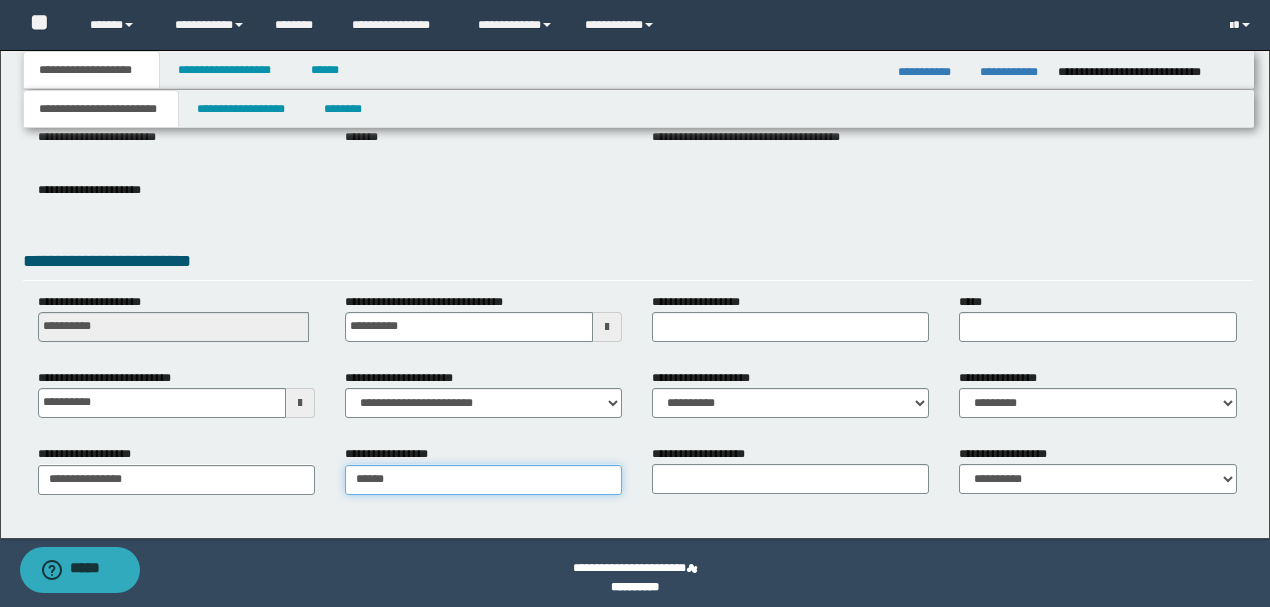 type on "**********" 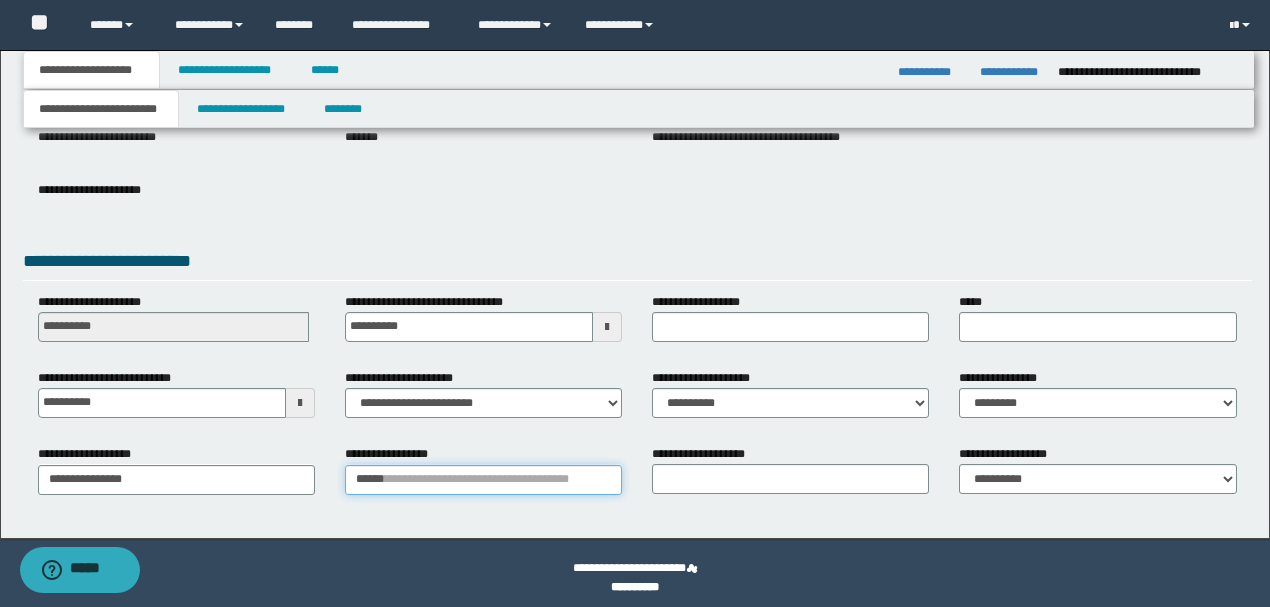 type 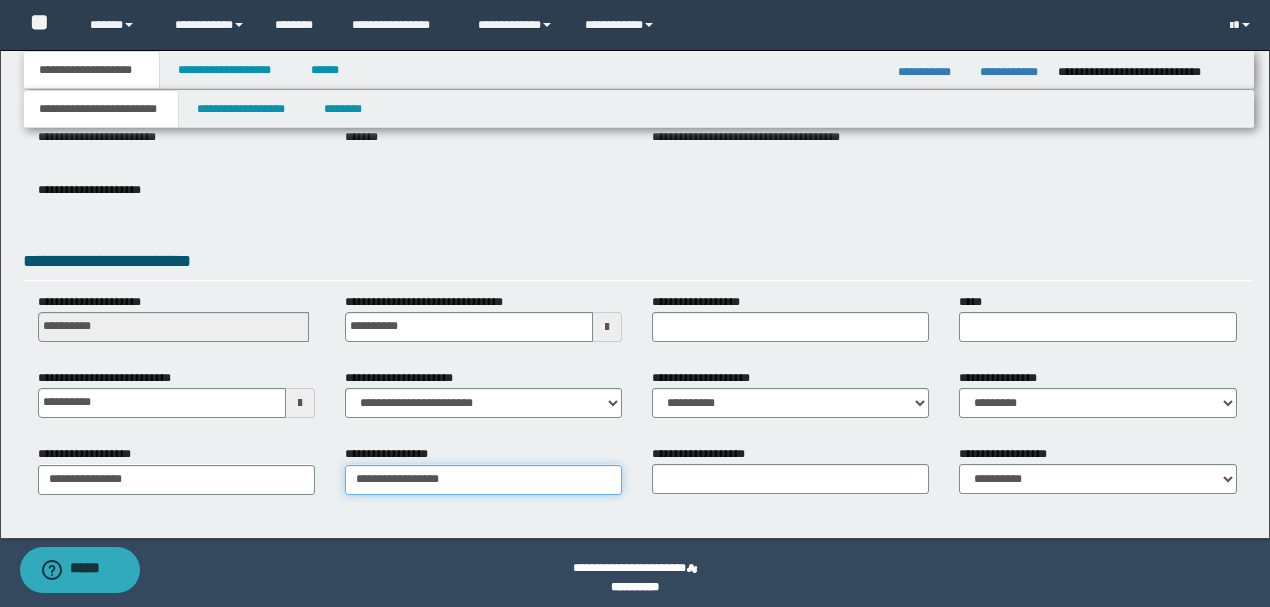 type on "**********" 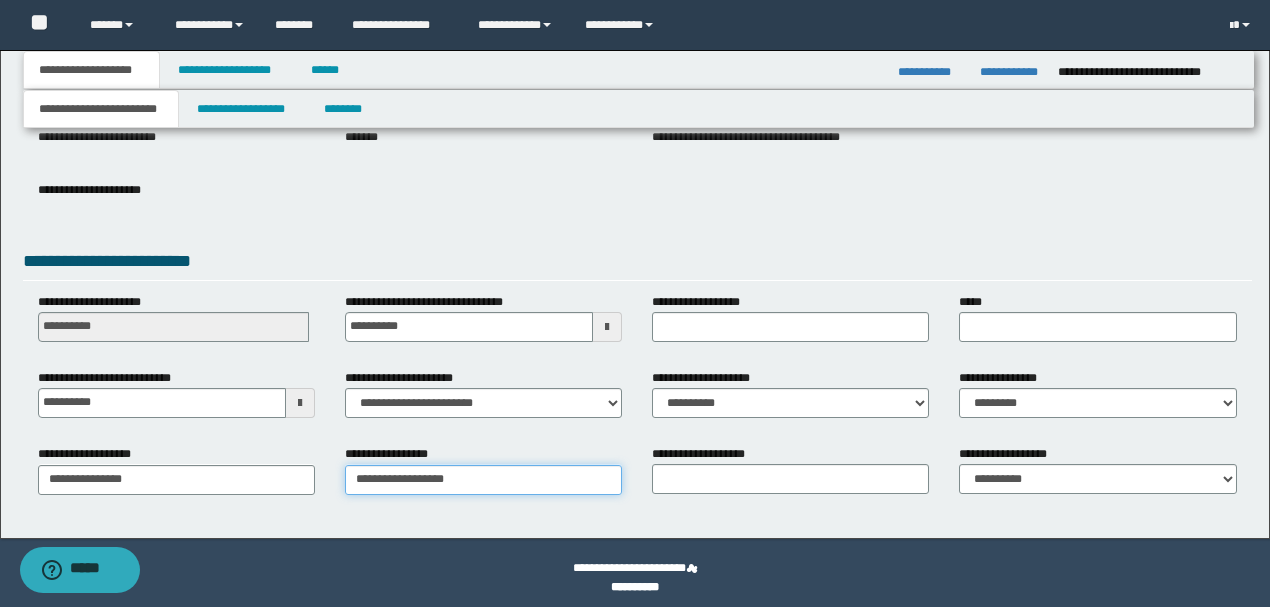 type on "**********" 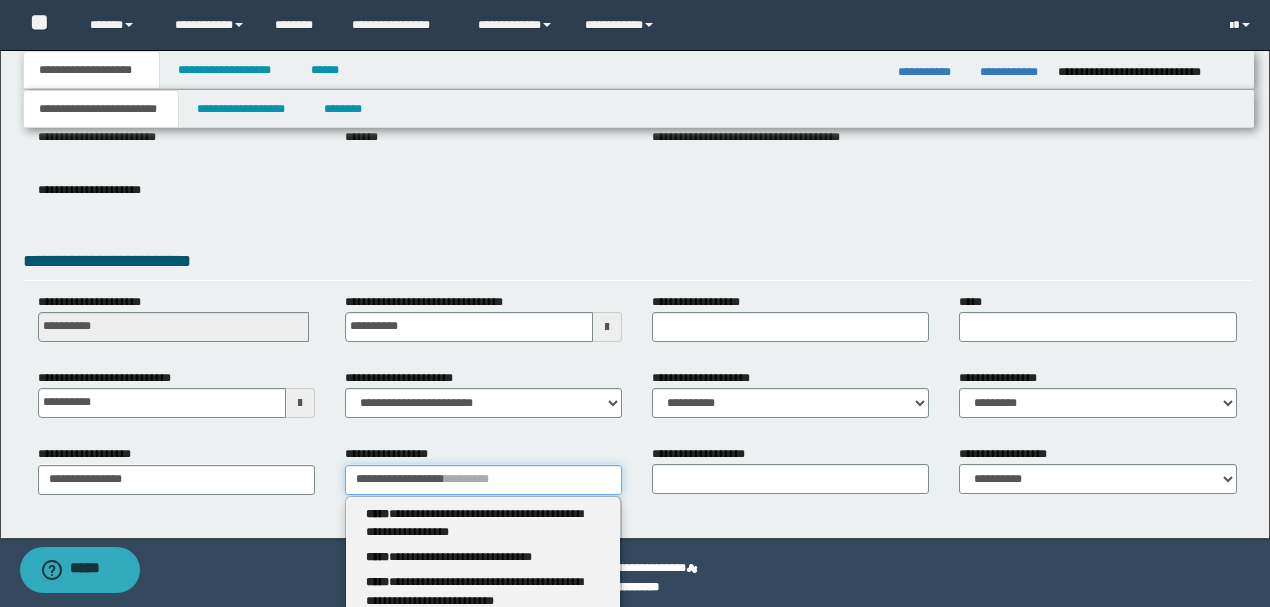 type 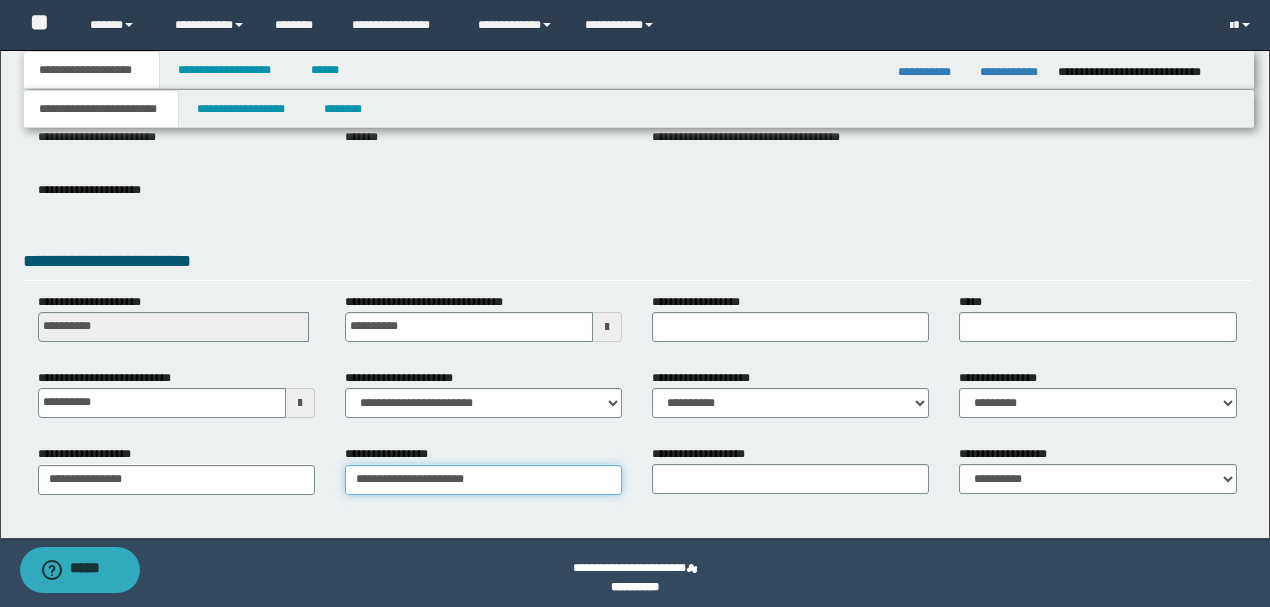 type on "**********" 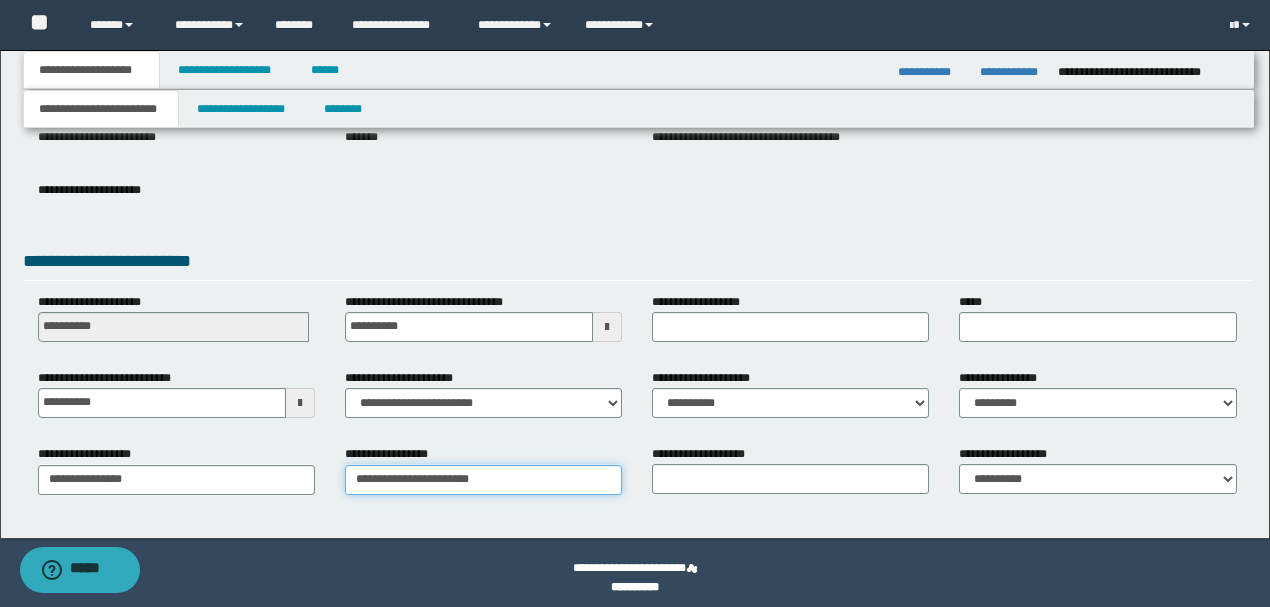 type on "**********" 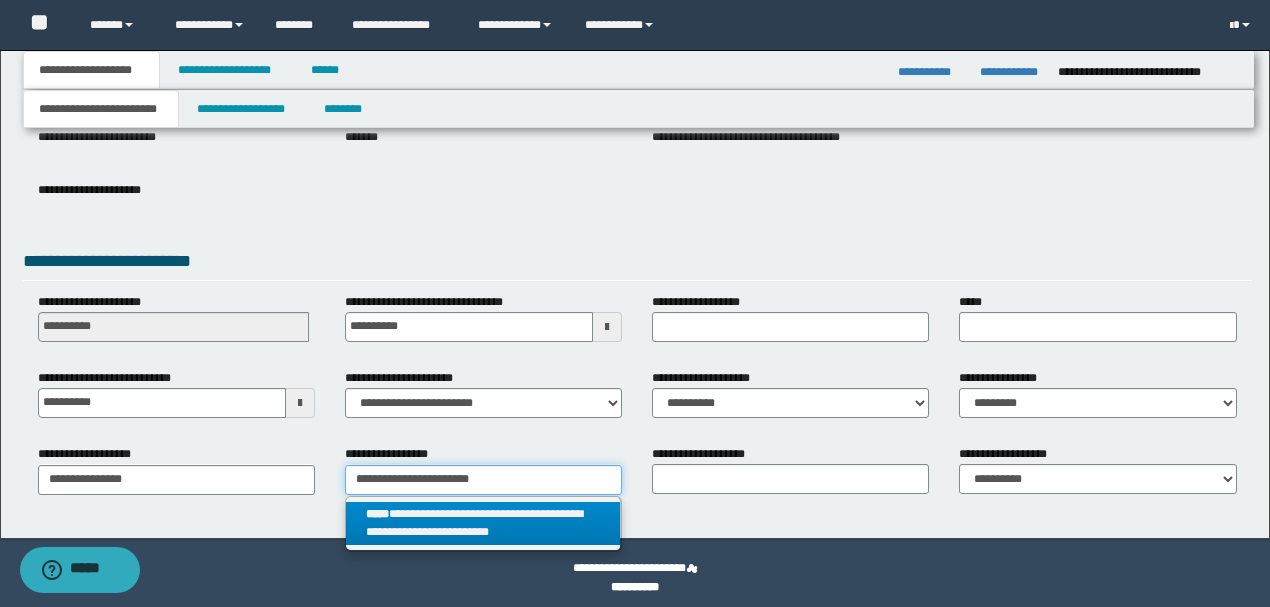 type on "**********" 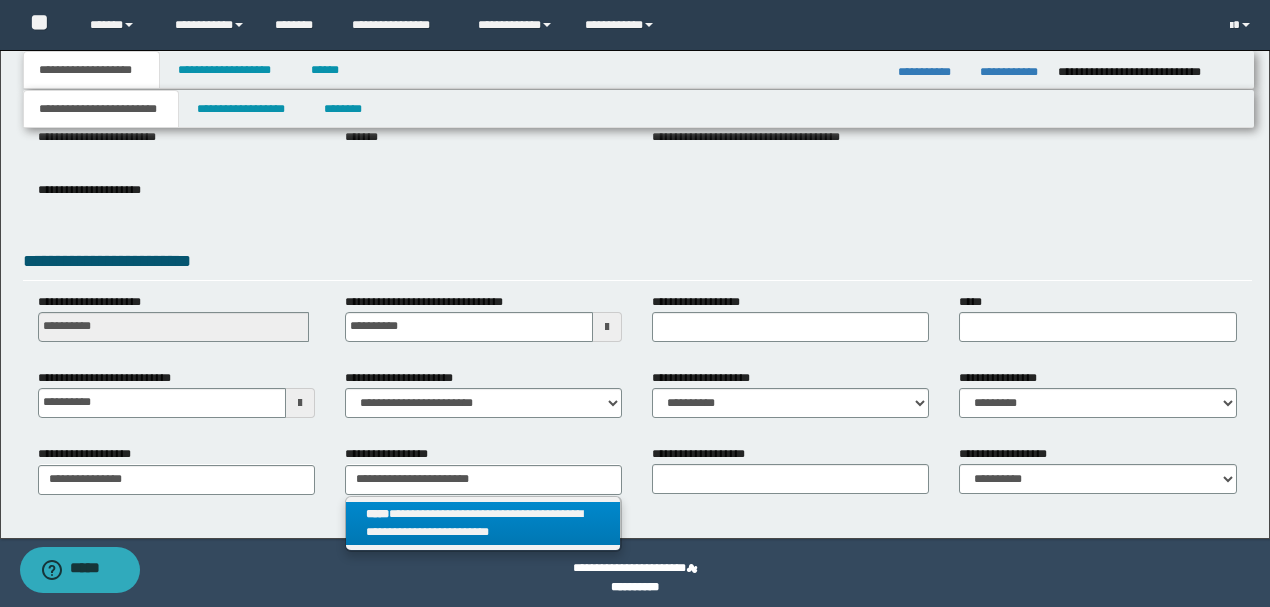 click on "**********" at bounding box center (483, 524) 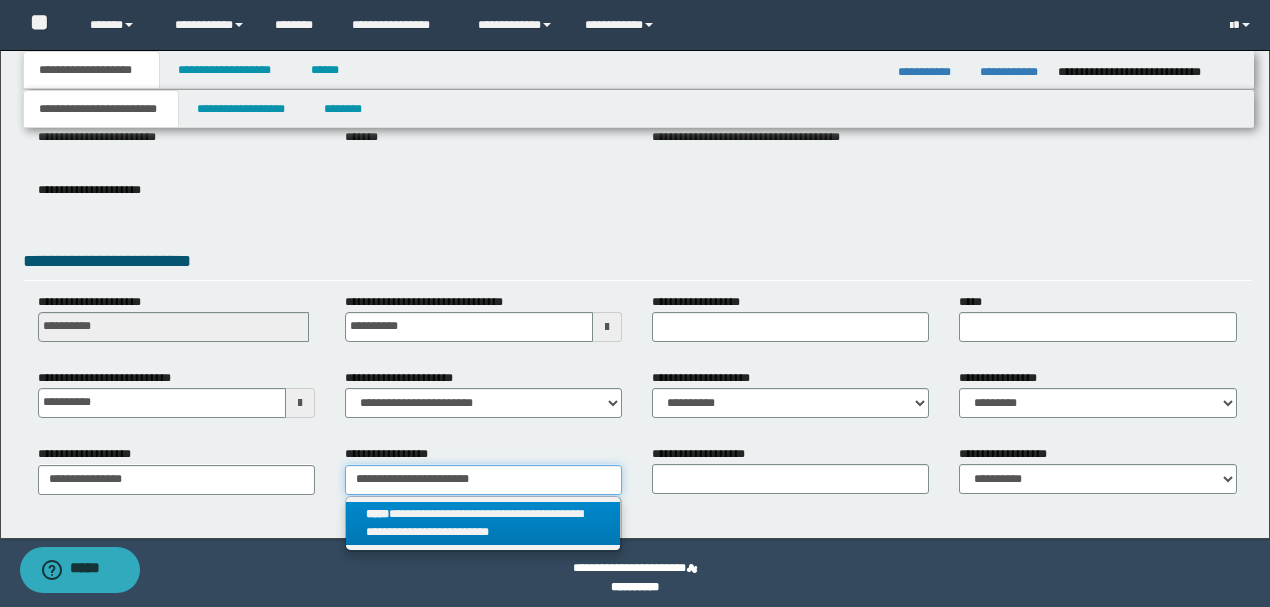 type 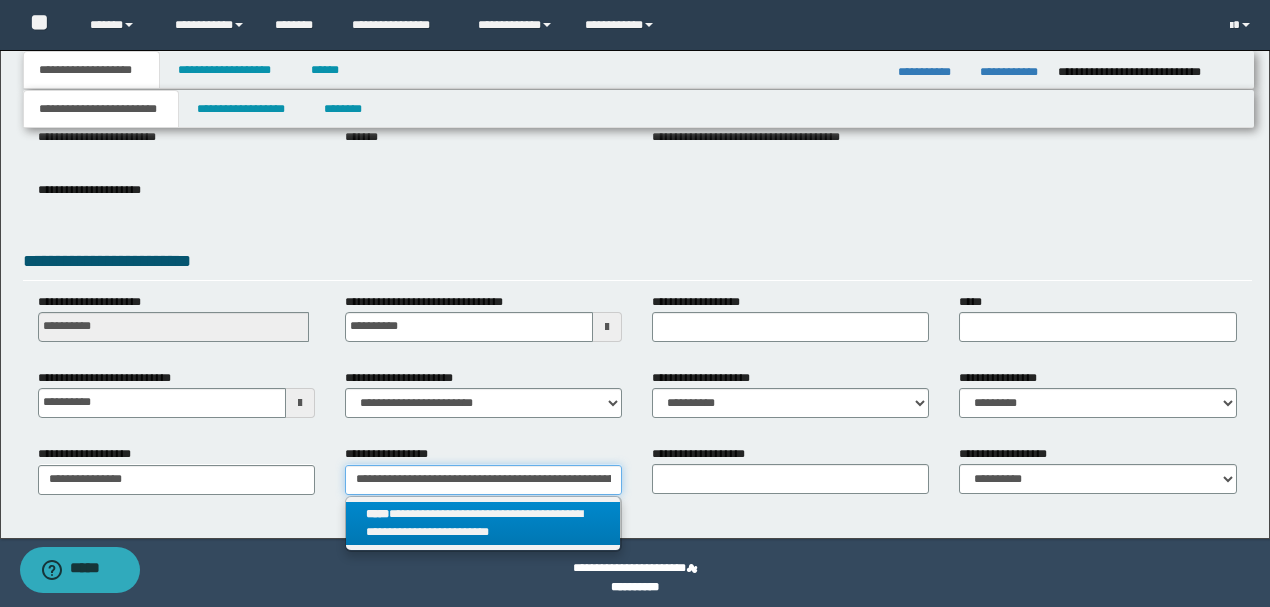 scroll, scrollTop: 0, scrollLeft: 75, axis: horizontal 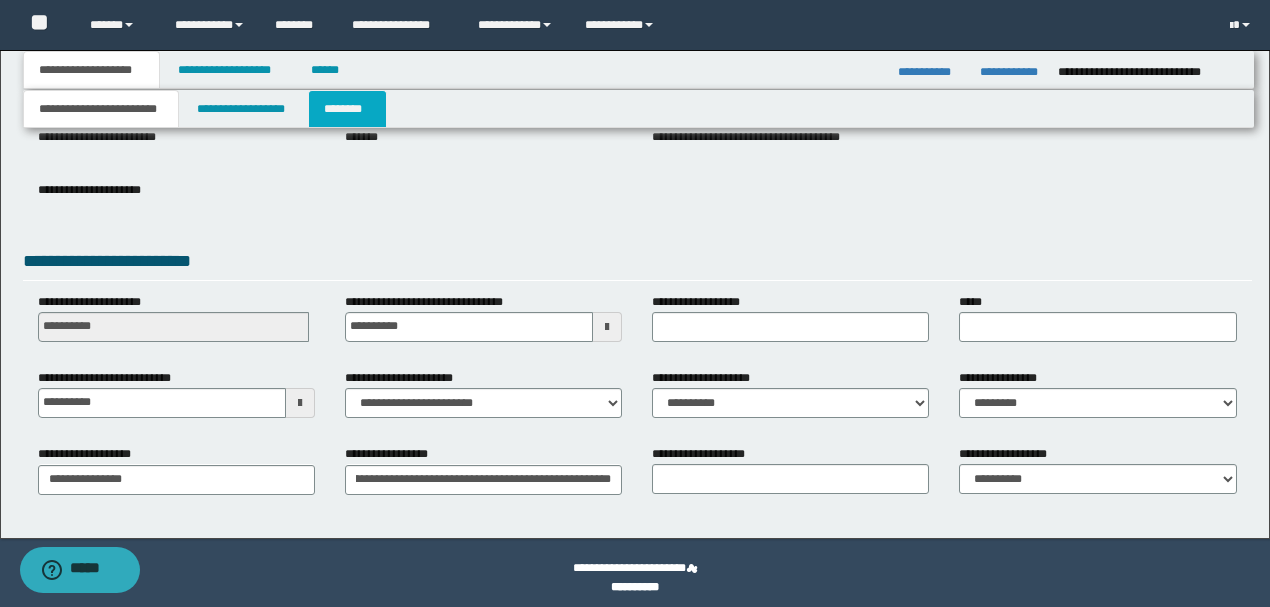 click on "********" at bounding box center (347, 109) 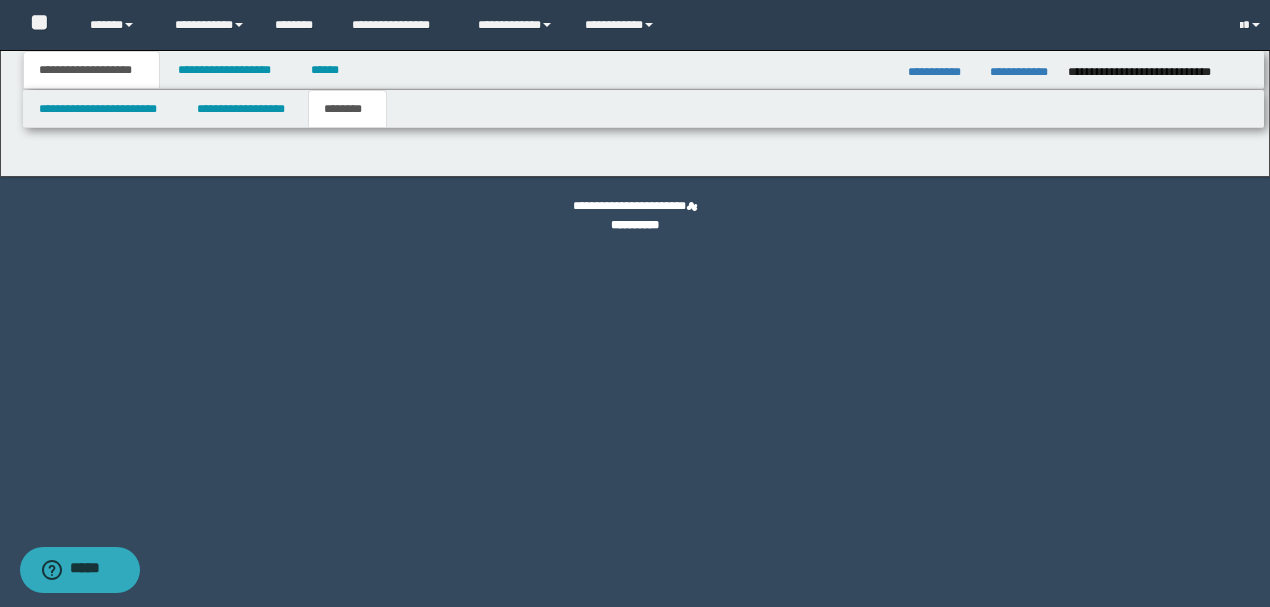 scroll, scrollTop: 0, scrollLeft: 0, axis: both 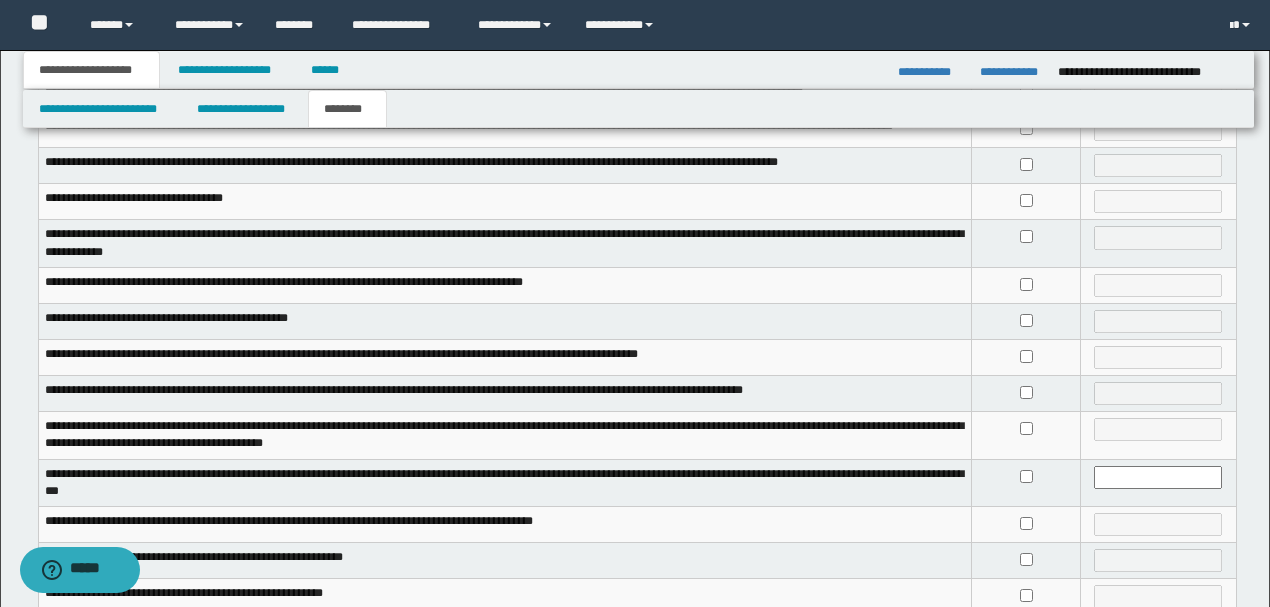 click at bounding box center [1026, 243] 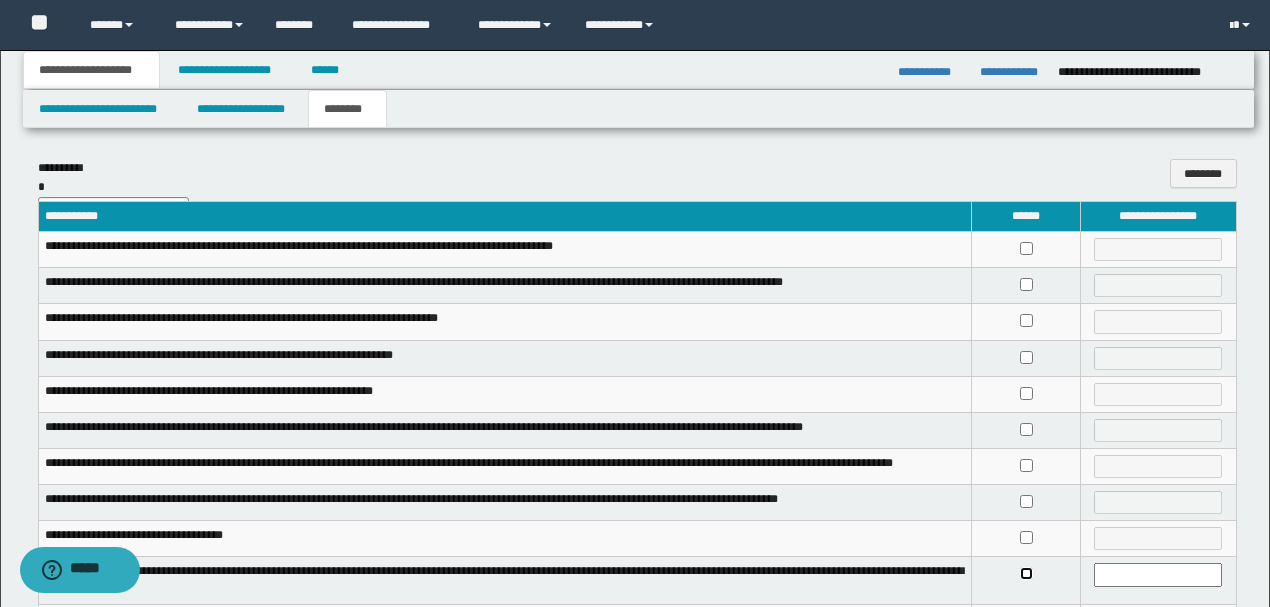 scroll, scrollTop: 0, scrollLeft: 0, axis: both 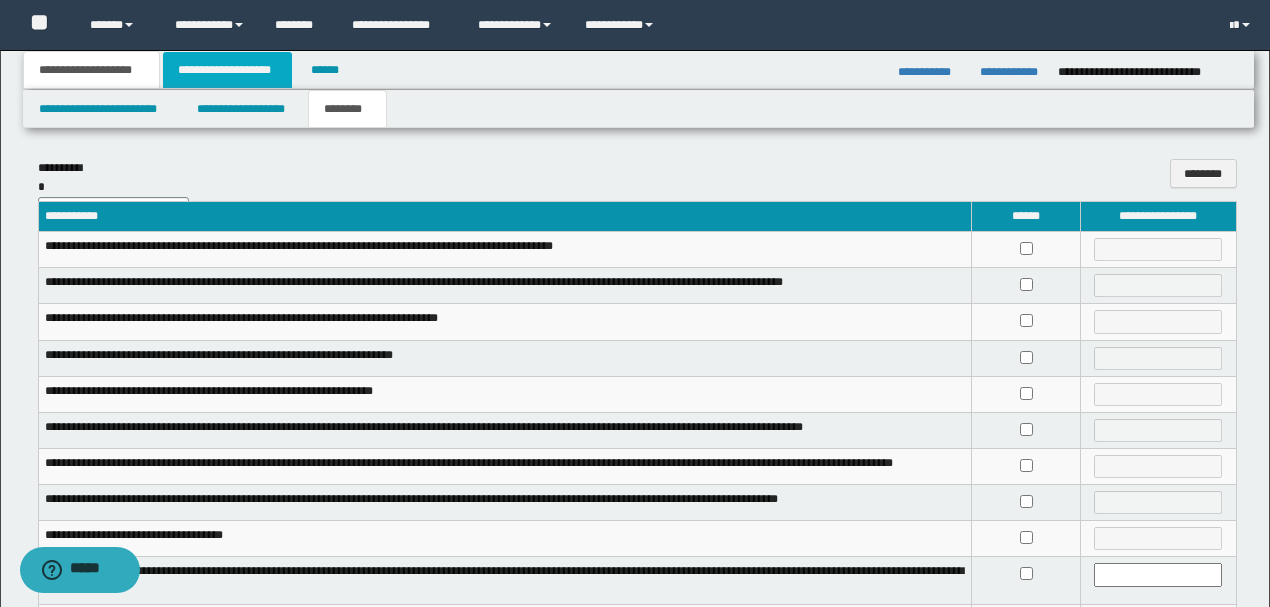 click on "**********" at bounding box center (227, 70) 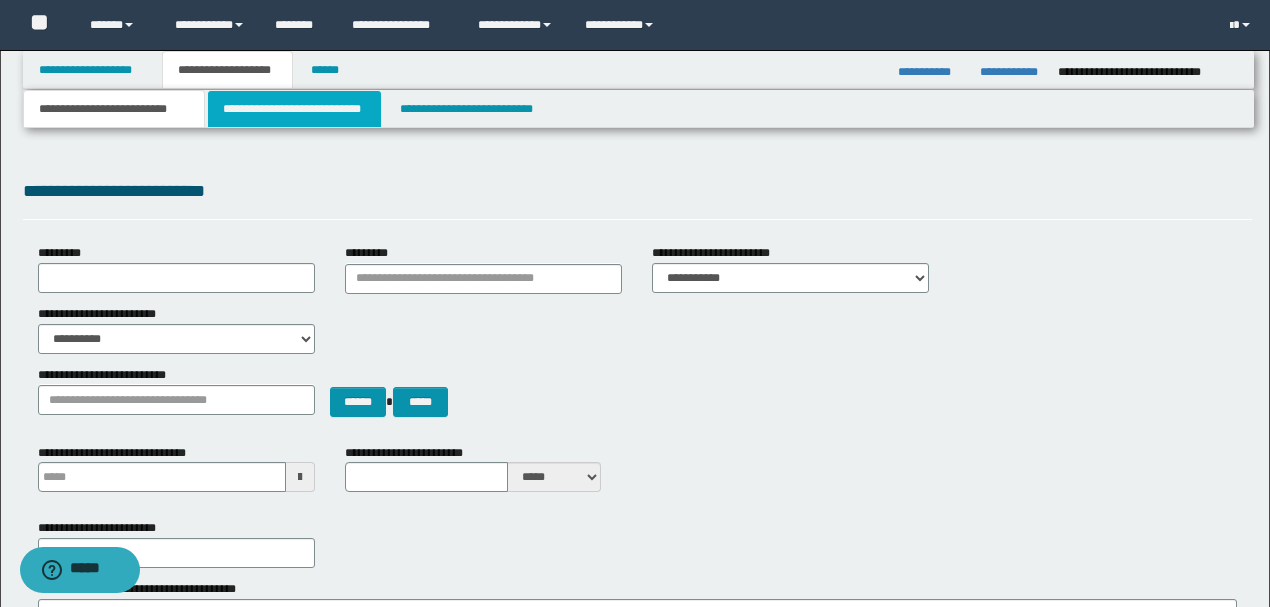 click on "**********" at bounding box center (294, 109) 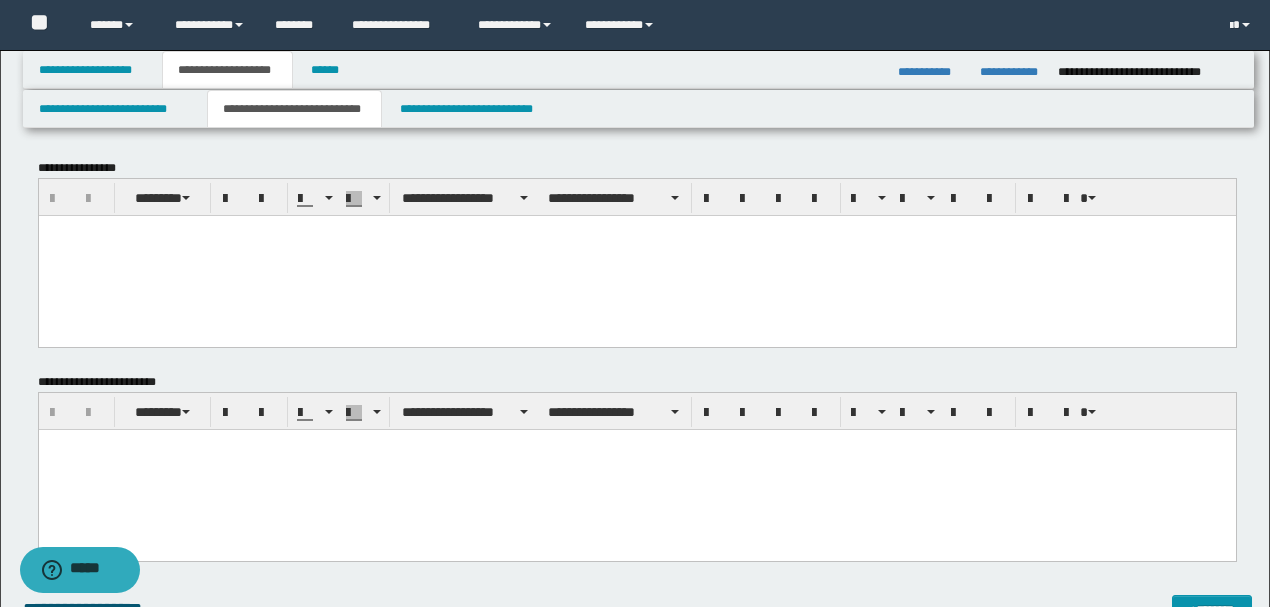 click at bounding box center [636, 445] 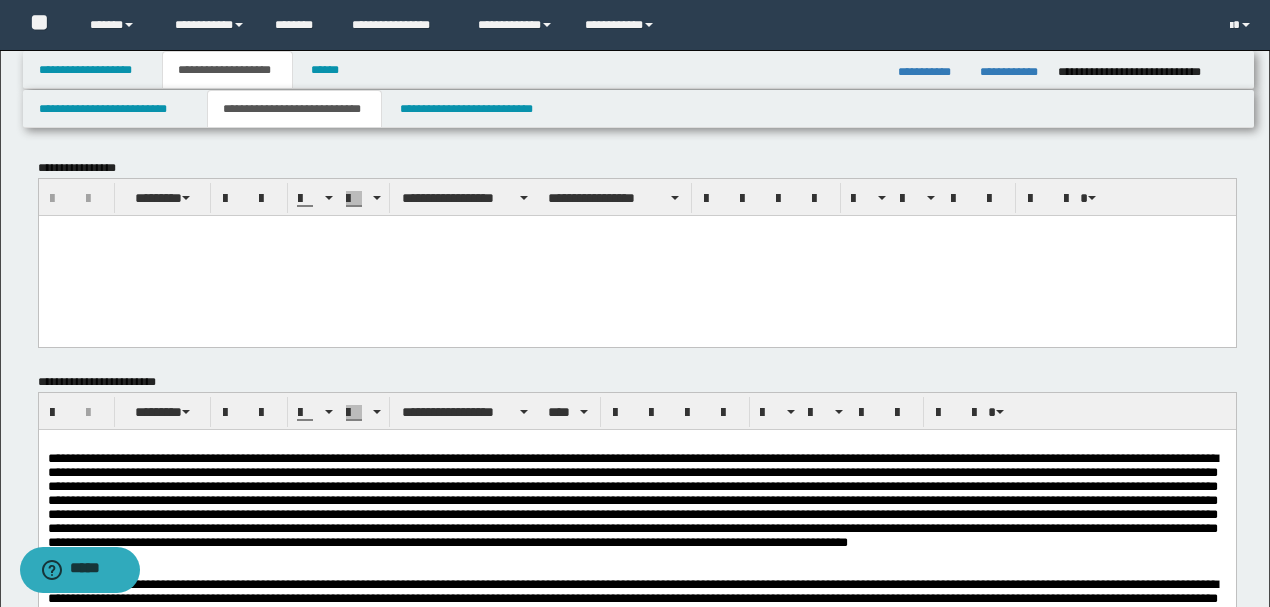 click at bounding box center (636, 255) 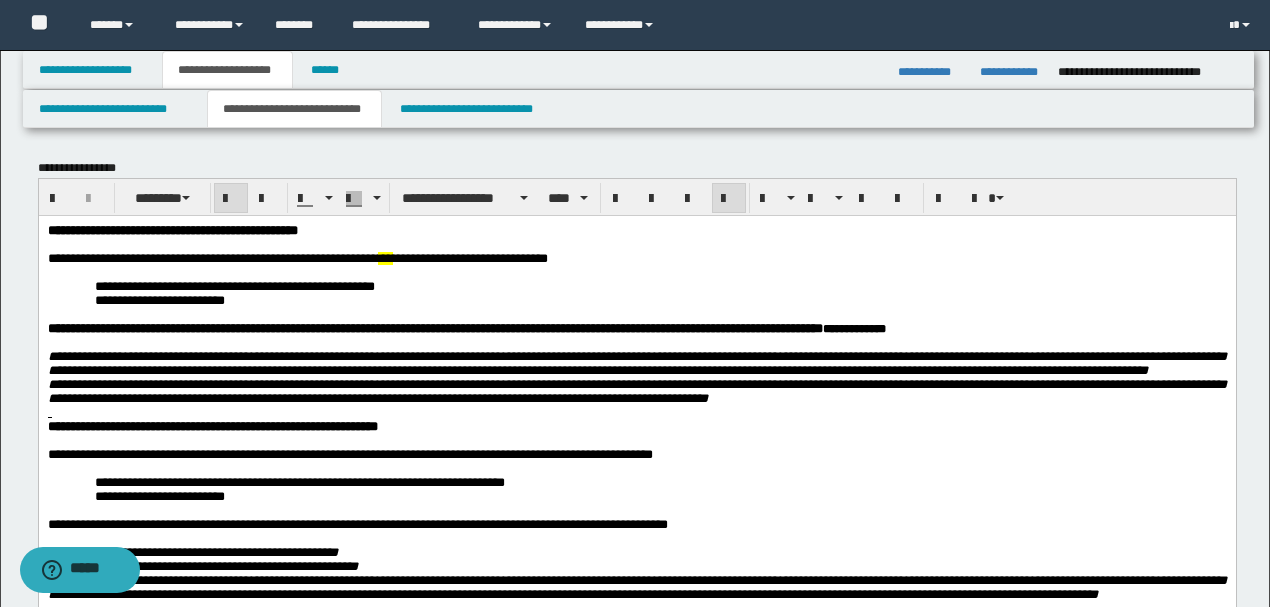 click at bounding box center [636, 412] 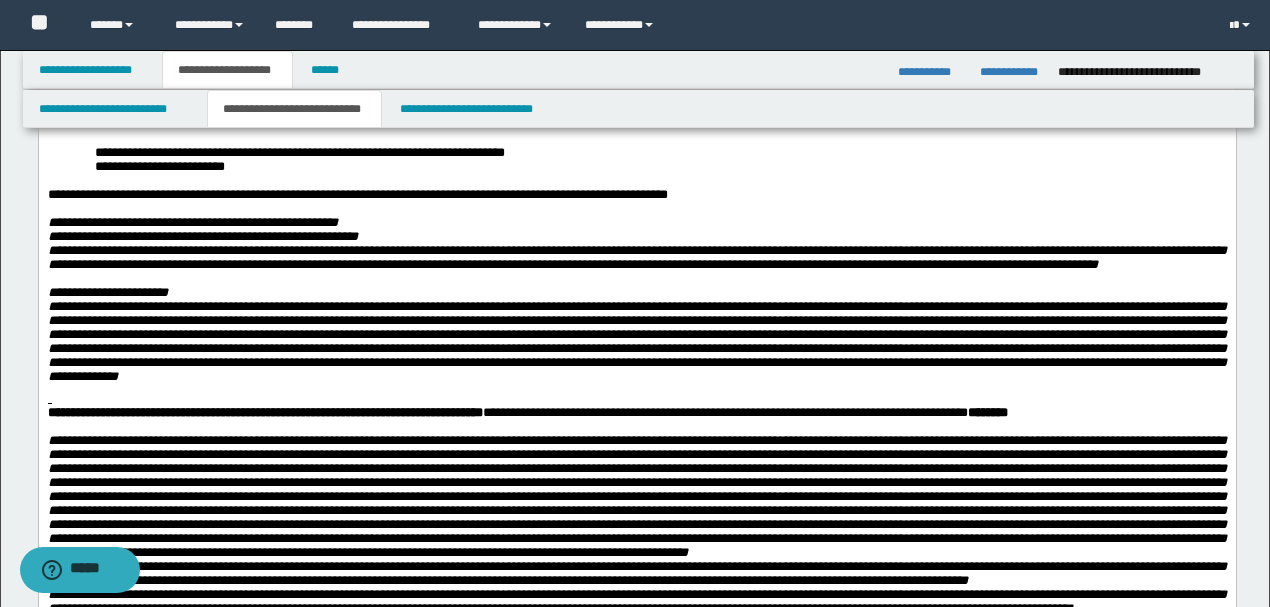 scroll, scrollTop: 333, scrollLeft: 0, axis: vertical 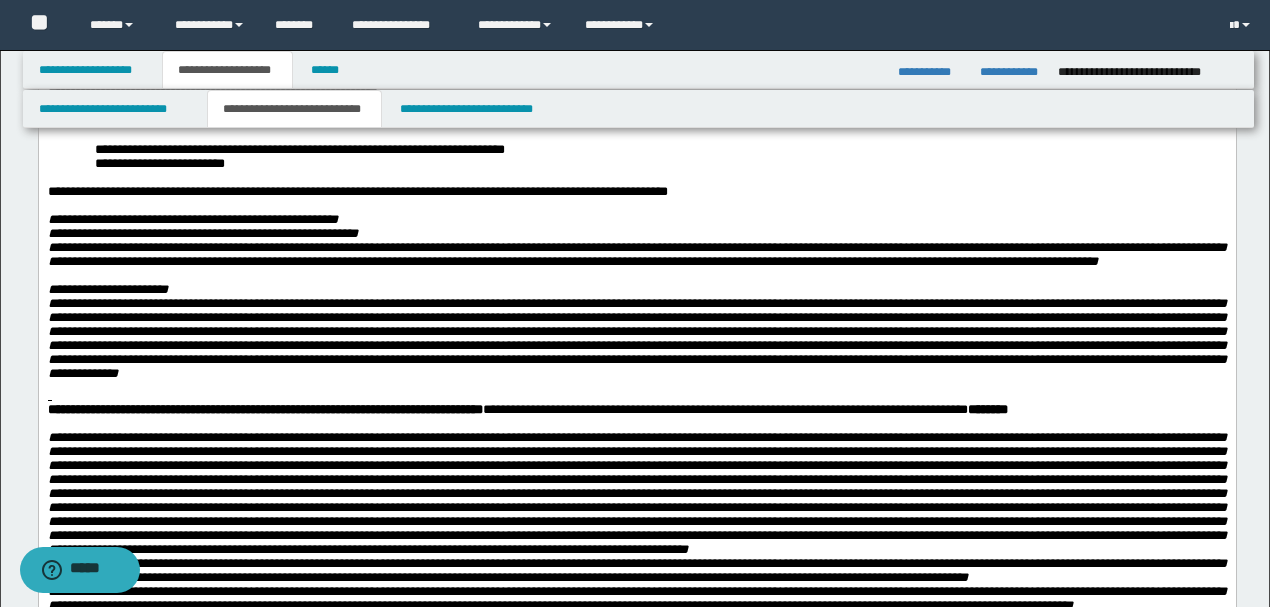click on "**********" at bounding box center (636, 290) 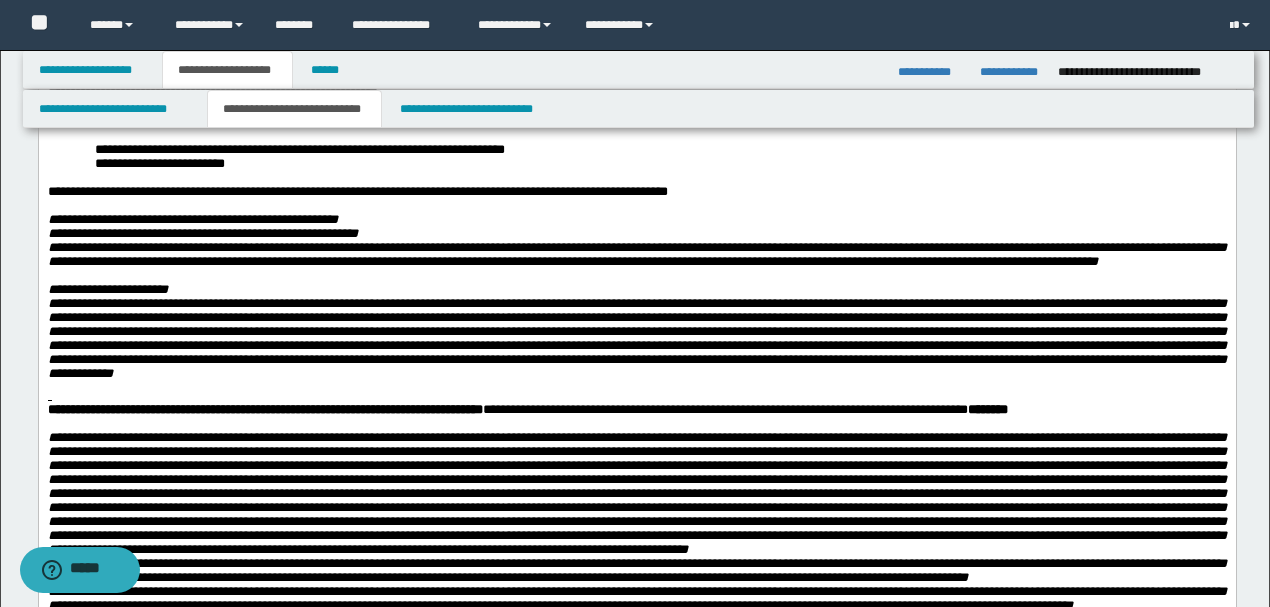 click at bounding box center [636, 339] 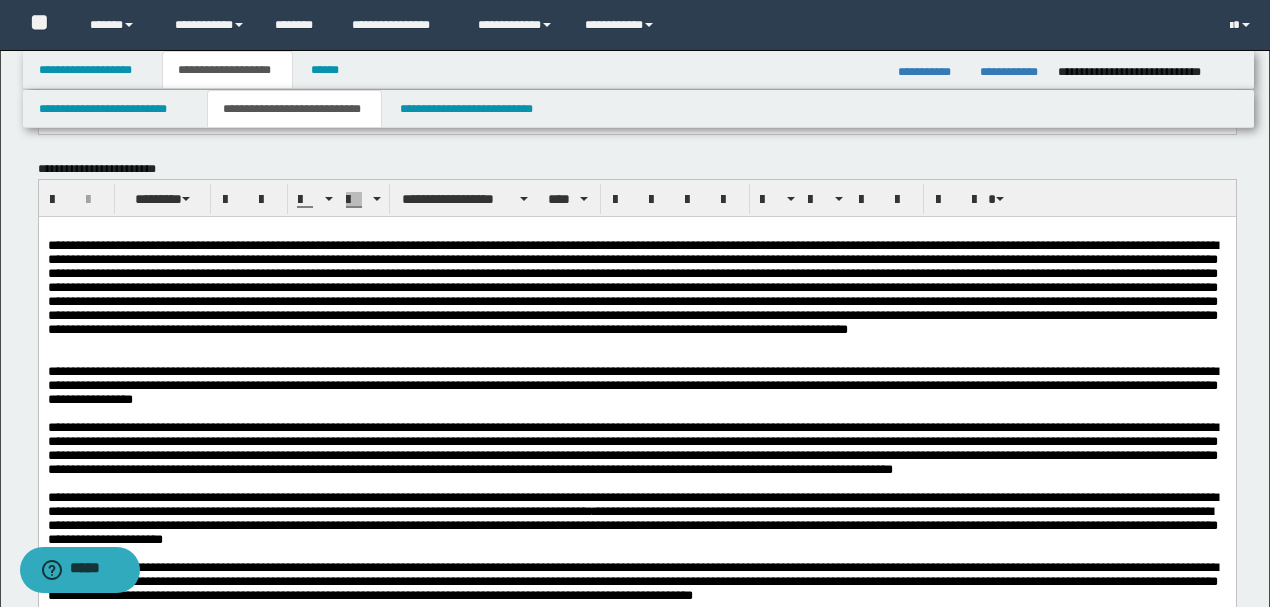 scroll, scrollTop: 1800, scrollLeft: 0, axis: vertical 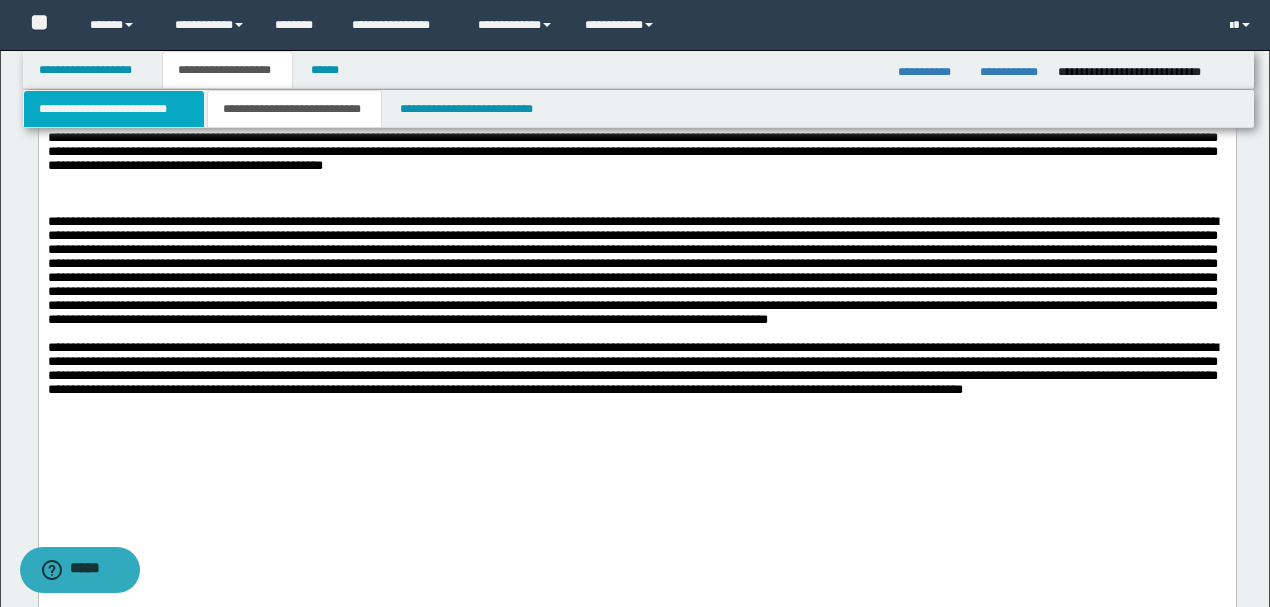 click on "**********" at bounding box center [114, 109] 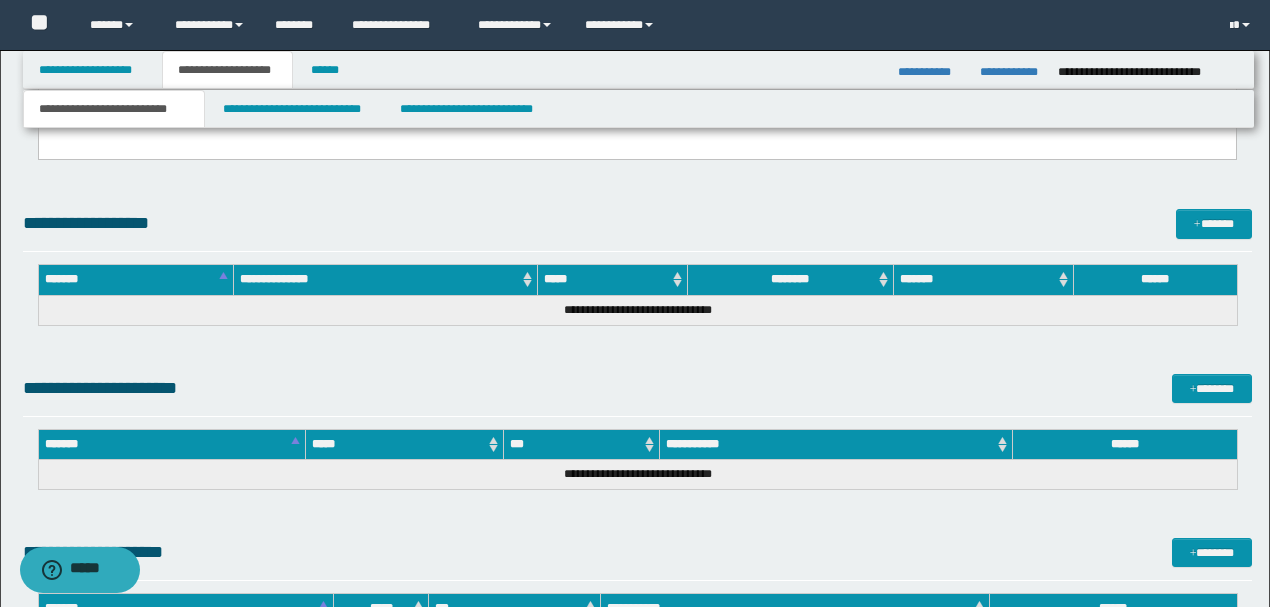 scroll, scrollTop: 884, scrollLeft: 0, axis: vertical 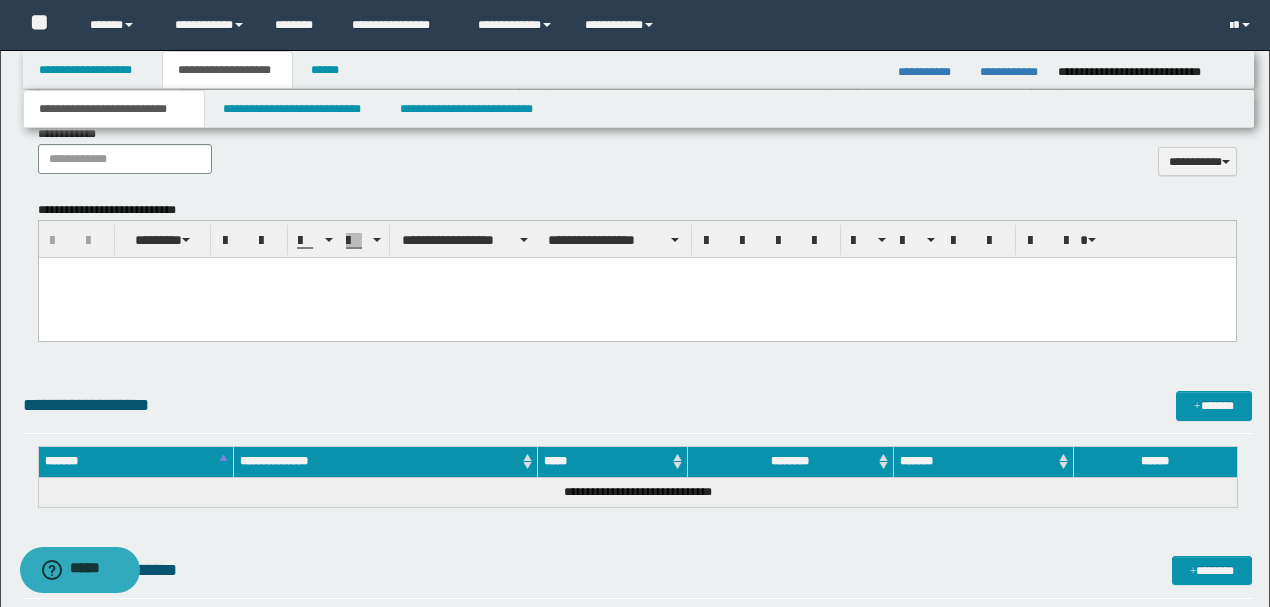 click at bounding box center (636, 273) 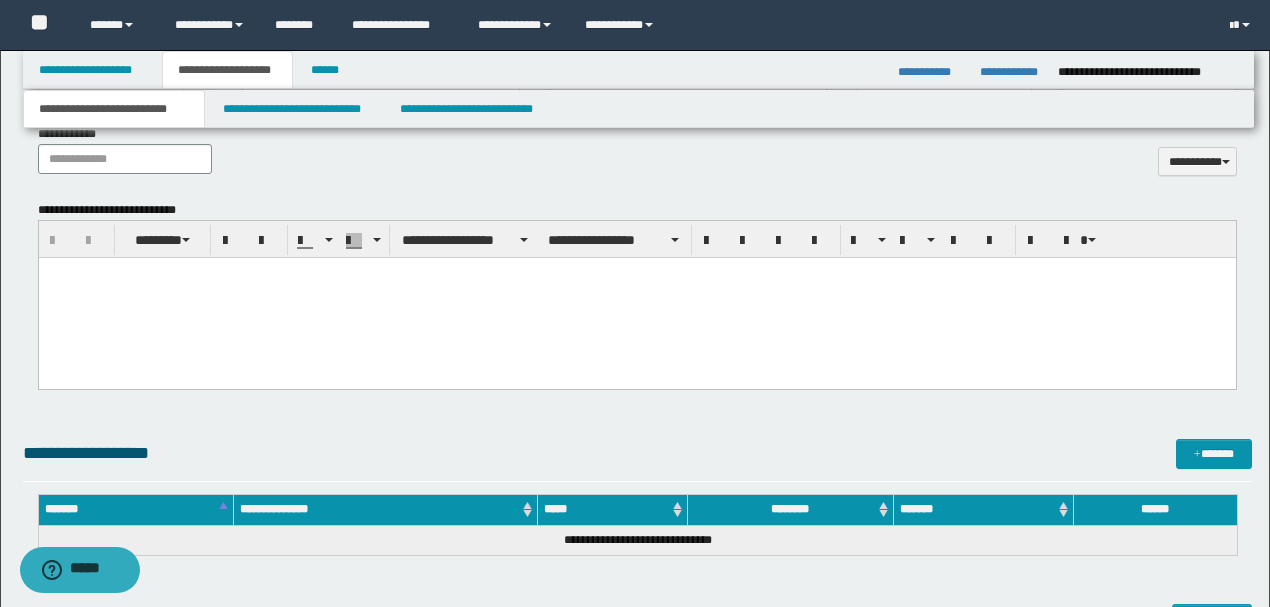 type 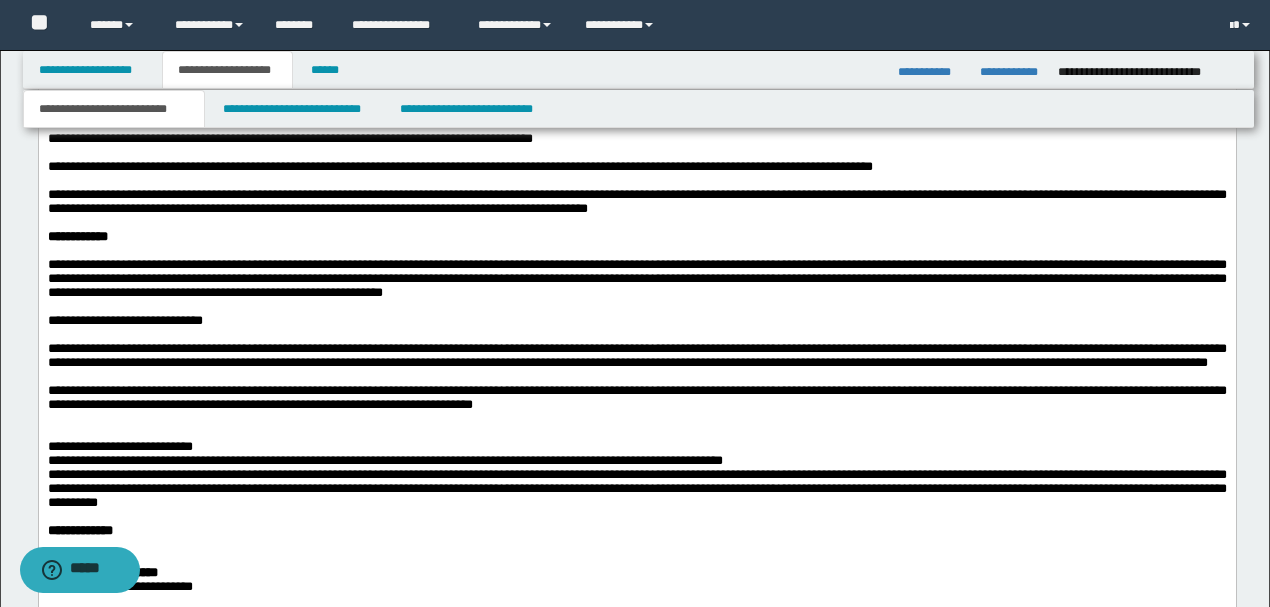scroll, scrollTop: 1884, scrollLeft: 0, axis: vertical 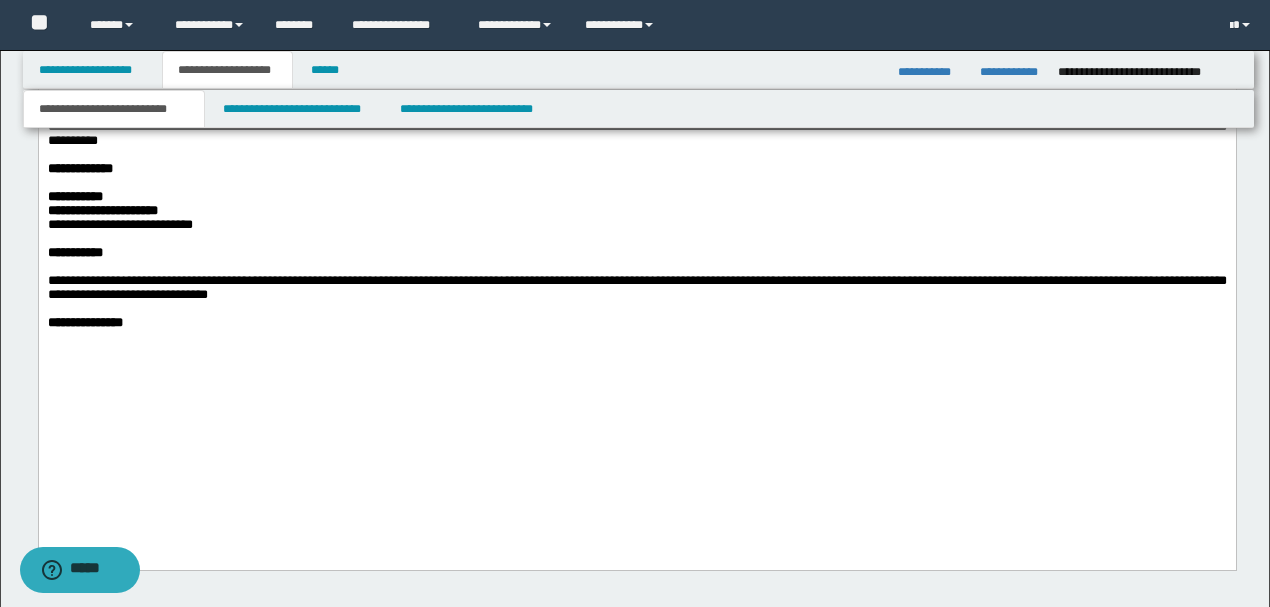 click on "**********" at bounding box center (636, 226) 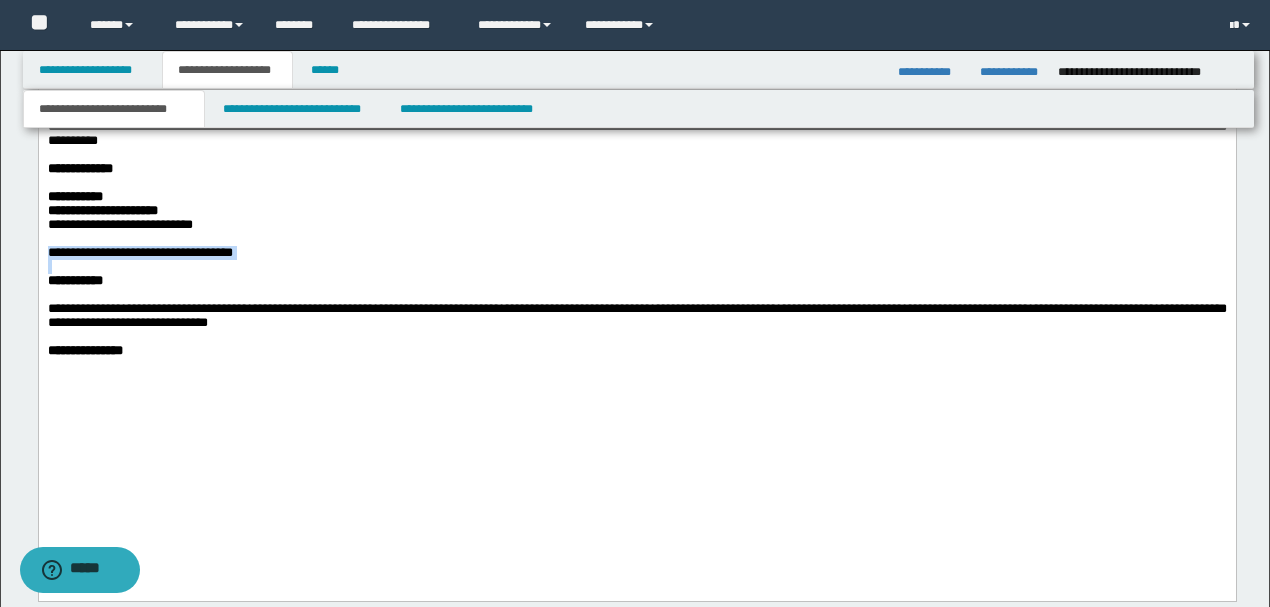 drag, startPoint x: 382, startPoint y: 397, endPoint x: 3, endPoint y: 383, distance: 379.25848 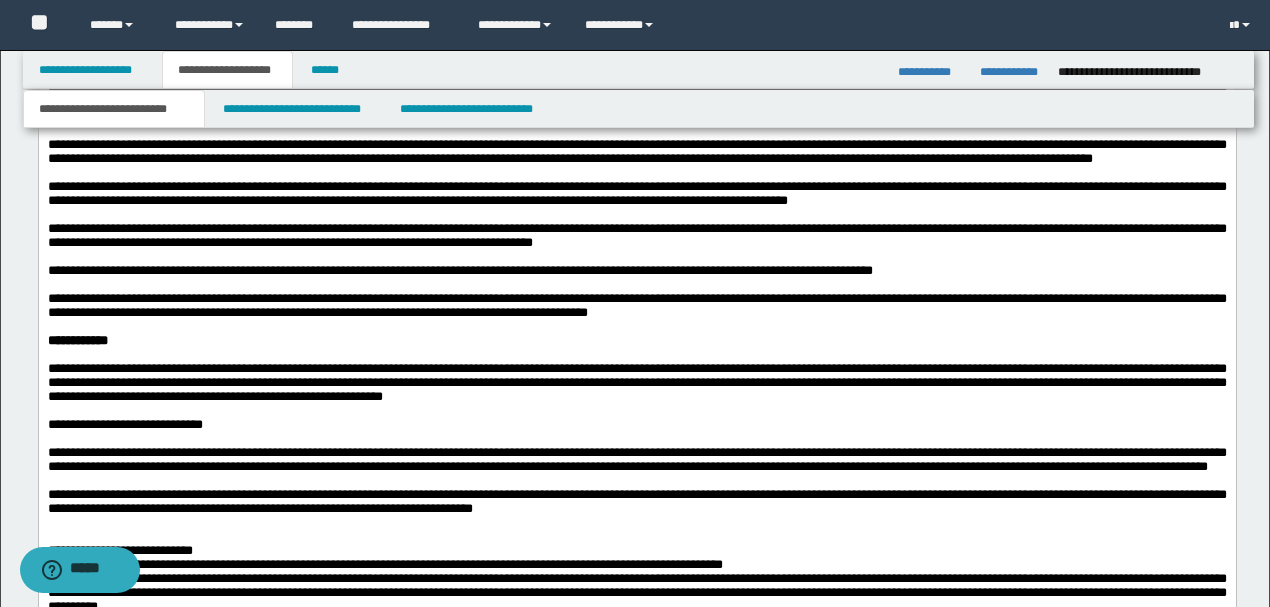 scroll, scrollTop: 951, scrollLeft: 0, axis: vertical 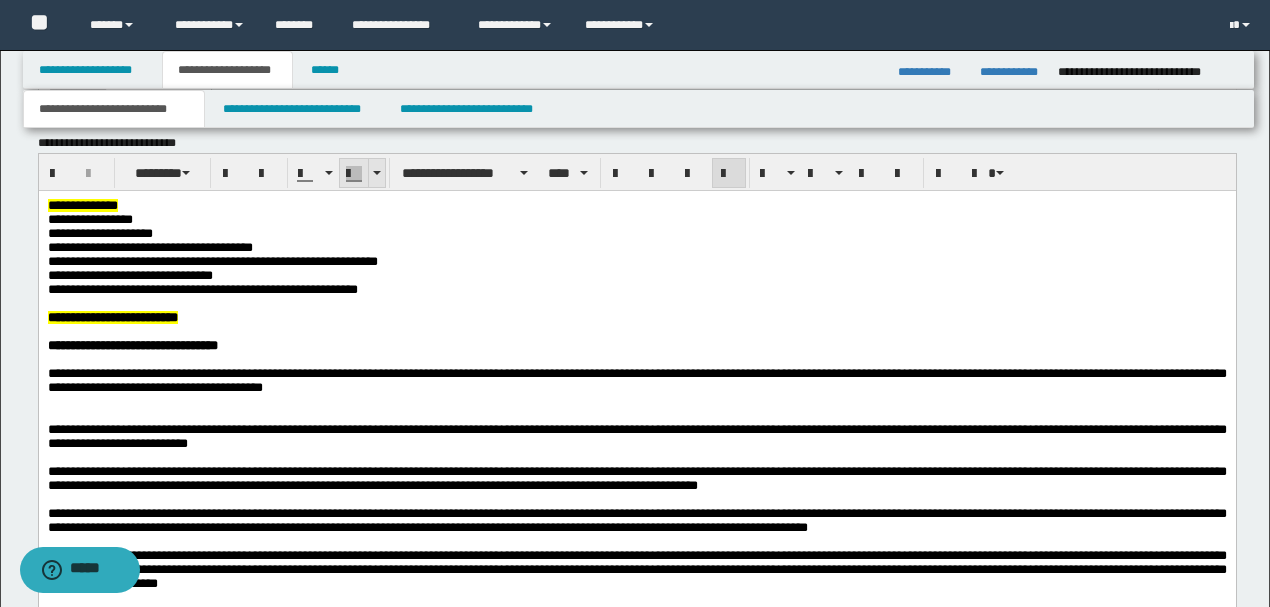 click at bounding box center (376, 173) 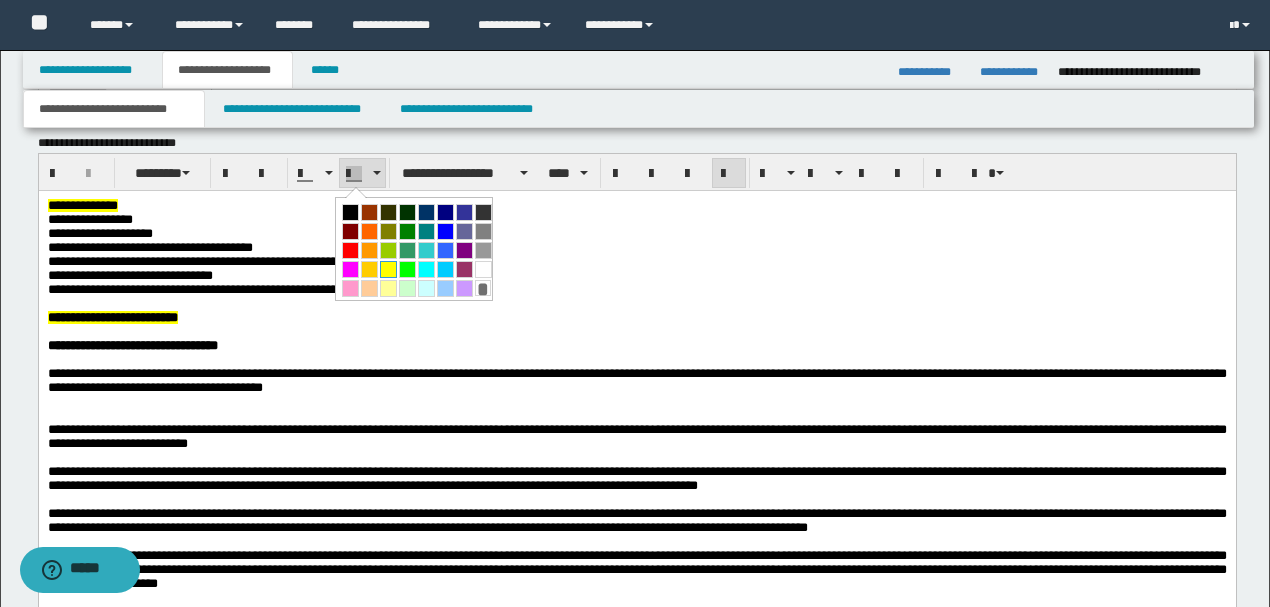 click at bounding box center [388, 269] 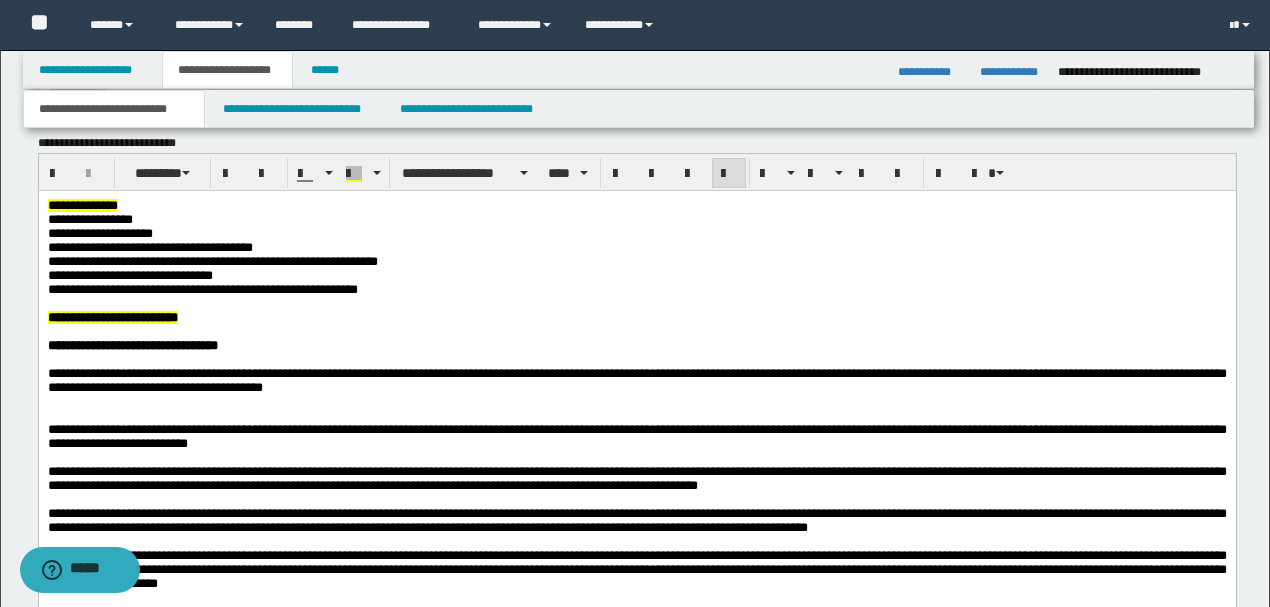 click on "**********" at bounding box center (636, 569) 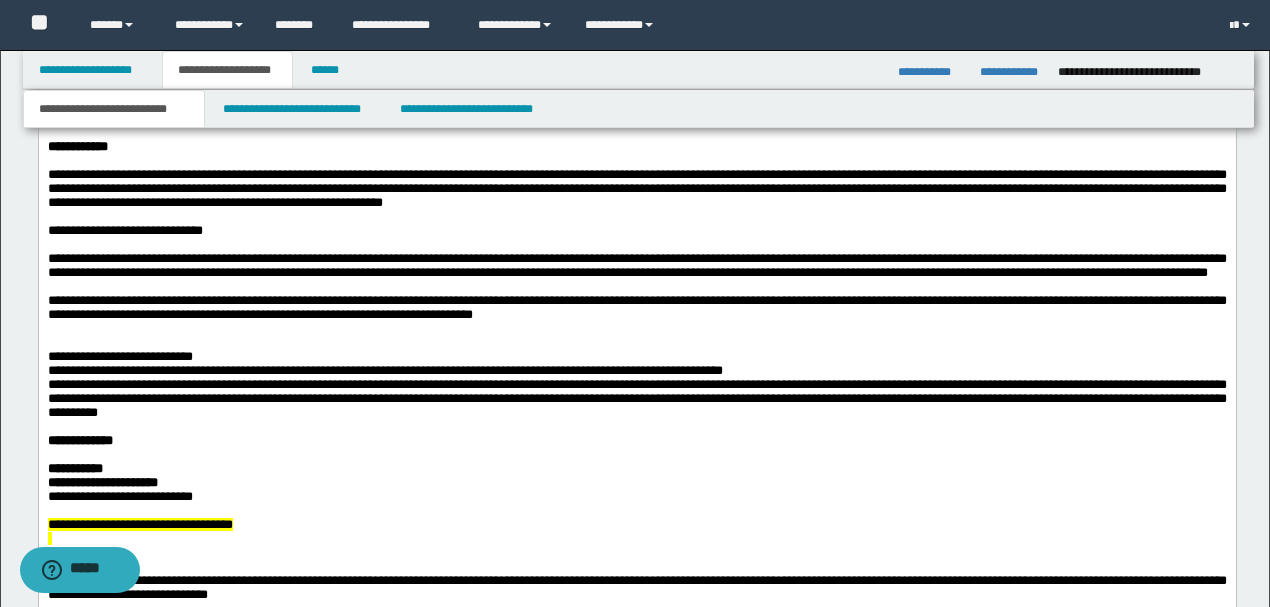 scroll, scrollTop: 1884, scrollLeft: 0, axis: vertical 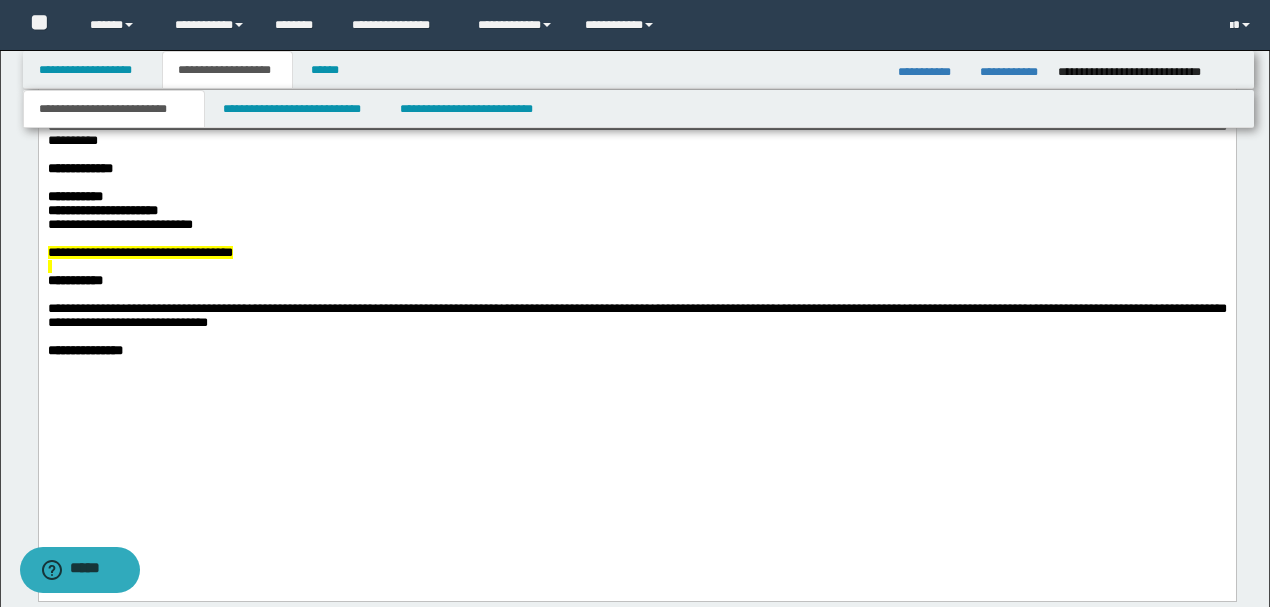 click on "**********" at bounding box center (636, -162) 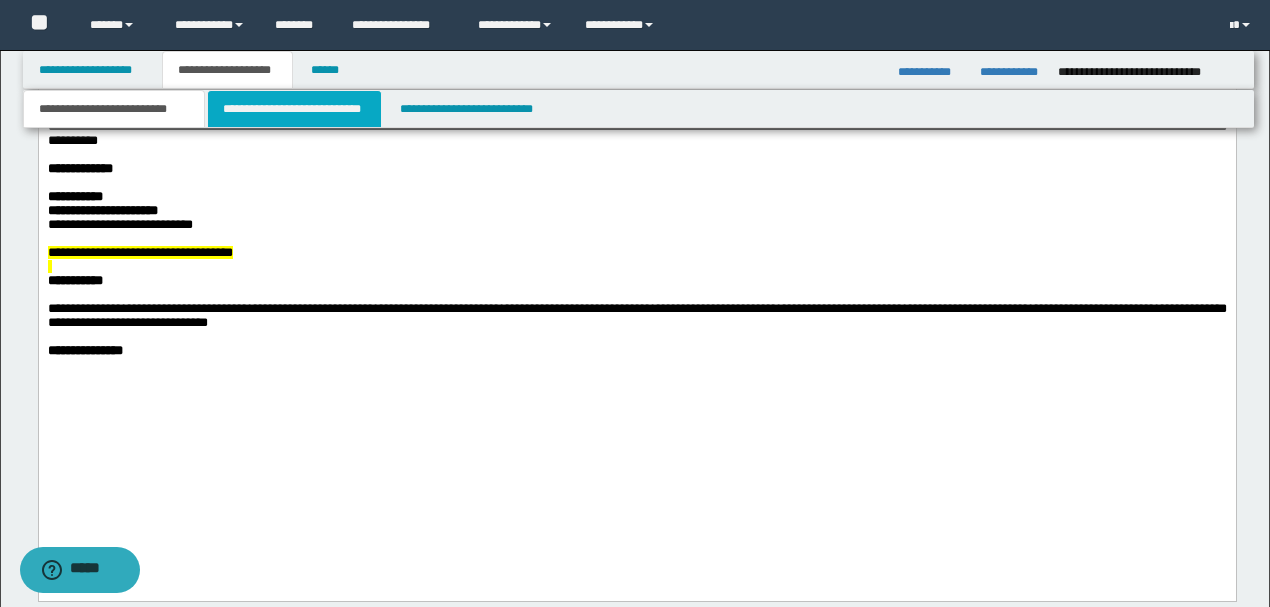 click on "**********" at bounding box center [294, 109] 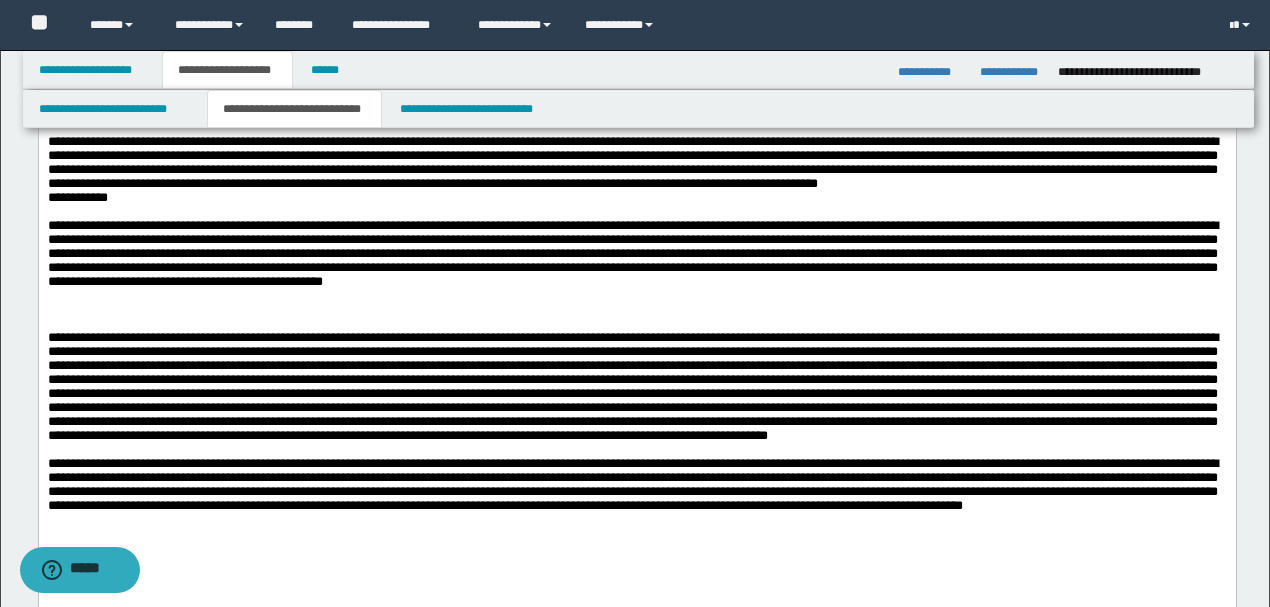 drag, startPoint x: 76, startPoint y: 286, endPoint x: 308, endPoint y: 151, distance: 268.41943 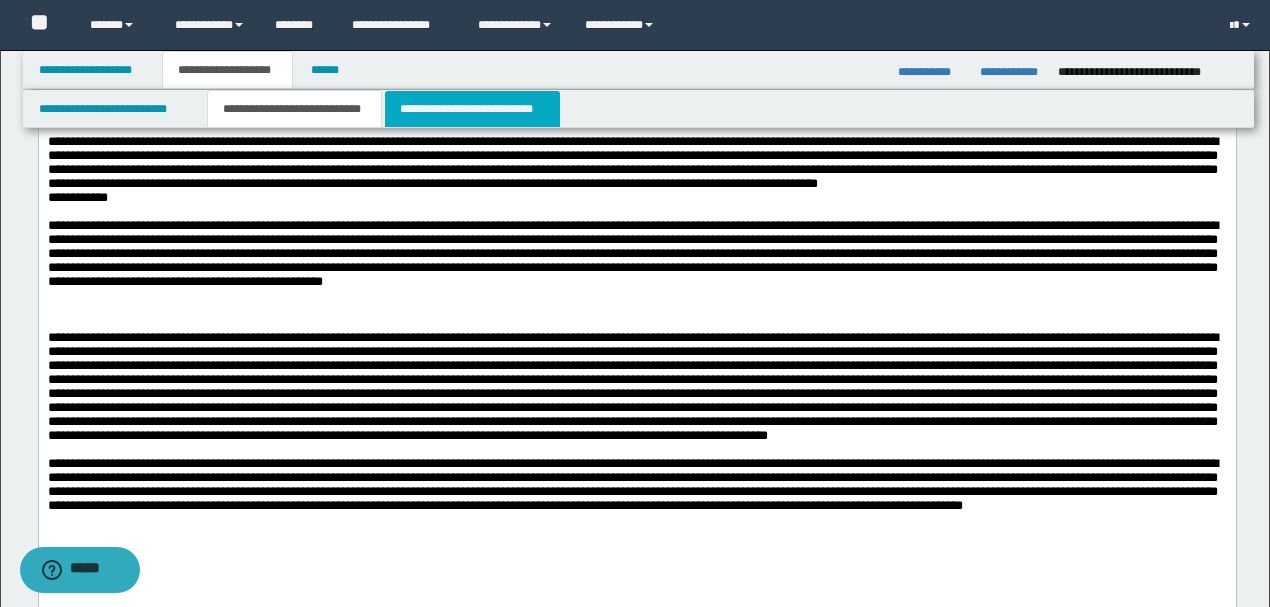 click on "**********" at bounding box center (472, 109) 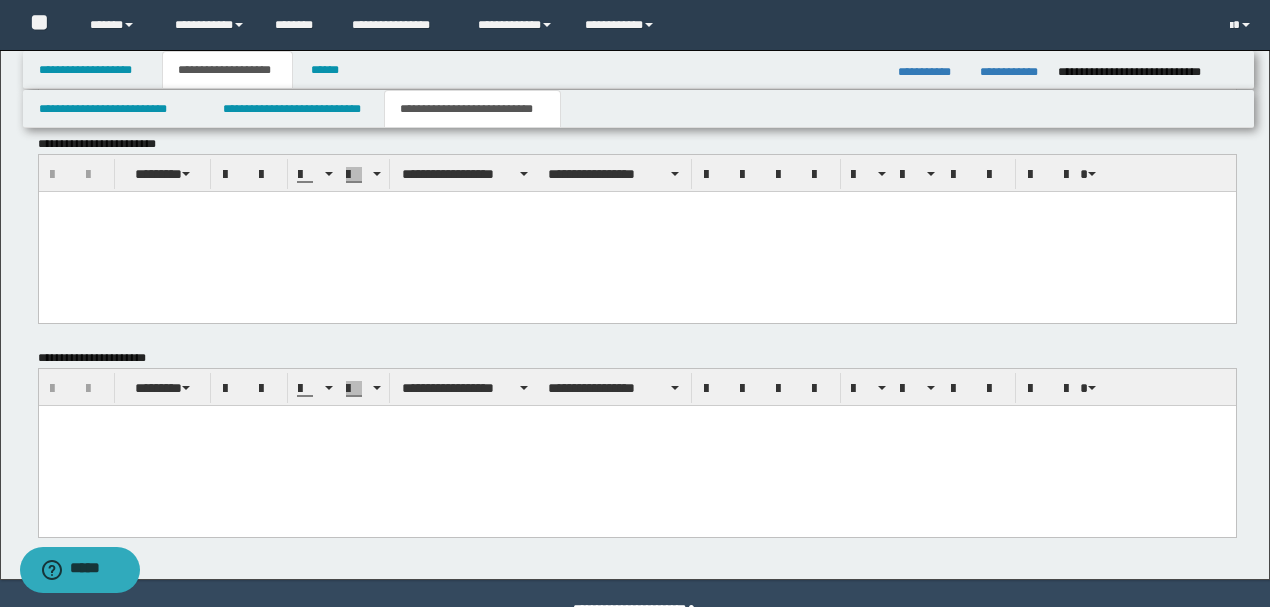 scroll, scrollTop: 896, scrollLeft: 0, axis: vertical 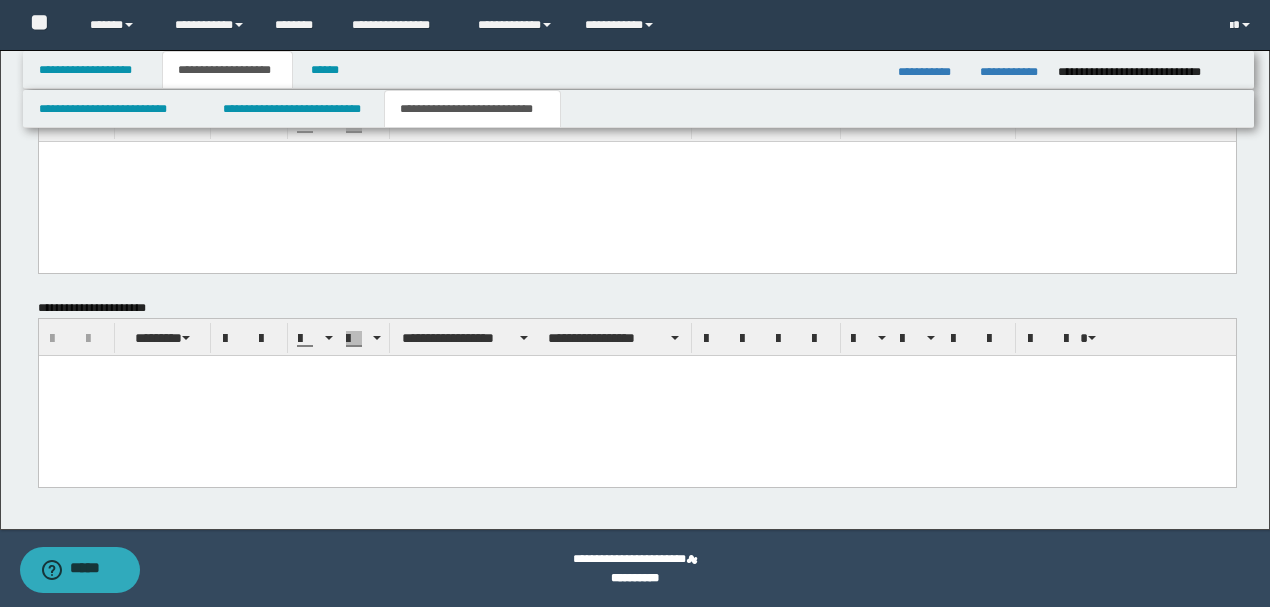 click at bounding box center (636, 395) 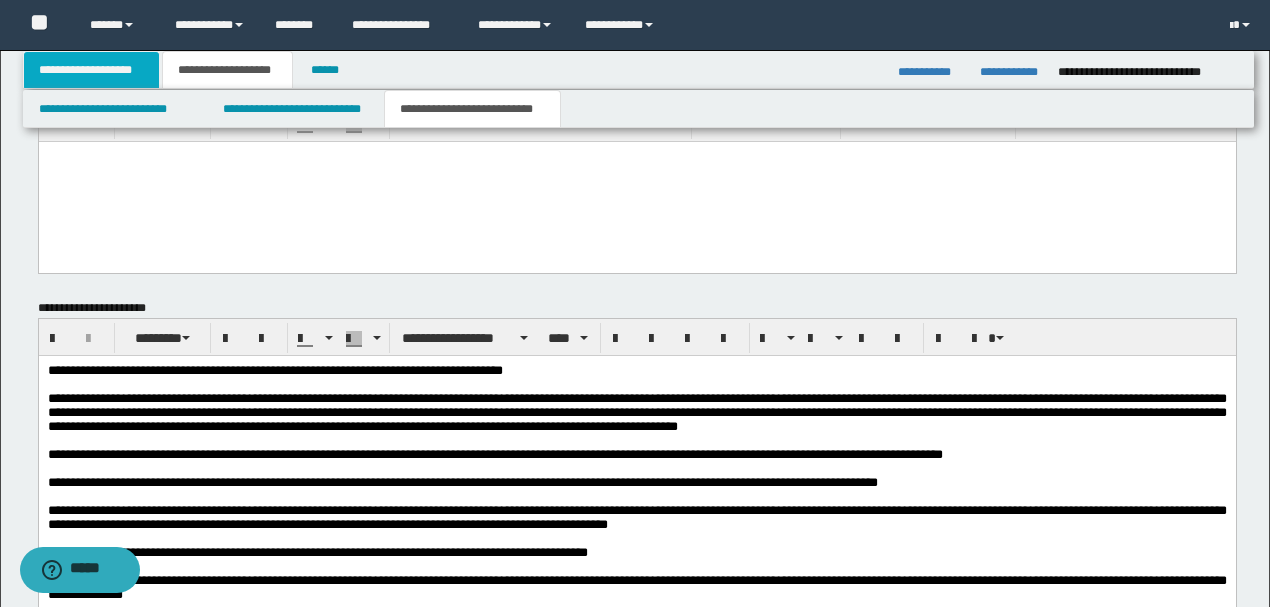 click on "**********" at bounding box center (92, 70) 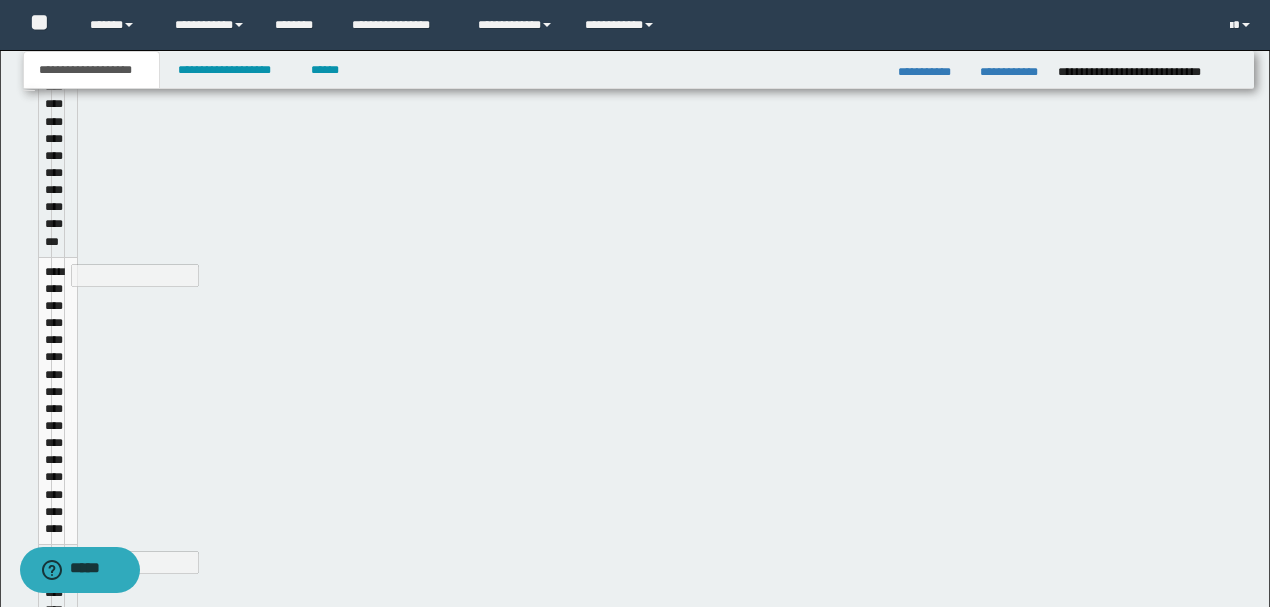scroll, scrollTop: 537, scrollLeft: 0, axis: vertical 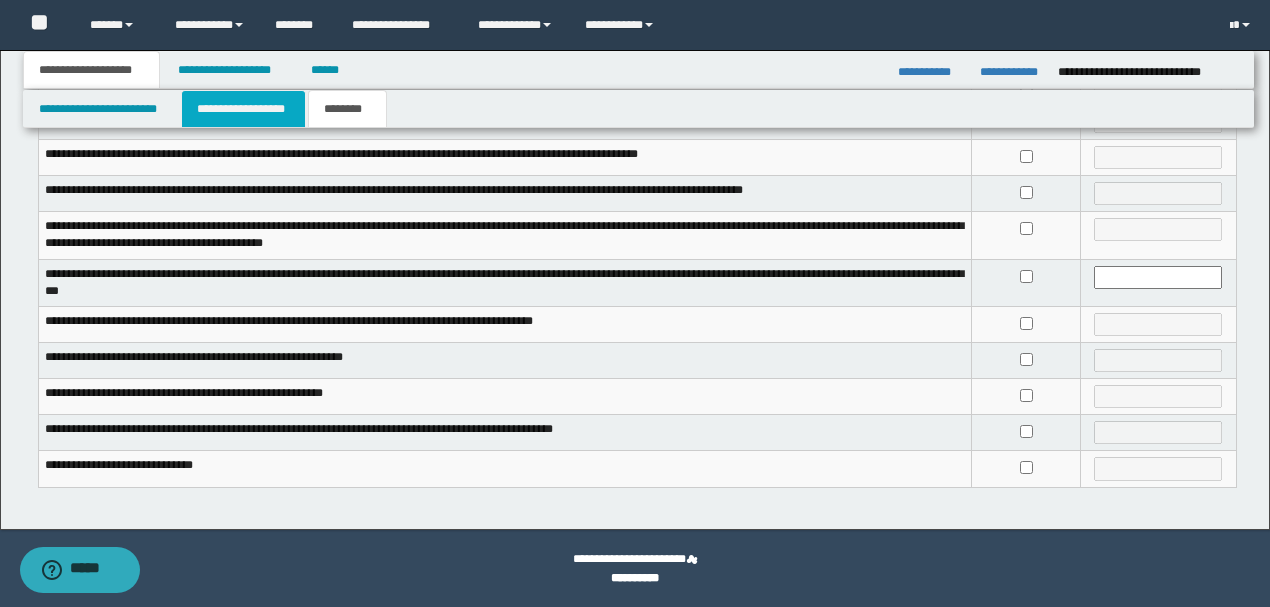 click on "**********" at bounding box center (243, 109) 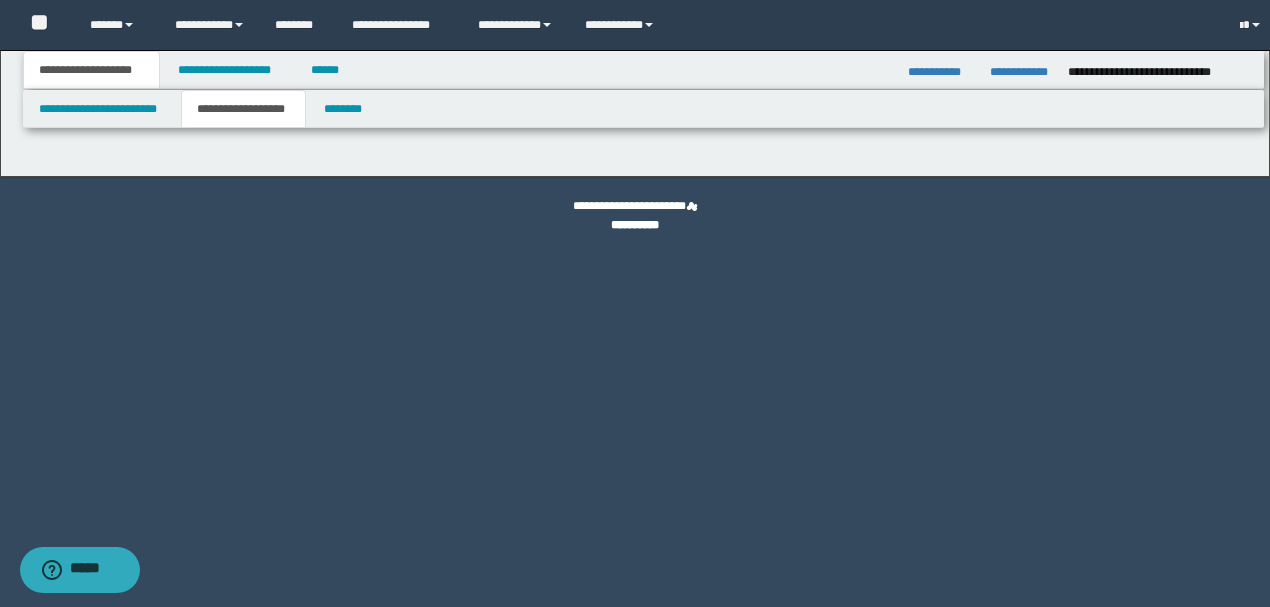 scroll, scrollTop: 0, scrollLeft: 0, axis: both 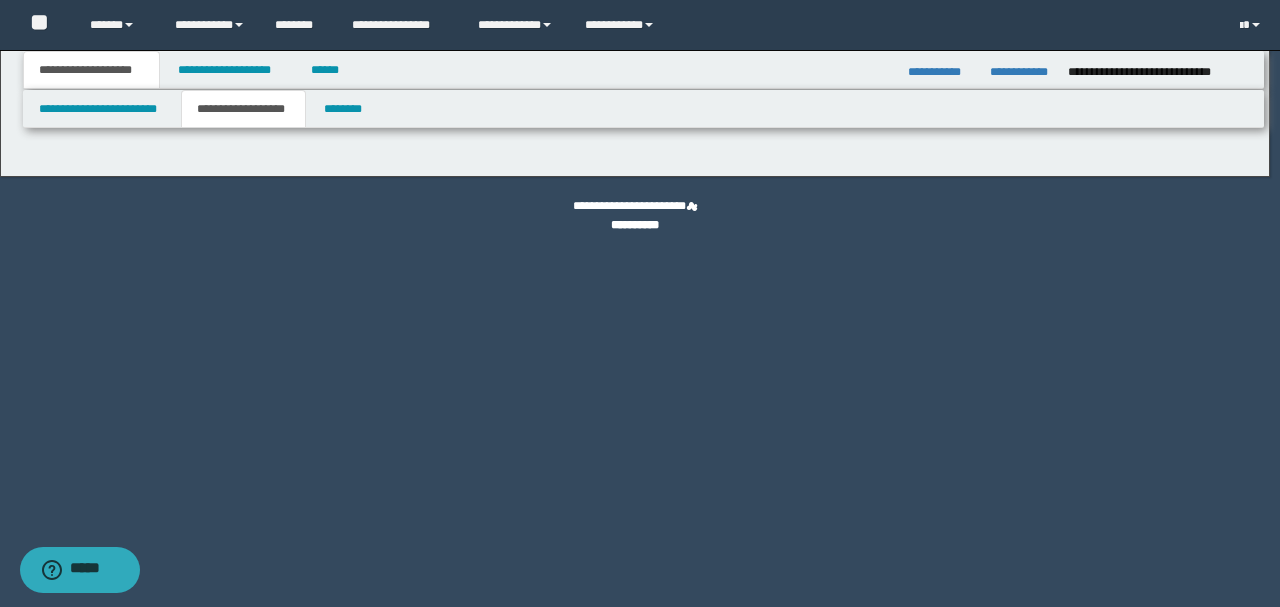 type on "********" 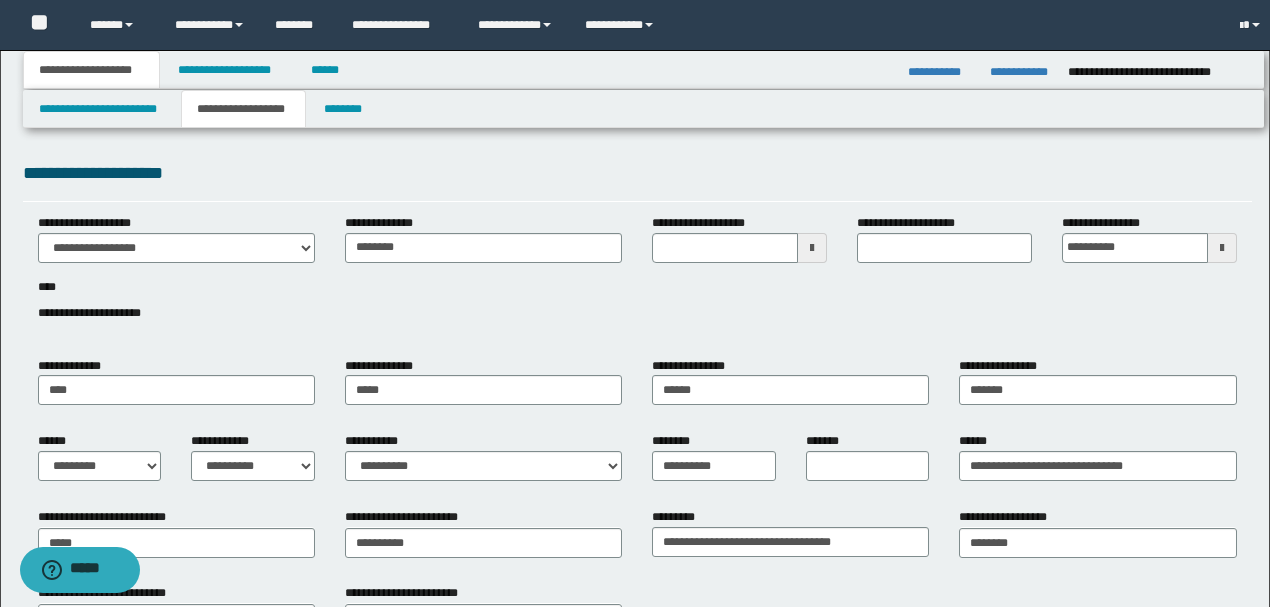 type 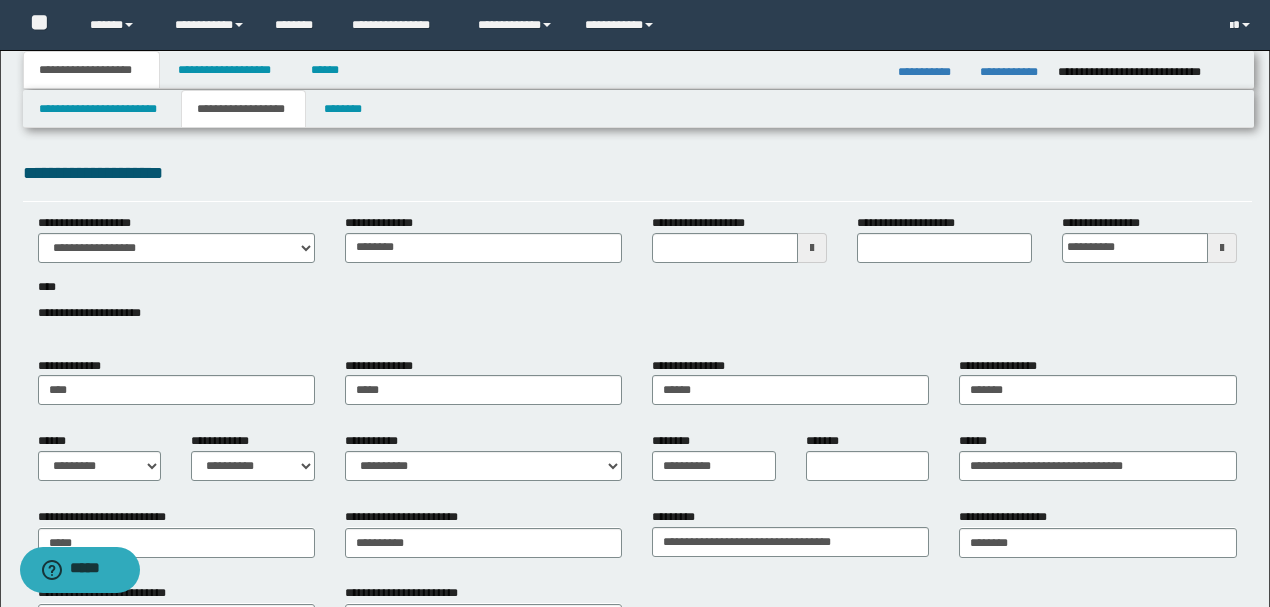 drag, startPoint x: 878, startPoint y: 188, endPoint x: 571, endPoint y: 183, distance: 307.0407 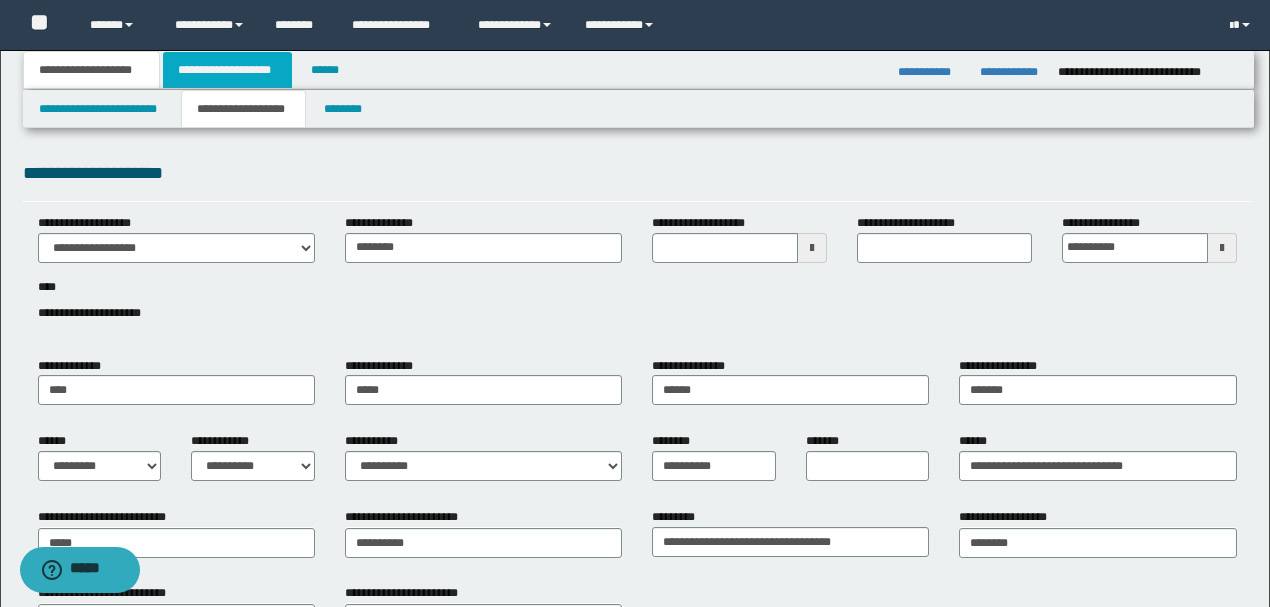 click on "**********" at bounding box center (227, 70) 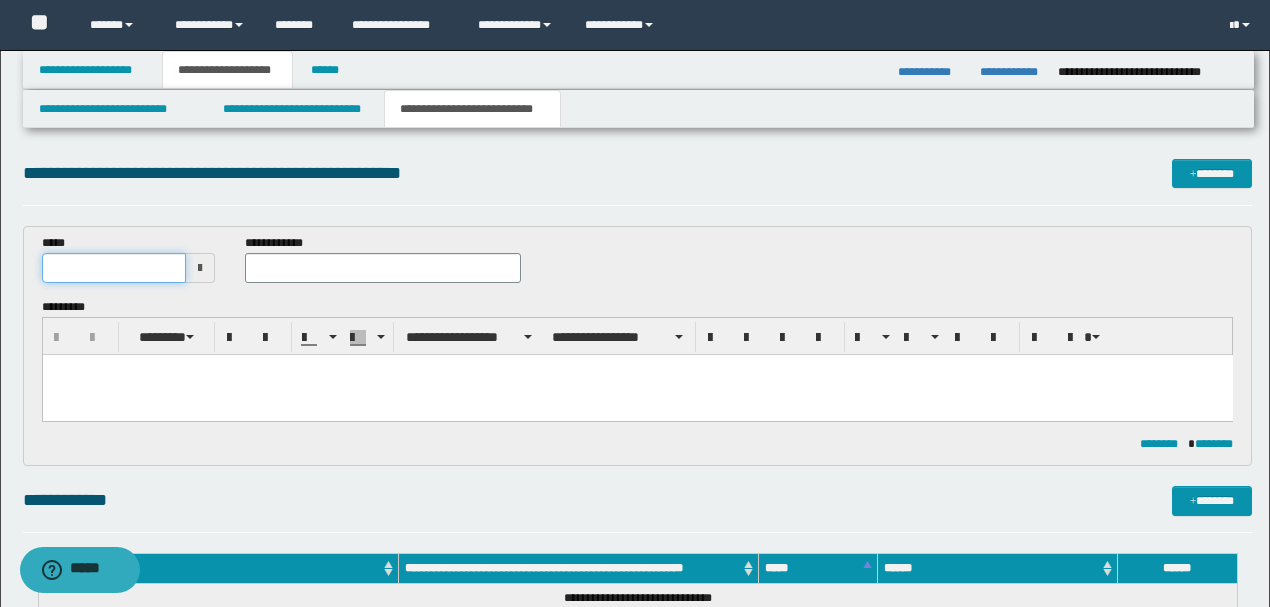 click at bounding box center [114, 268] 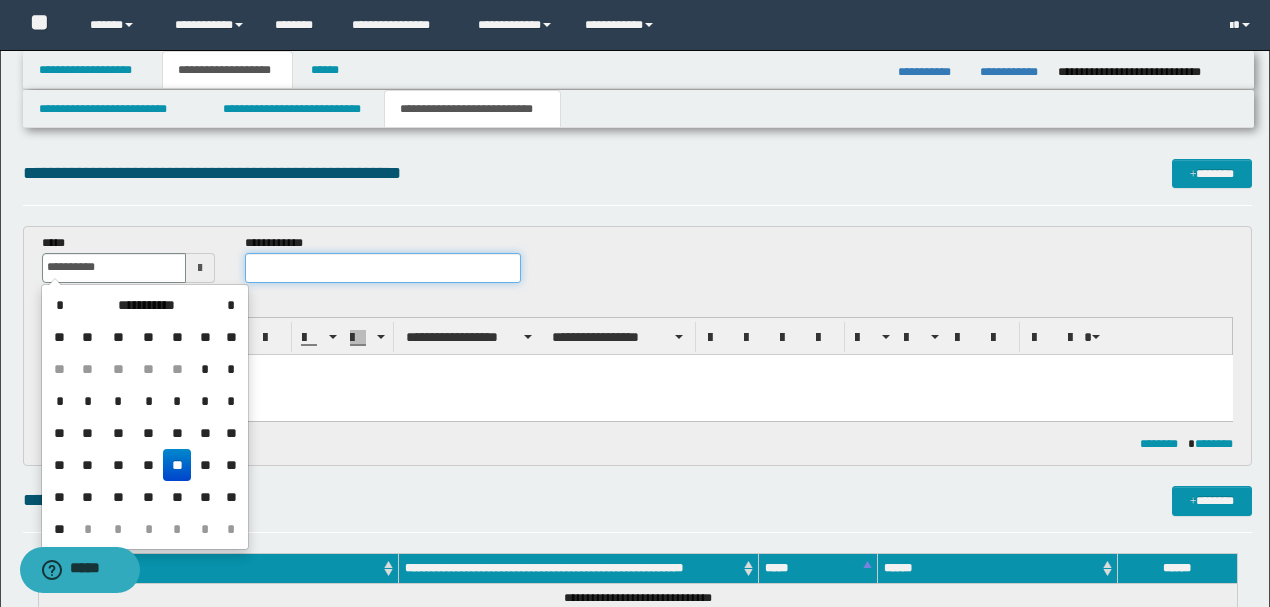 type on "**********" 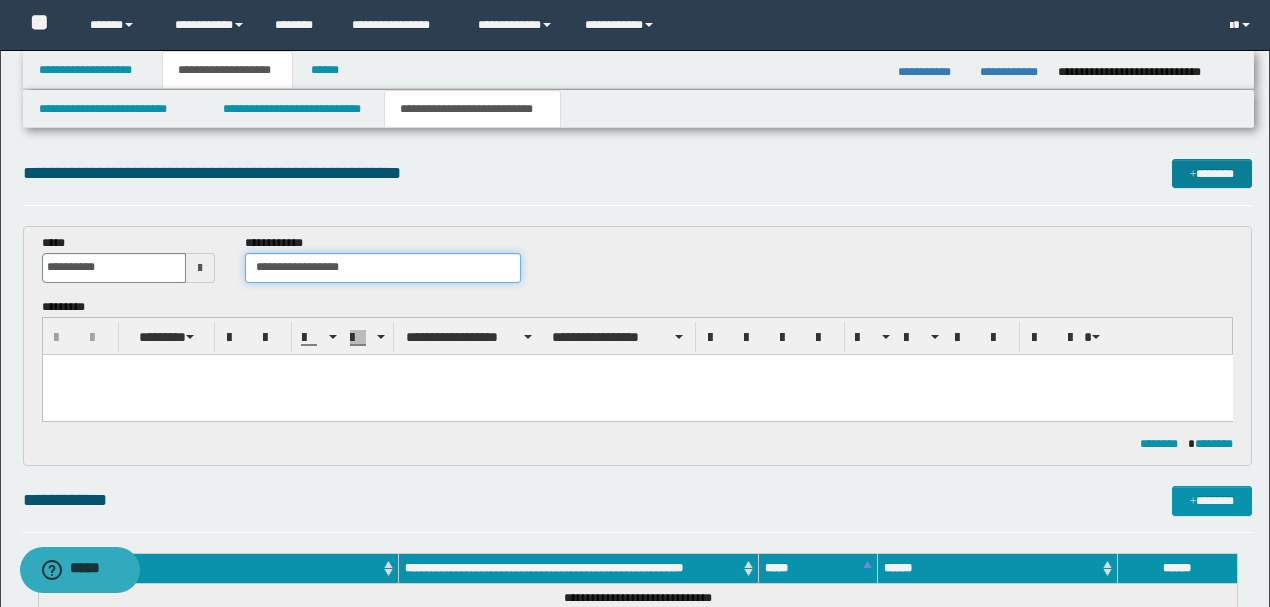 type on "**********" 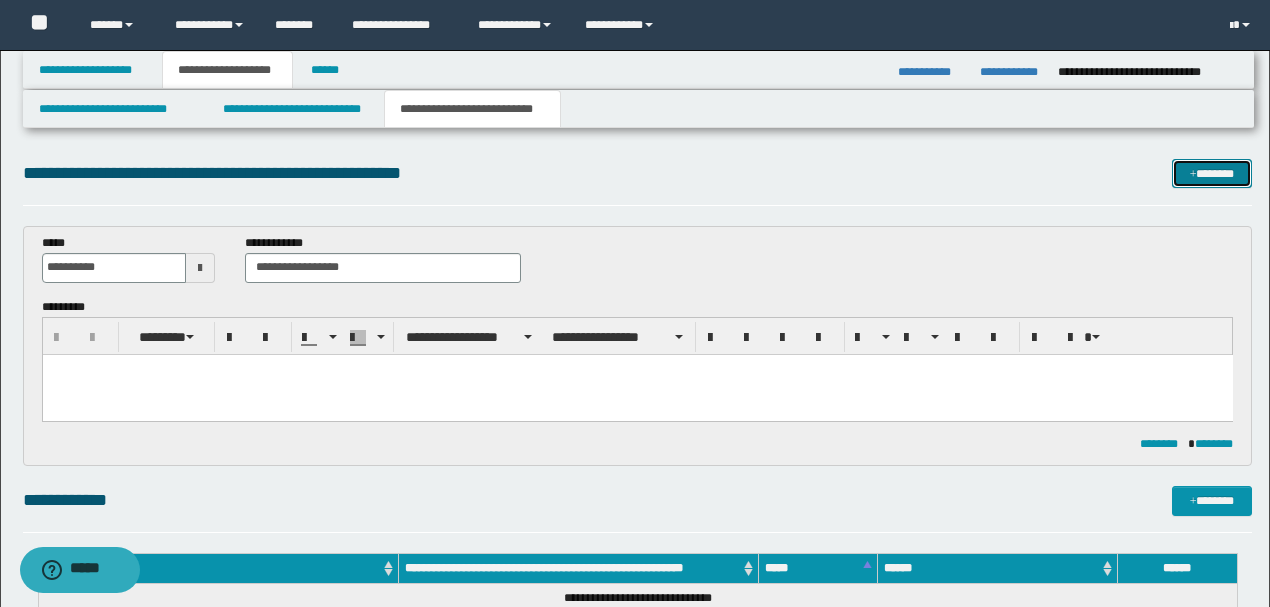 click on "*******" at bounding box center (1211, 173) 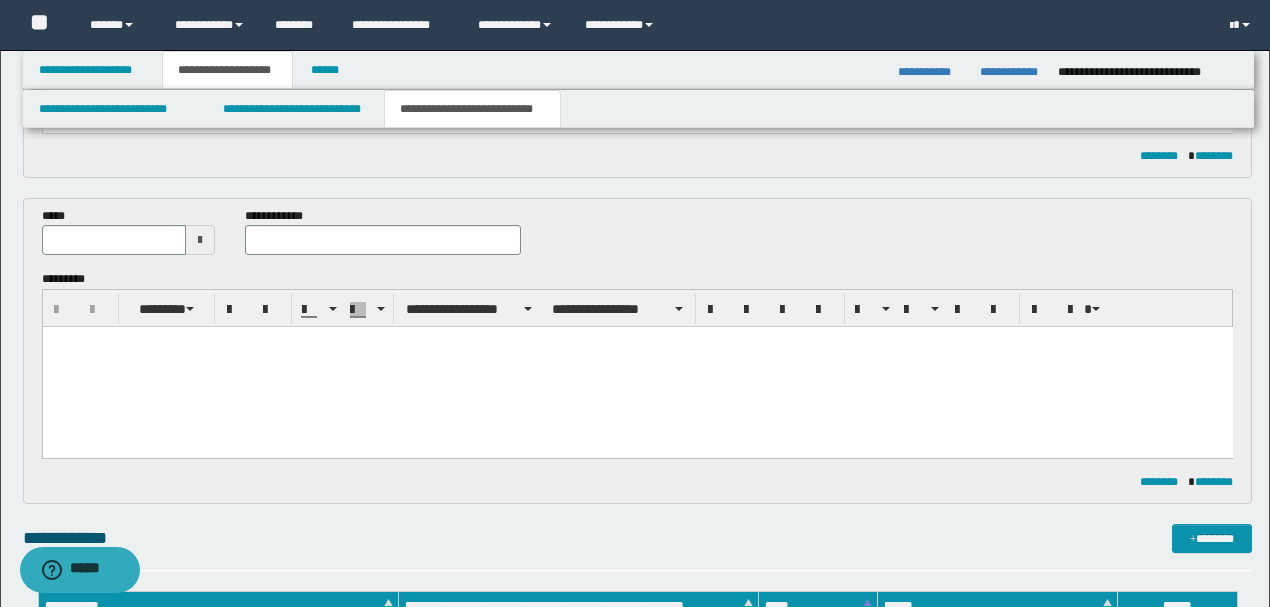 scroll, scrollTop: 279, scrollLeft: 0, axis: vertical 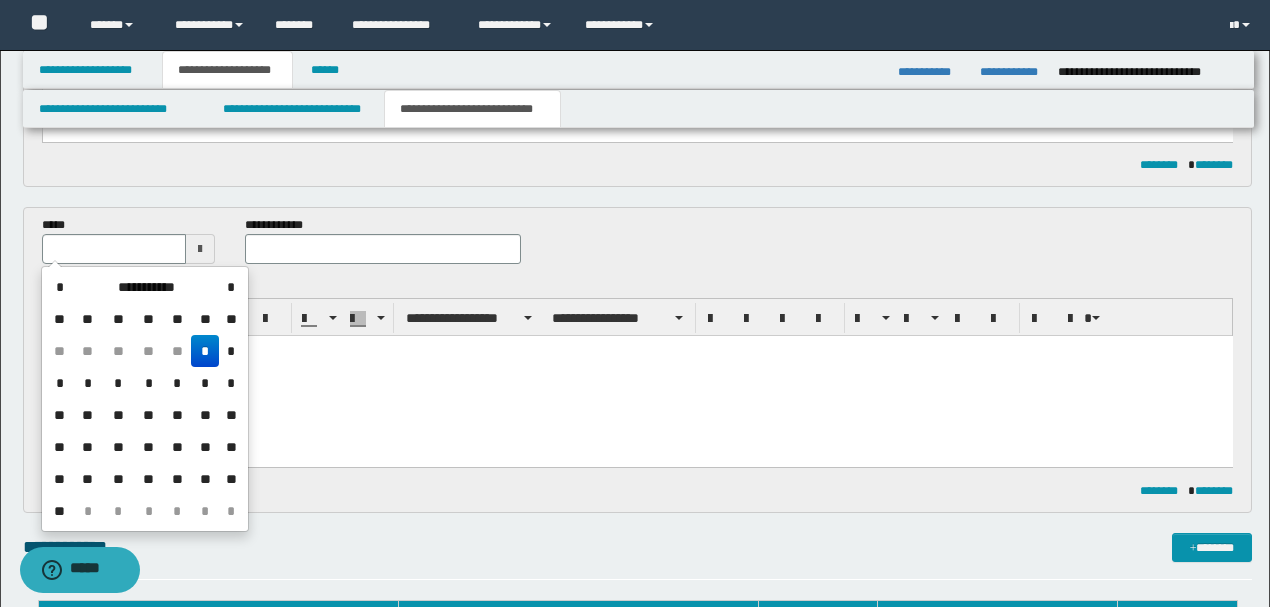 click at bounding box center [114, 249] 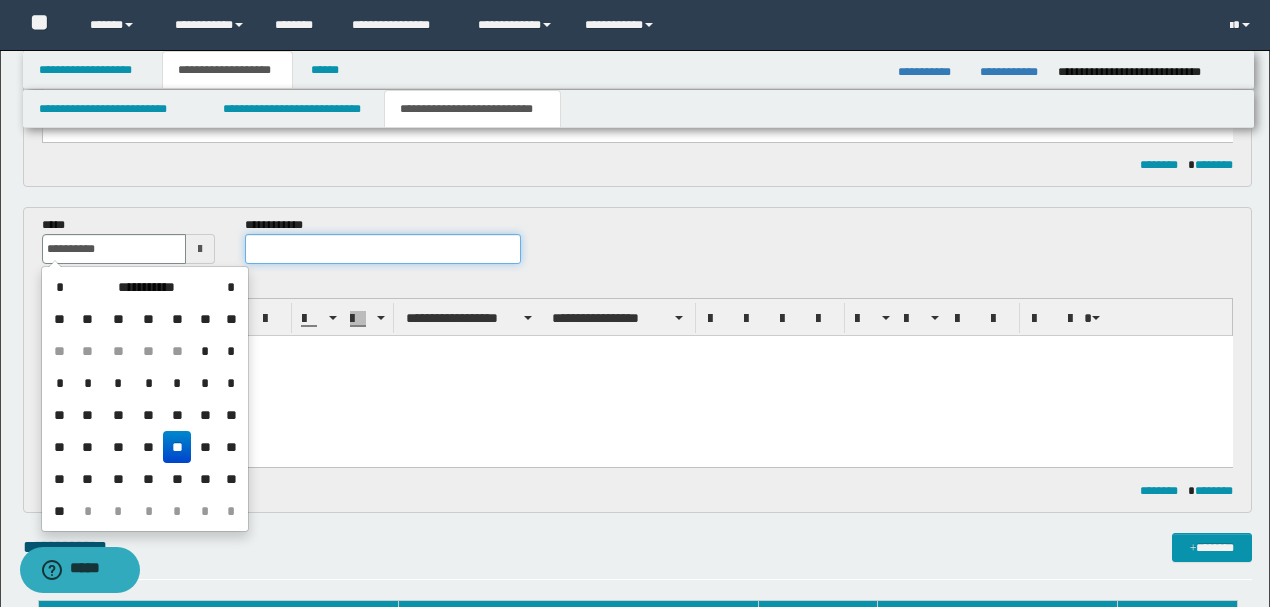 type on "**********" 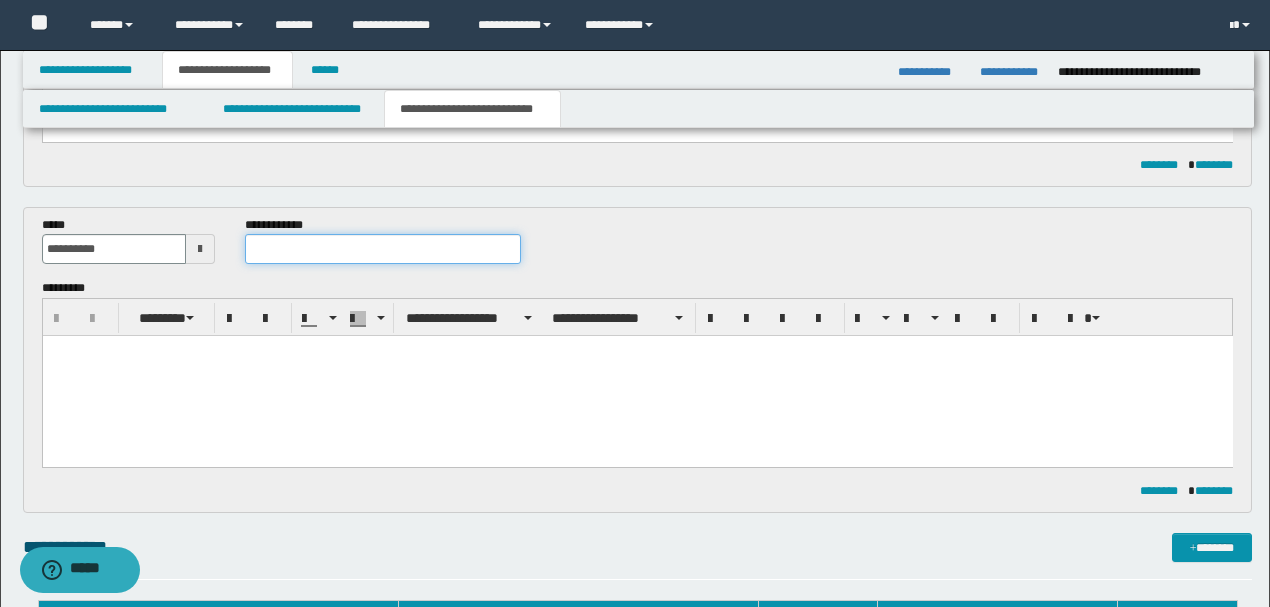 click at bounding box center [382, 249] 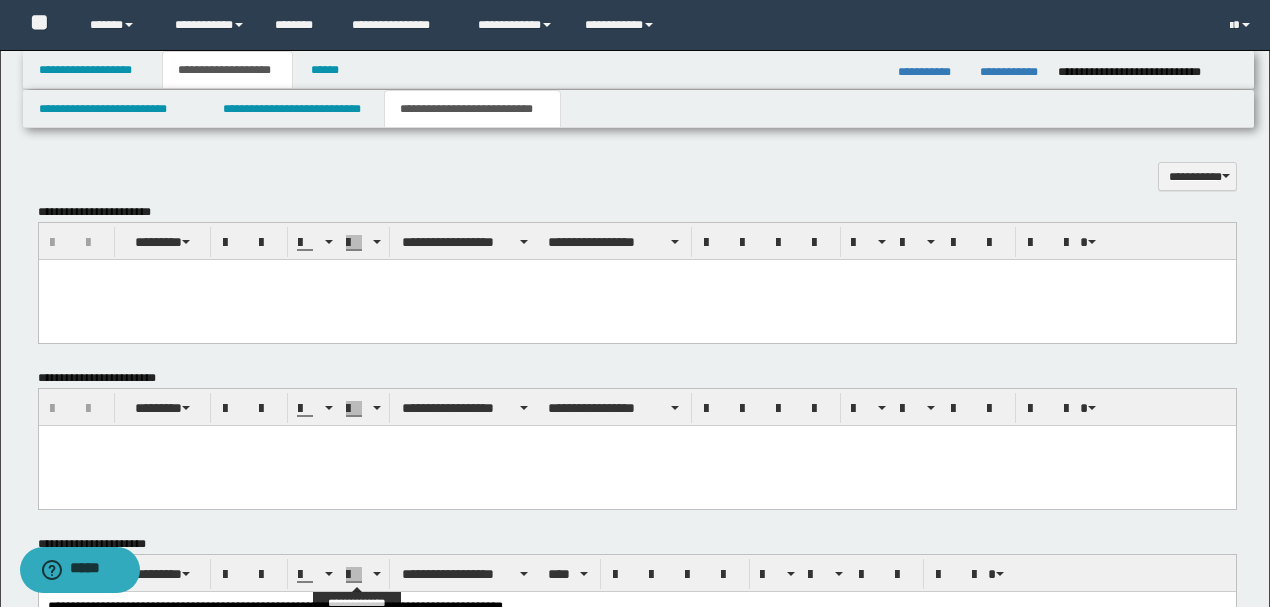 scroll, scrollTop: 746, scrollLeft: 0, axis: vertical 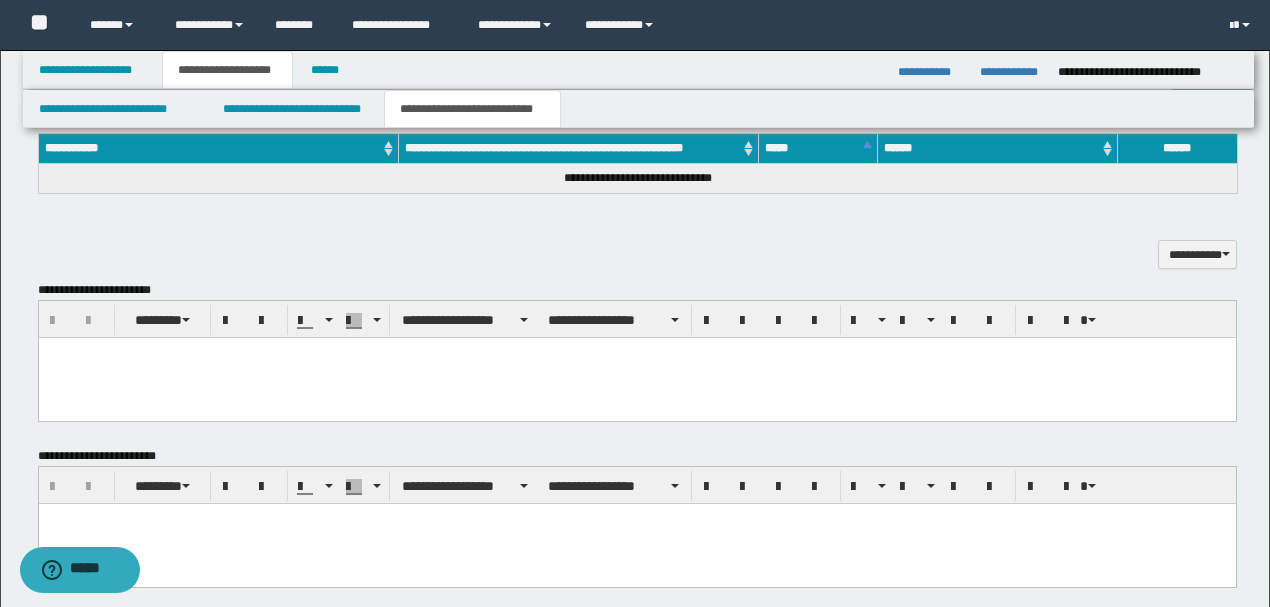 type on "**********" 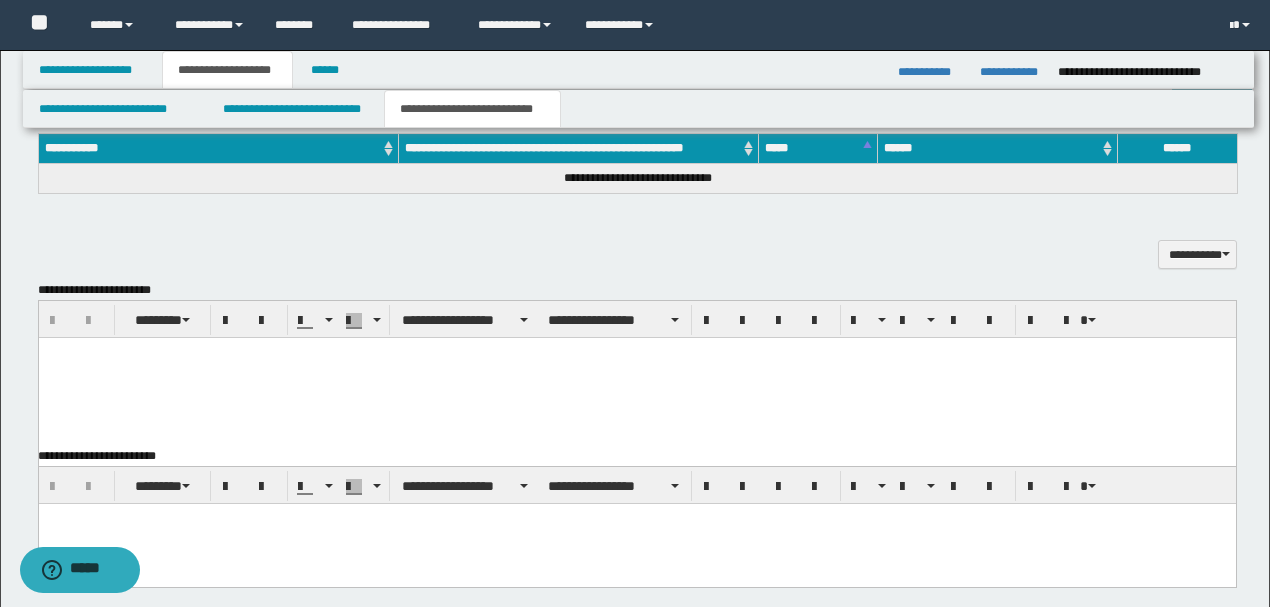 click at bounding box center [636, 352] 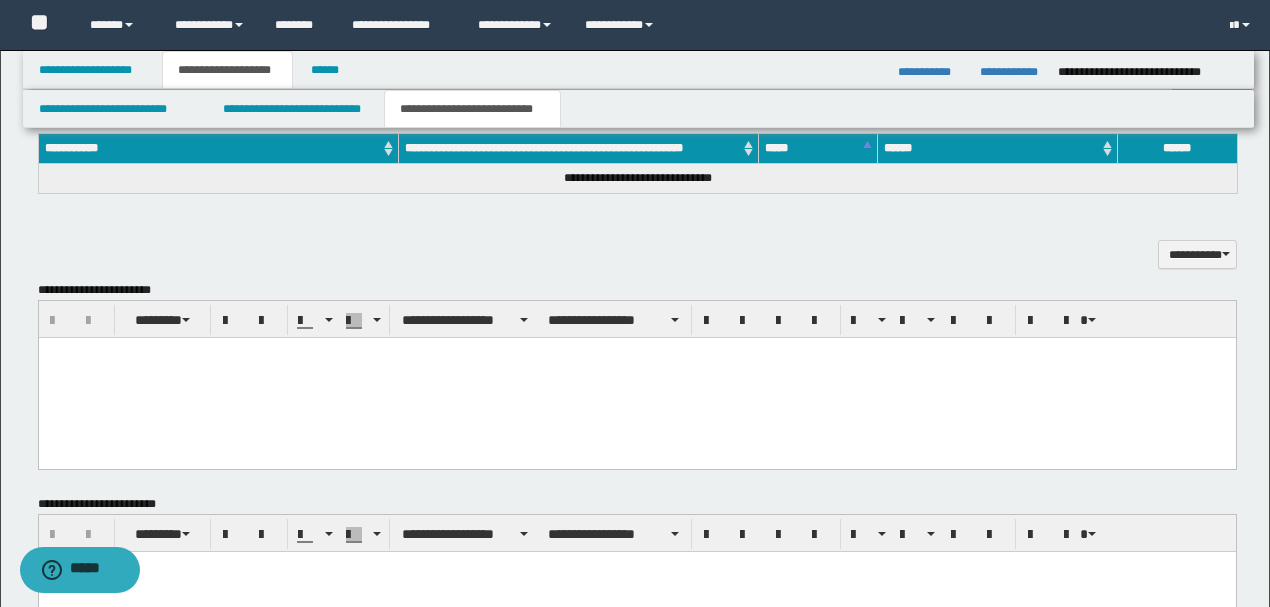 paste 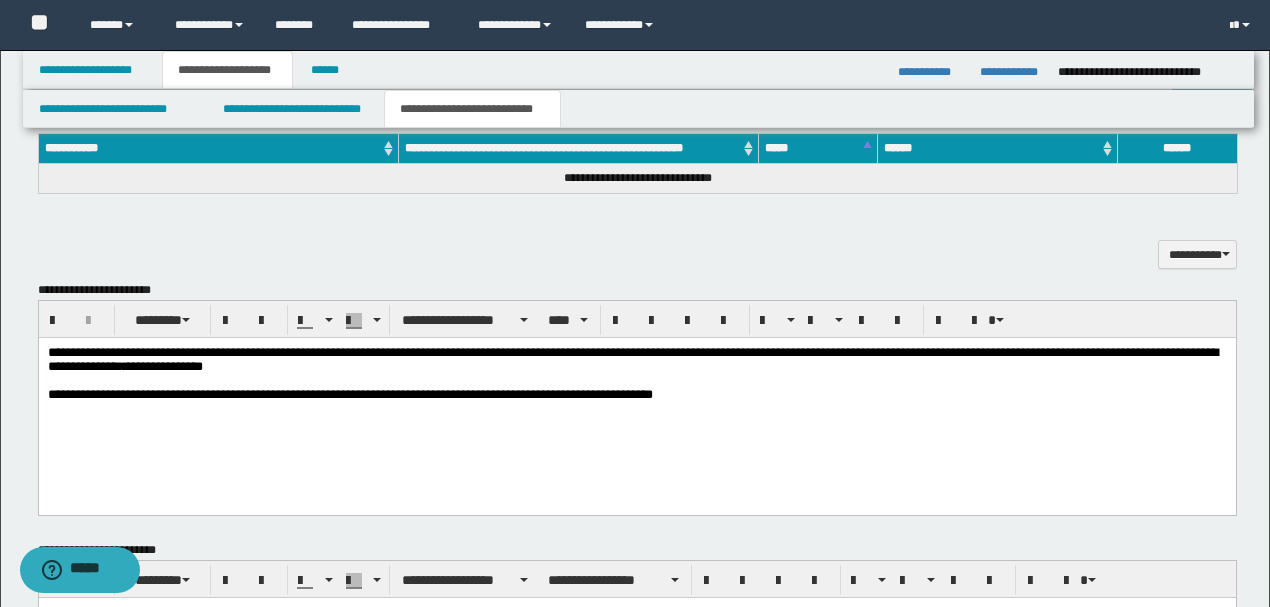 click on "**********" at bounding box center [636, 398] 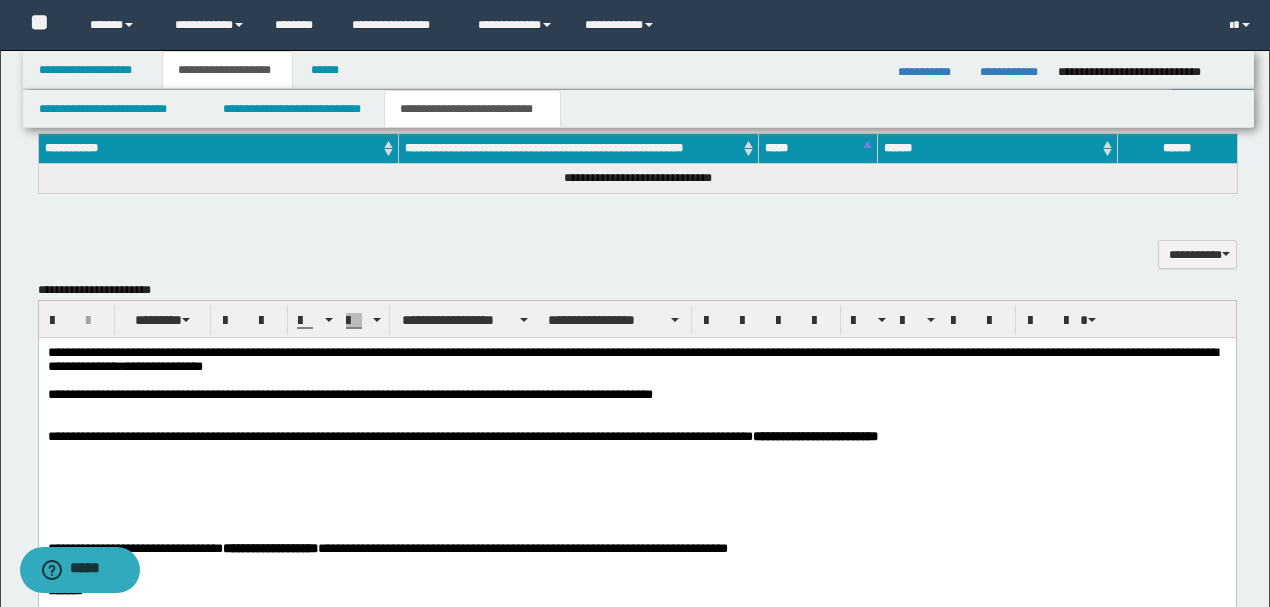 click at bounding box center [636, 408] 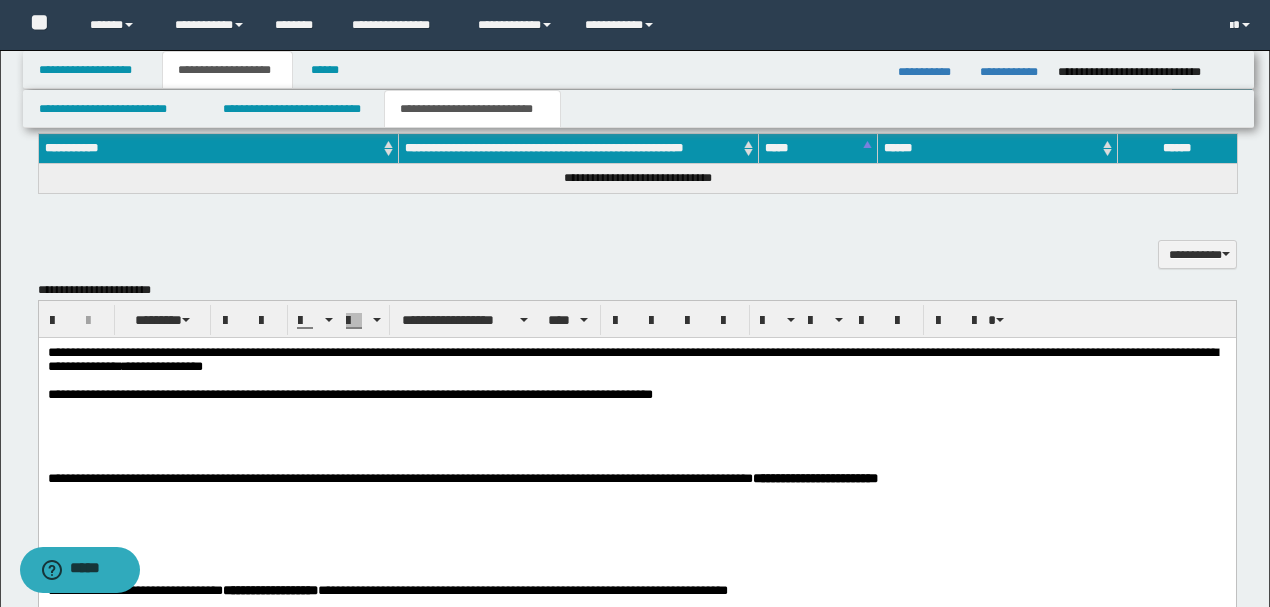 click at bounding box center [636, 520] 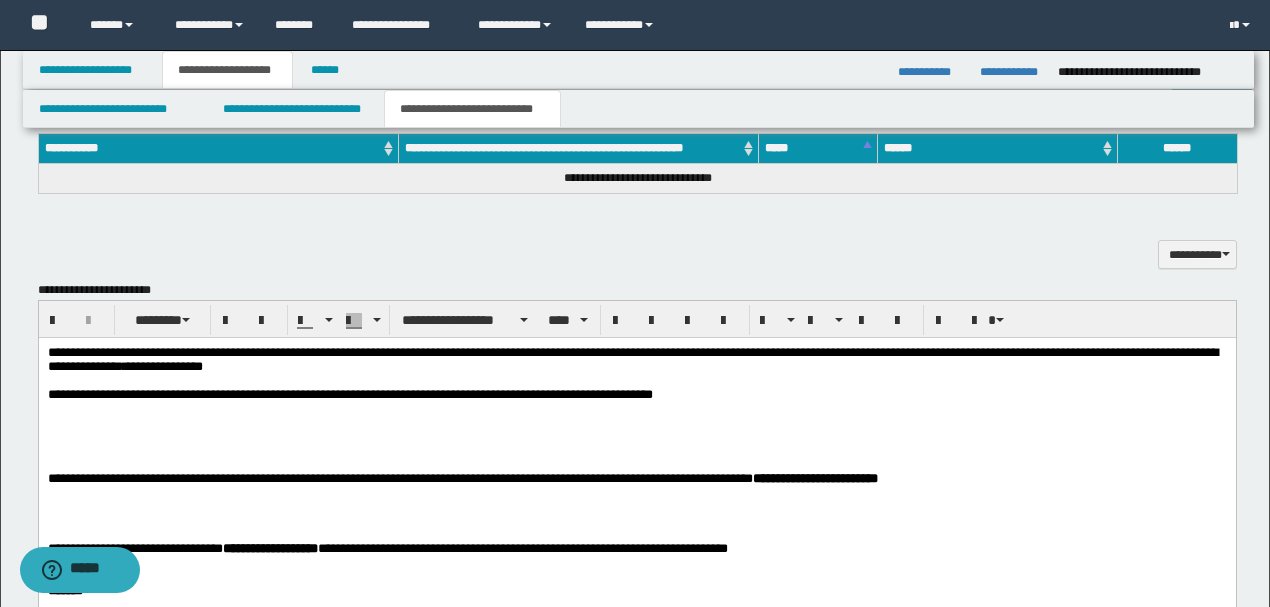 click at bounding box center [636, 506] 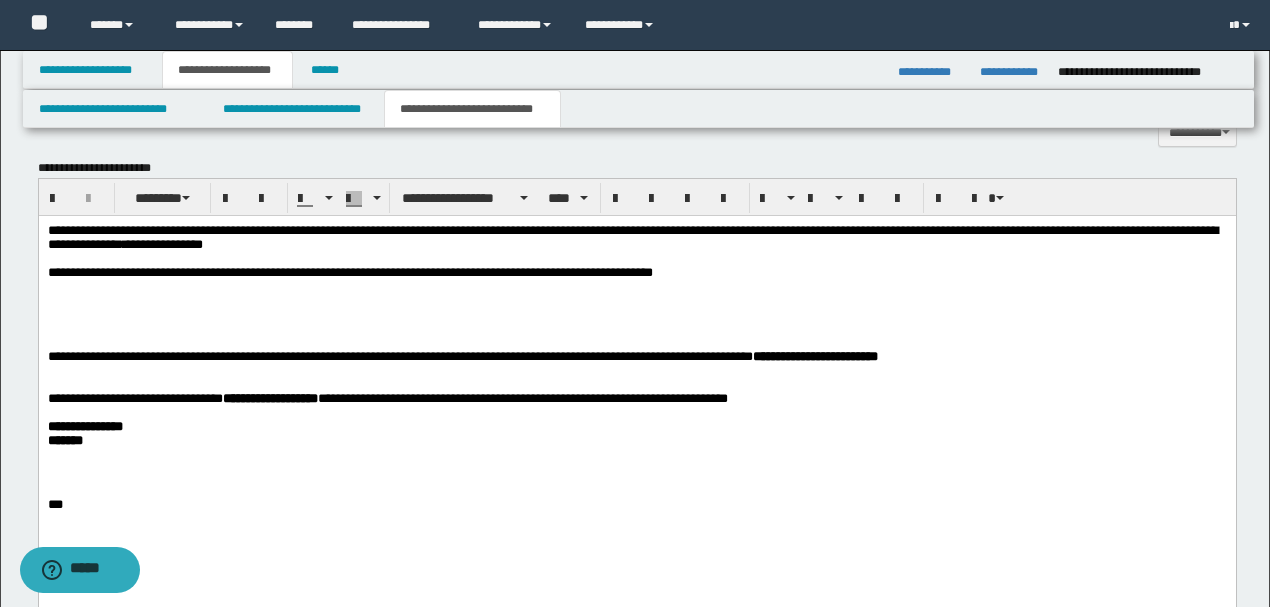 scroll, scrollTop: 879, scrollLeft: 0, axis: vertical 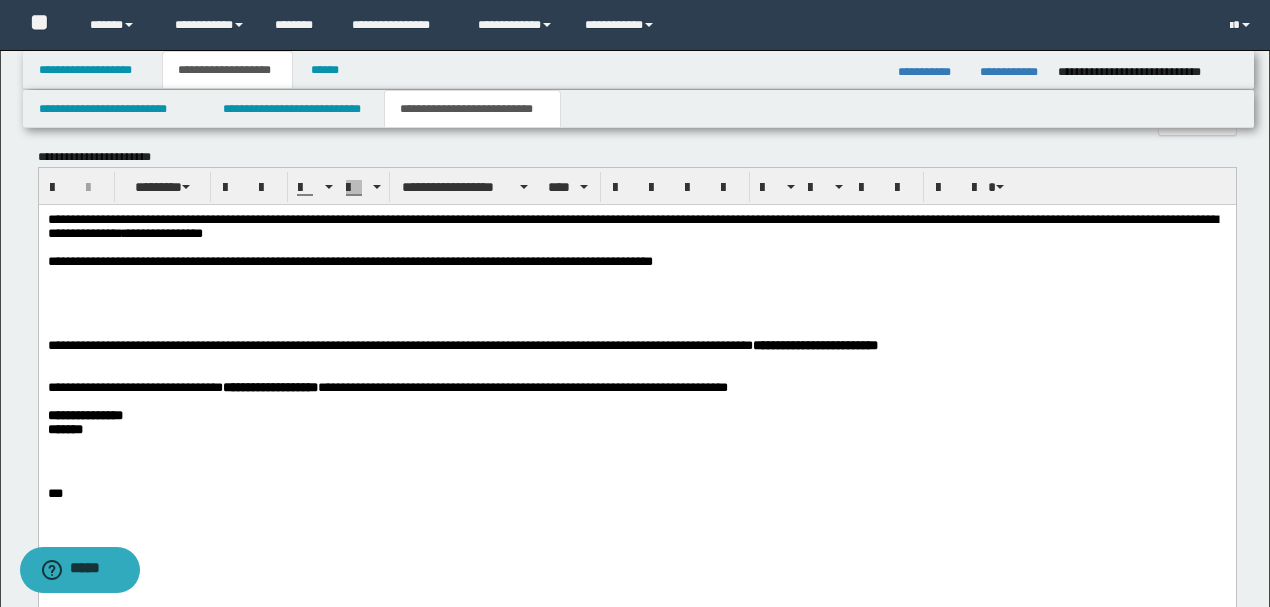 click at bounding box center [636, 443] 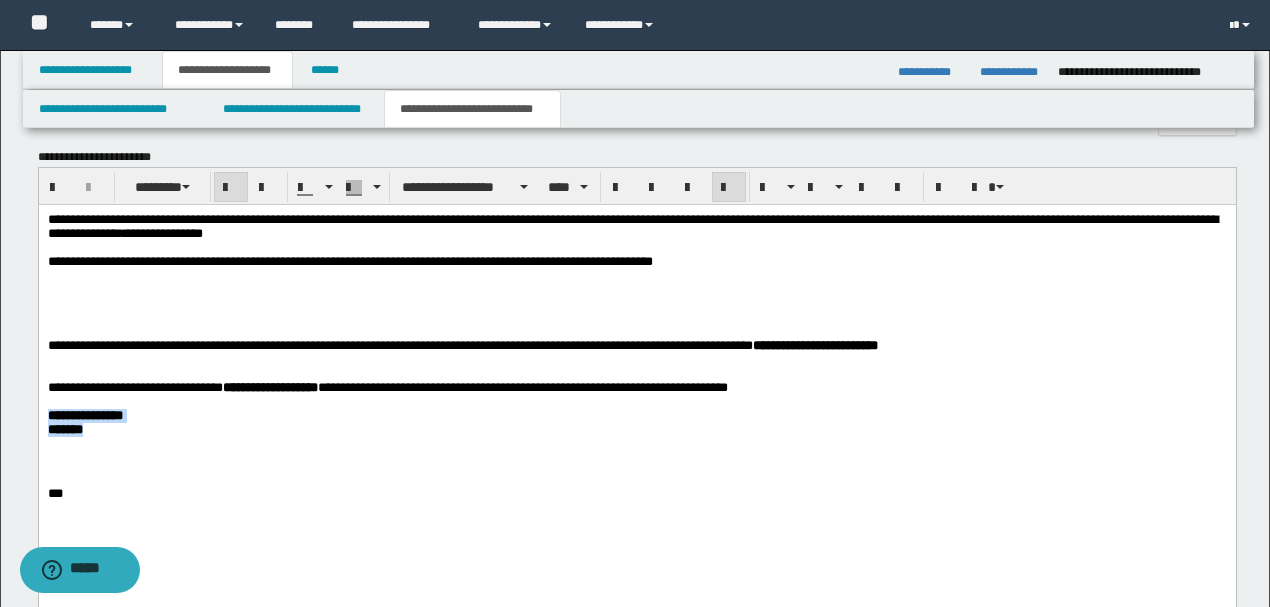 drag, startPoint x: 138, startPoint y: 452, endPoint x: 10, endPoint y: 428, distance: 130.23056 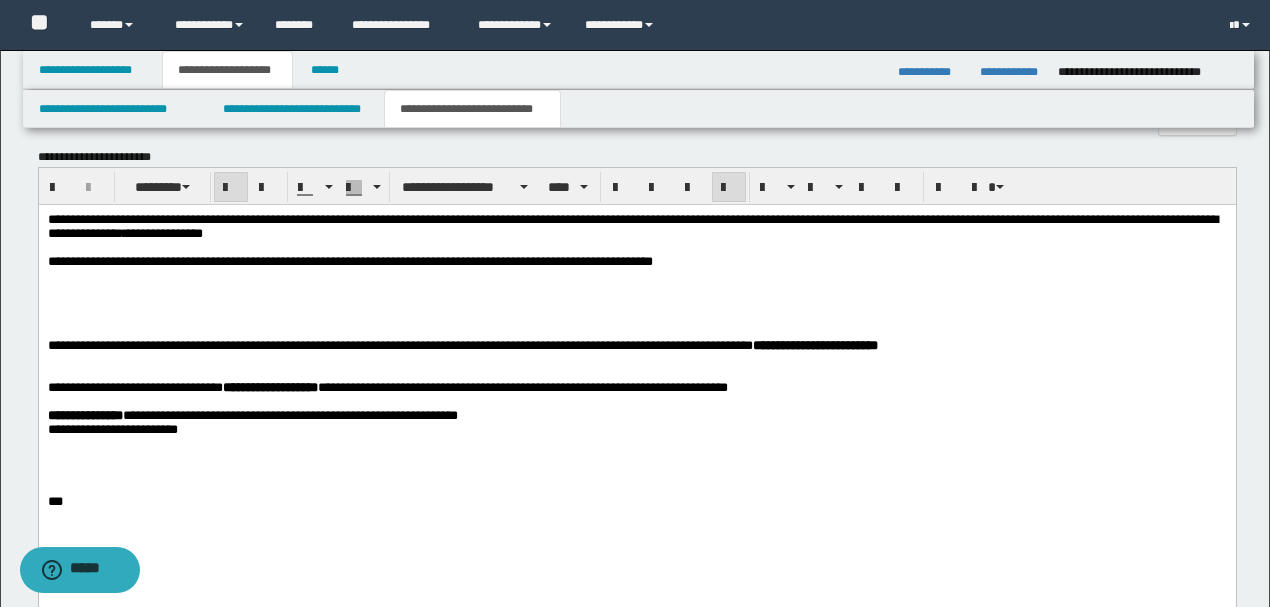click at bounding box center (636, 451) 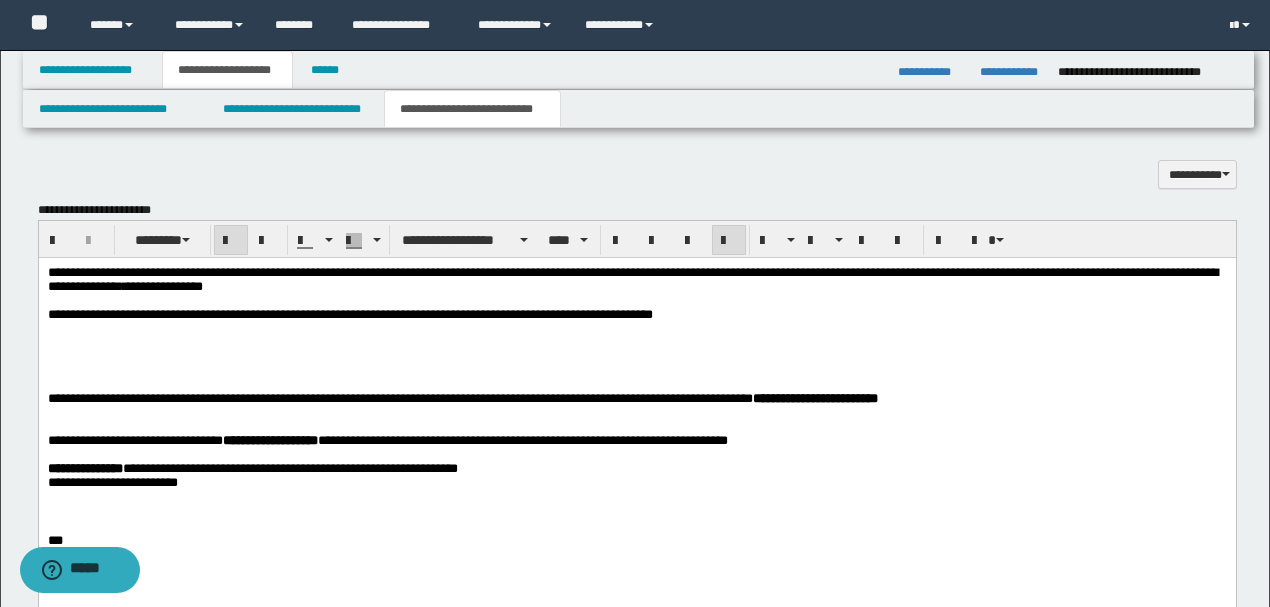 scroll, scrollTop: 882, scrollLeft: 0, axis: vertical 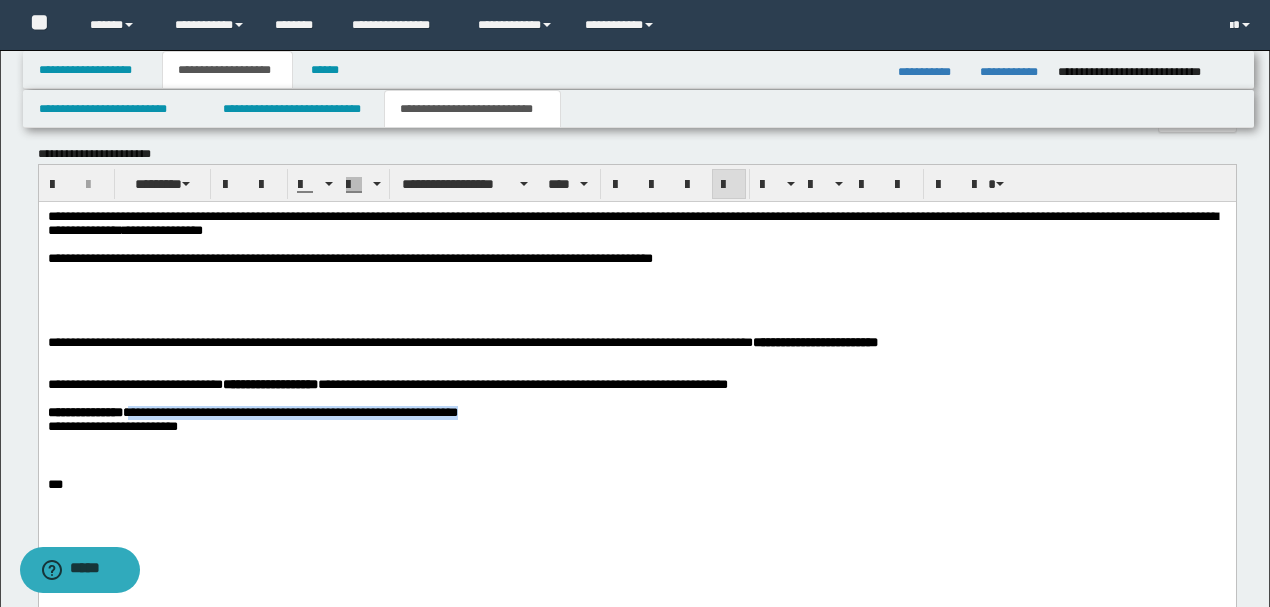 drag, startPoint x: 304, startPoint y: 433, endPoint x: 135, endPoint y: 429, distance: 169.04733 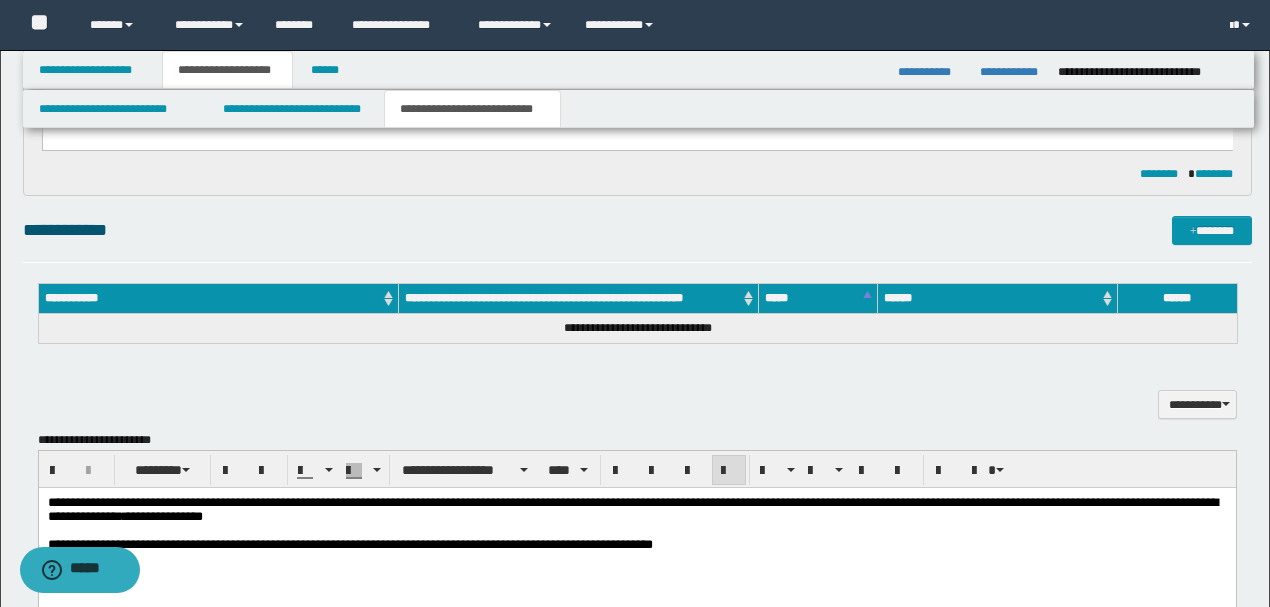 scroll, scrollTop: 548, scrollLeft: 0, axis: vertical 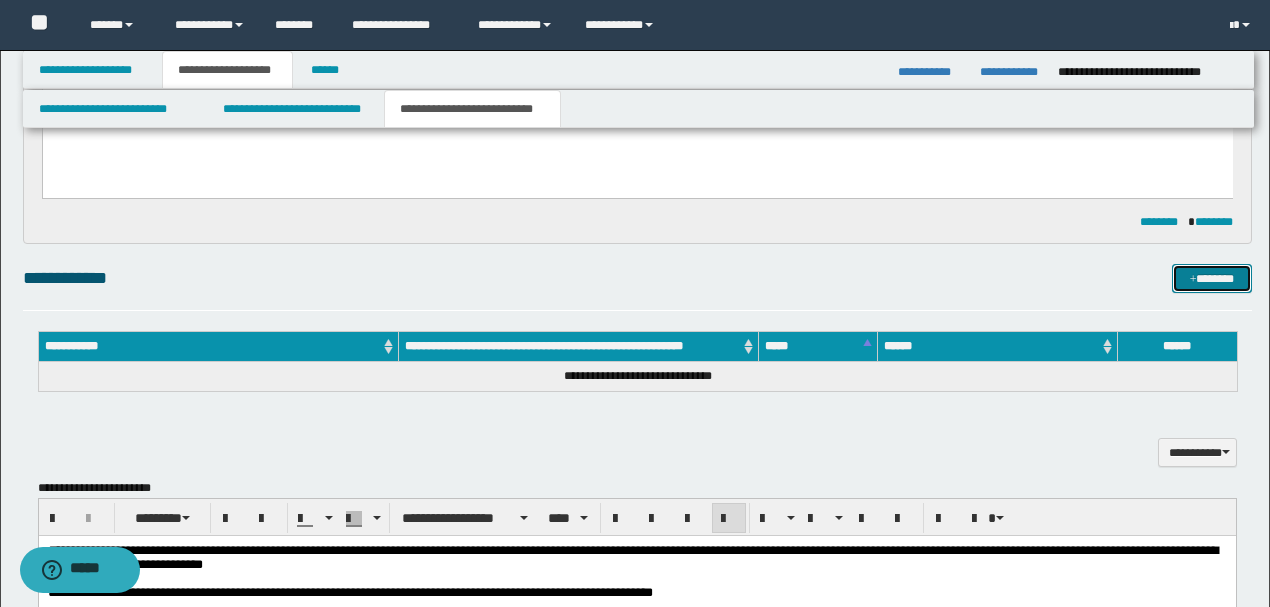 click on "*******" at bounding box center [1211, 278] 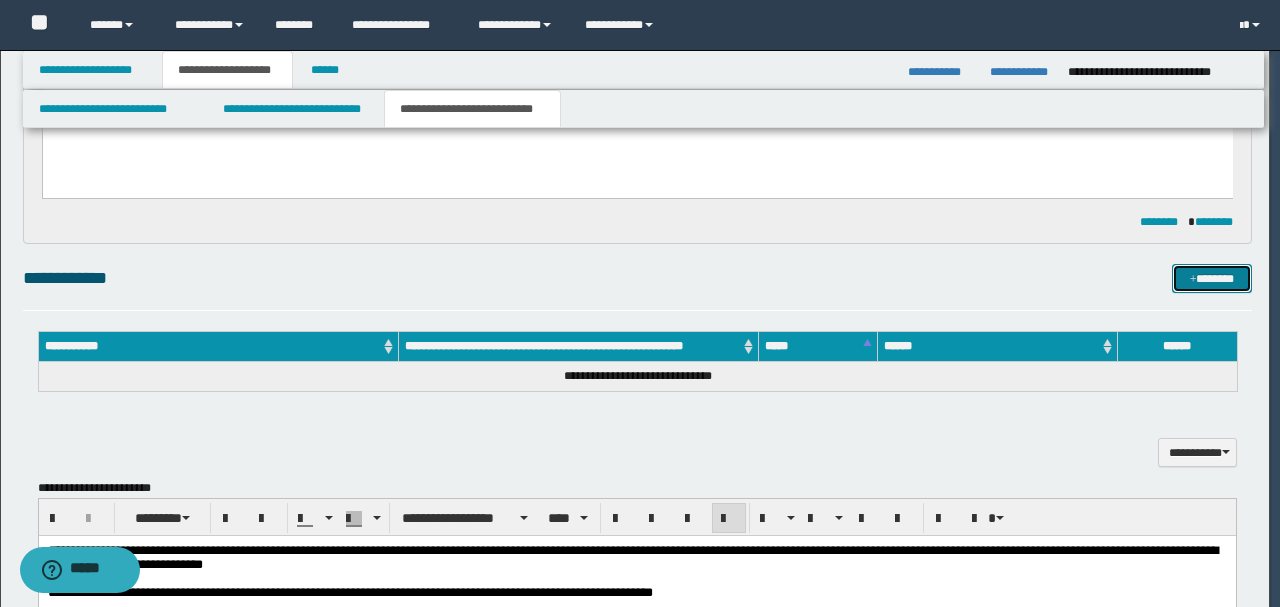 type 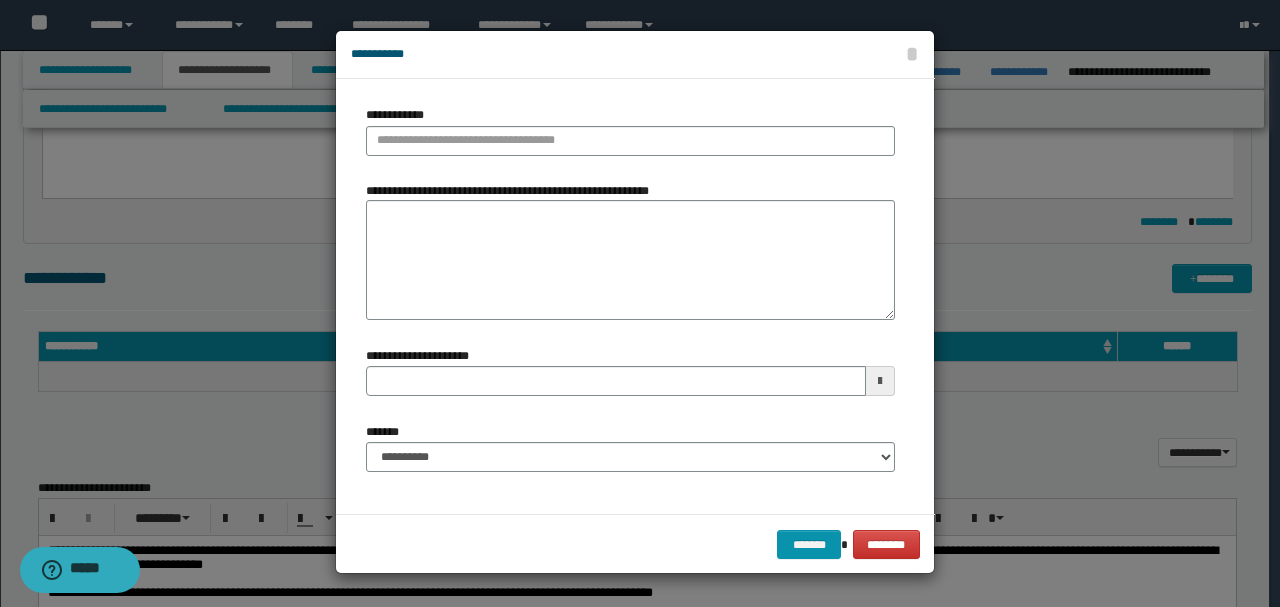 click on "**********" at bounding box center [630, 138] 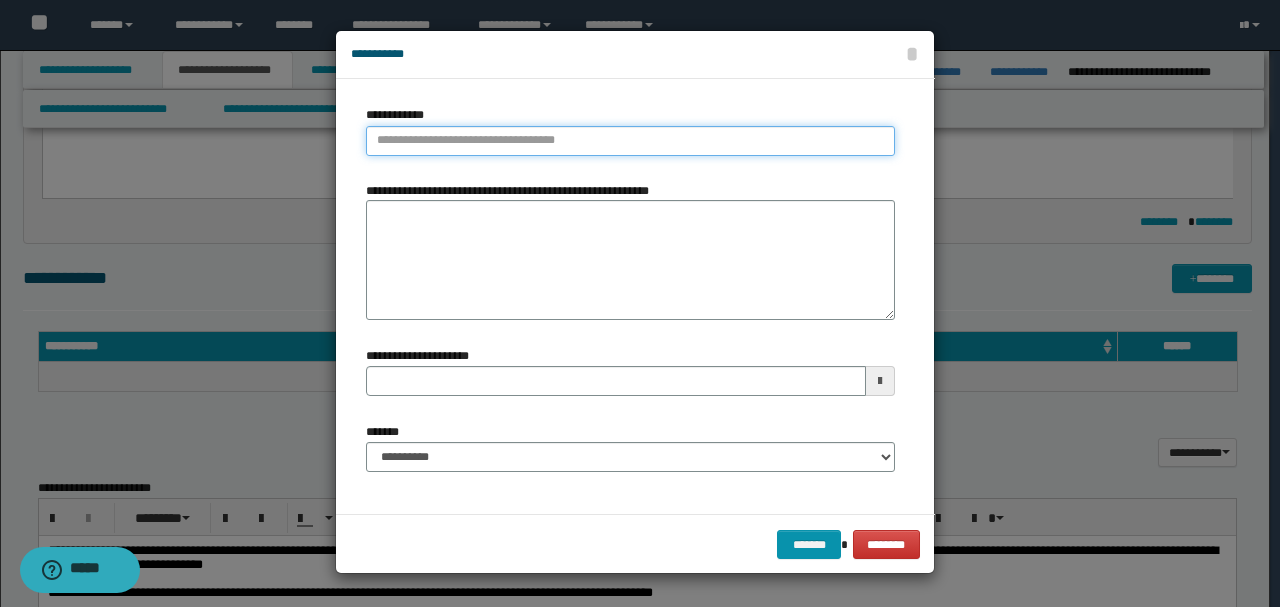 click on "**********" at bounding box center [630, 141] 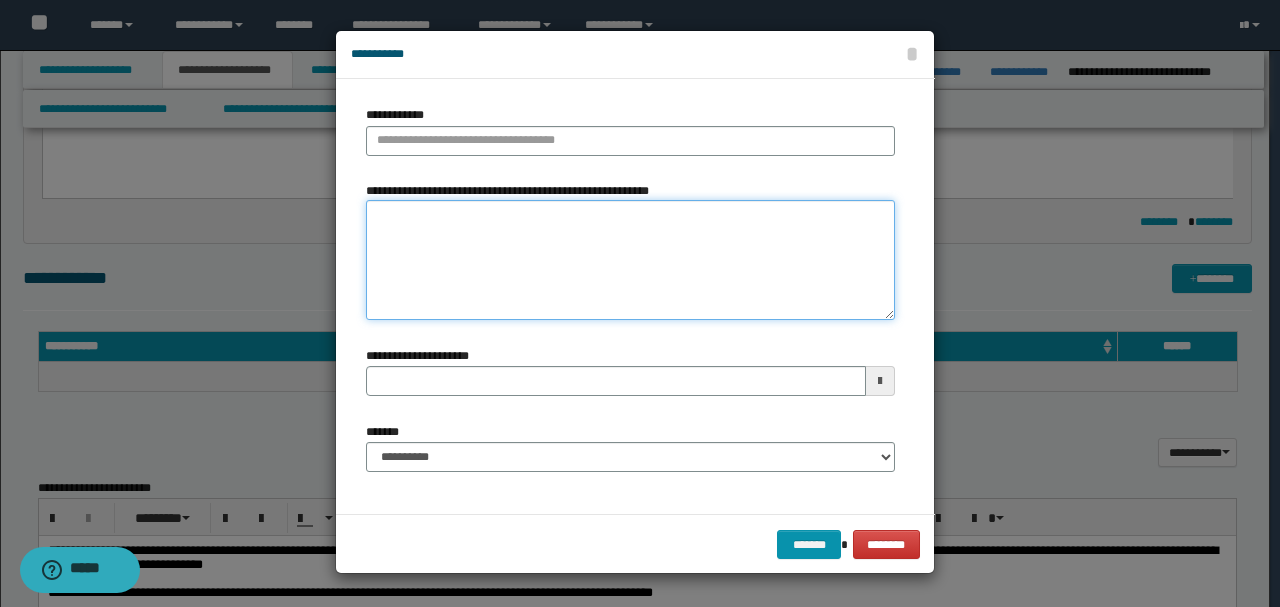 click on "**********" at bounding box center [630, 260] 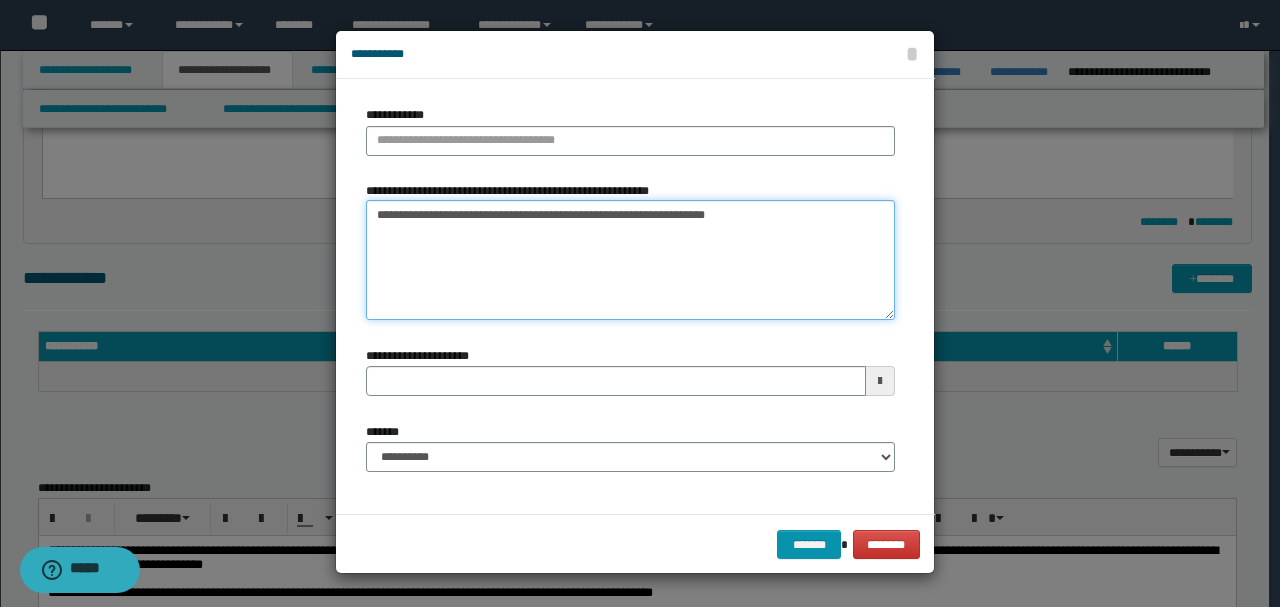 drag, startPoint x: 673, startPoint y: 211, endPoint x: 202, endPoint y: 184, distance: 471.77325 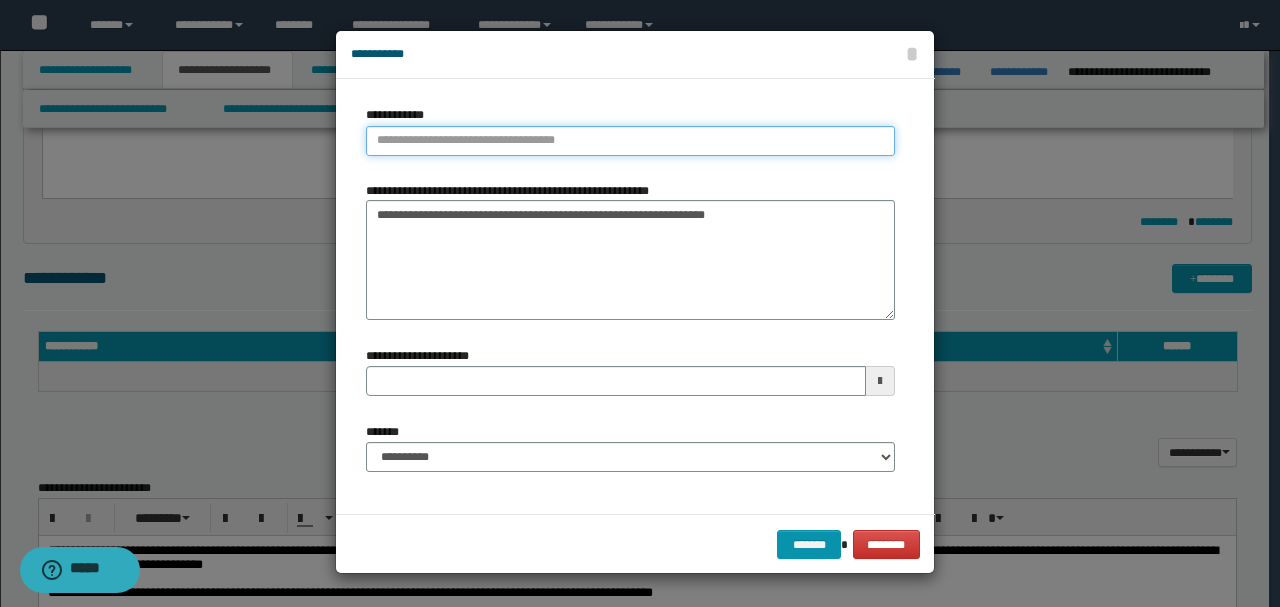 click on "**********" at bounding box center [630, 141] 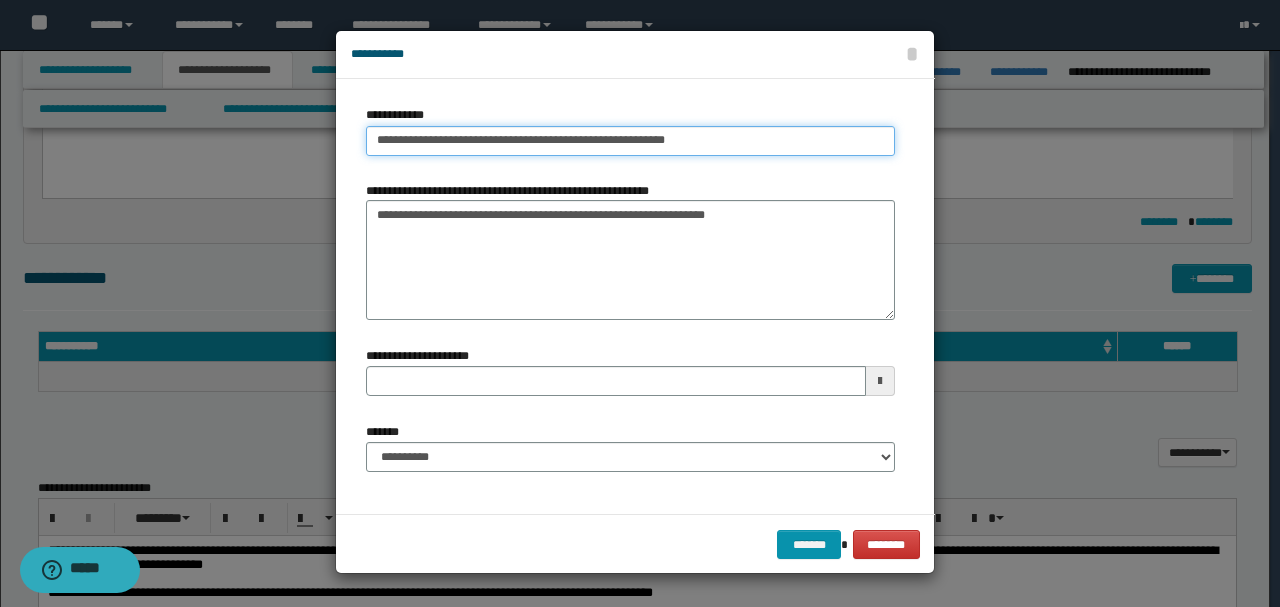 type on "**********" 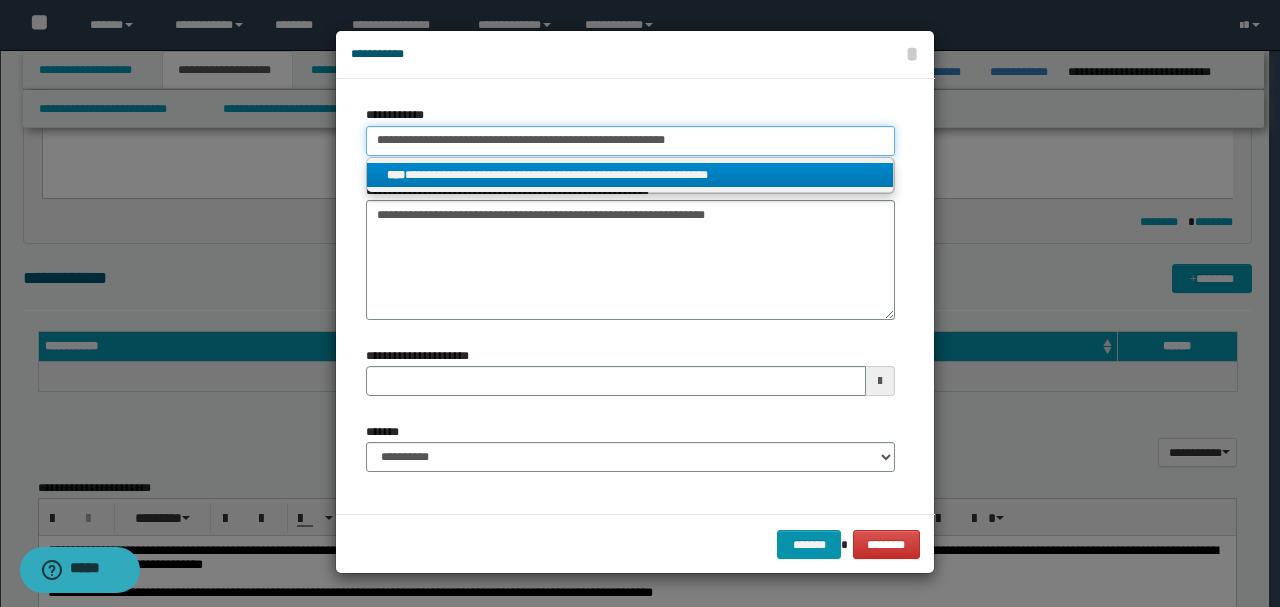 type on "**********" 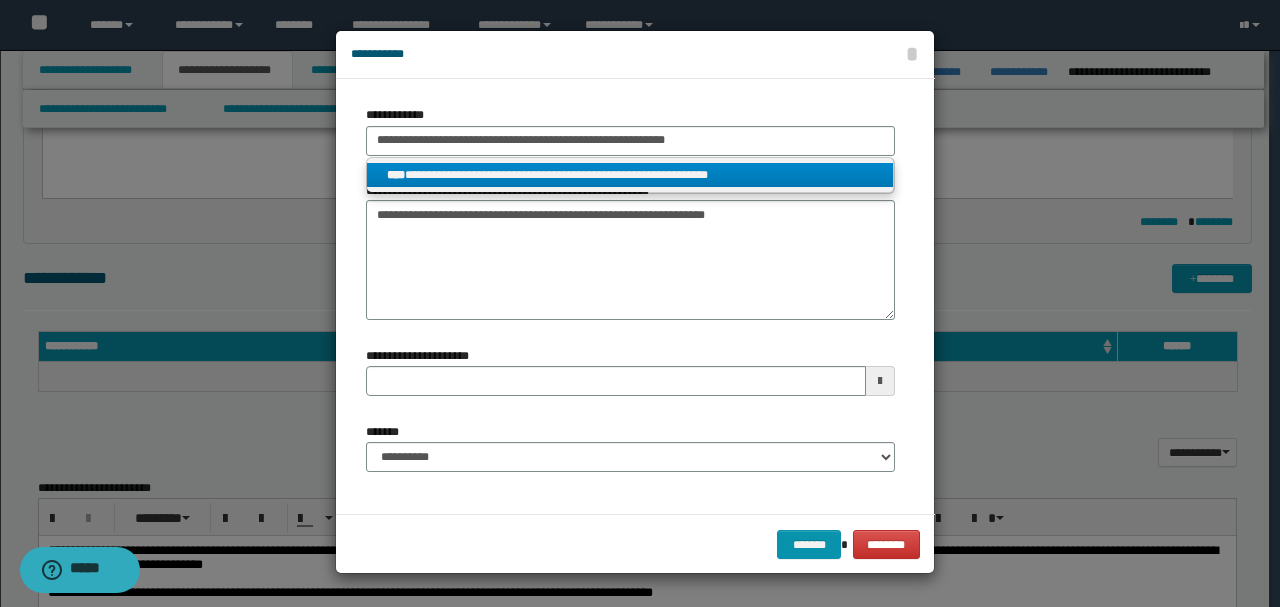 click on "**********" at bounding box center (630, 175) 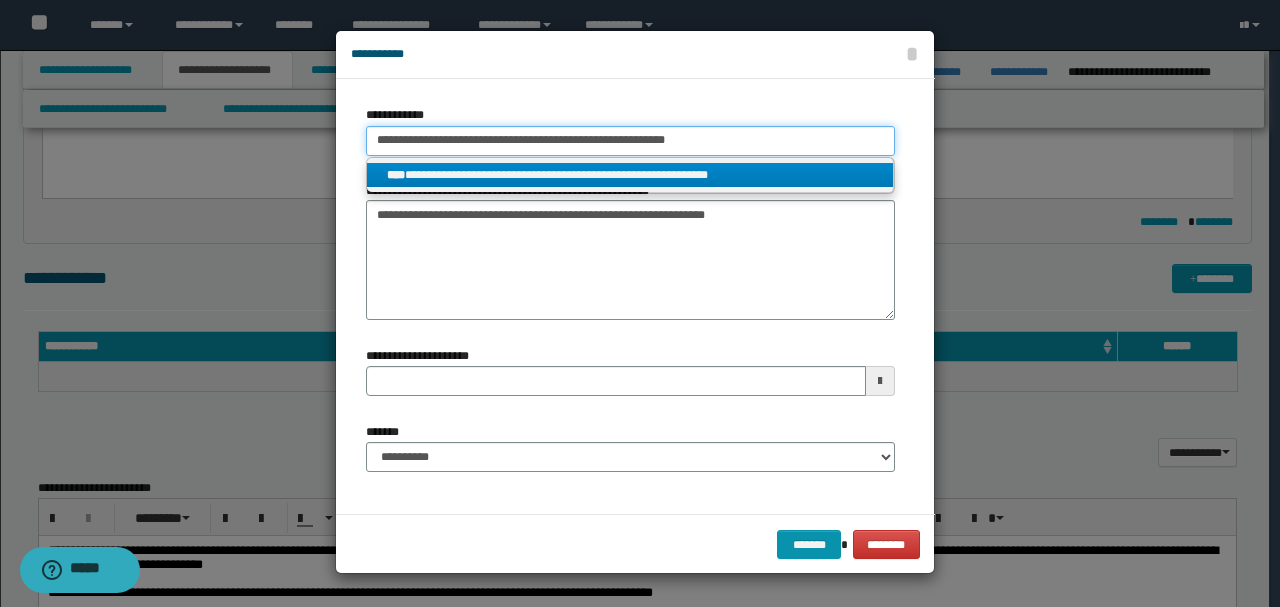 type 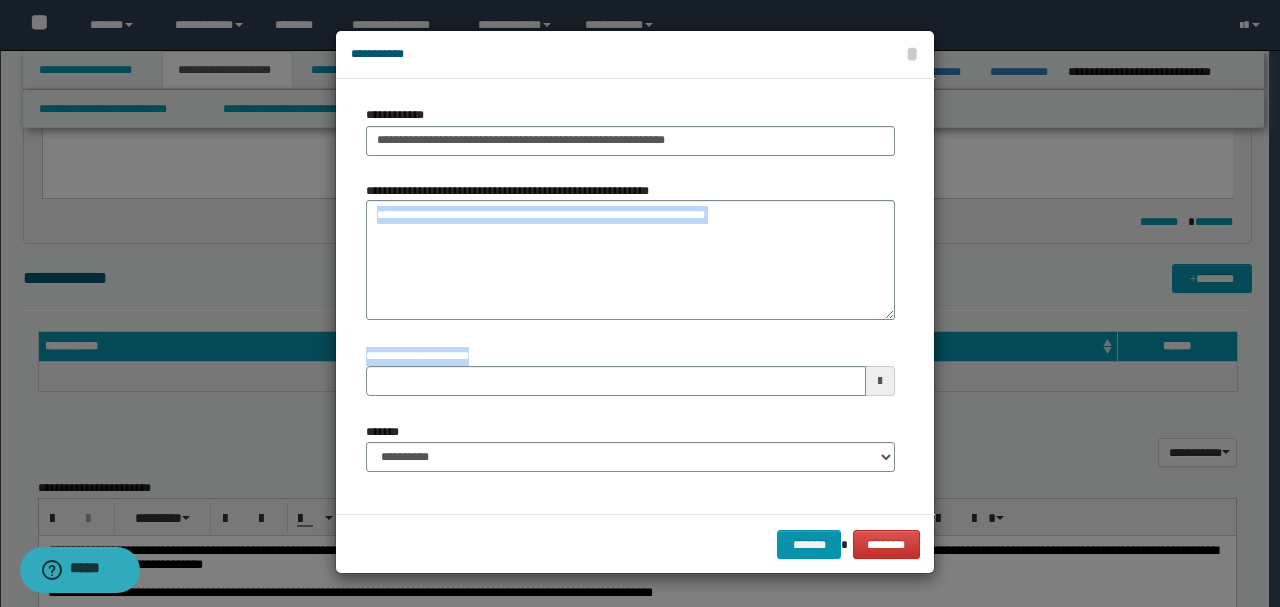 click on "**********" at bounding box center (630, 296) 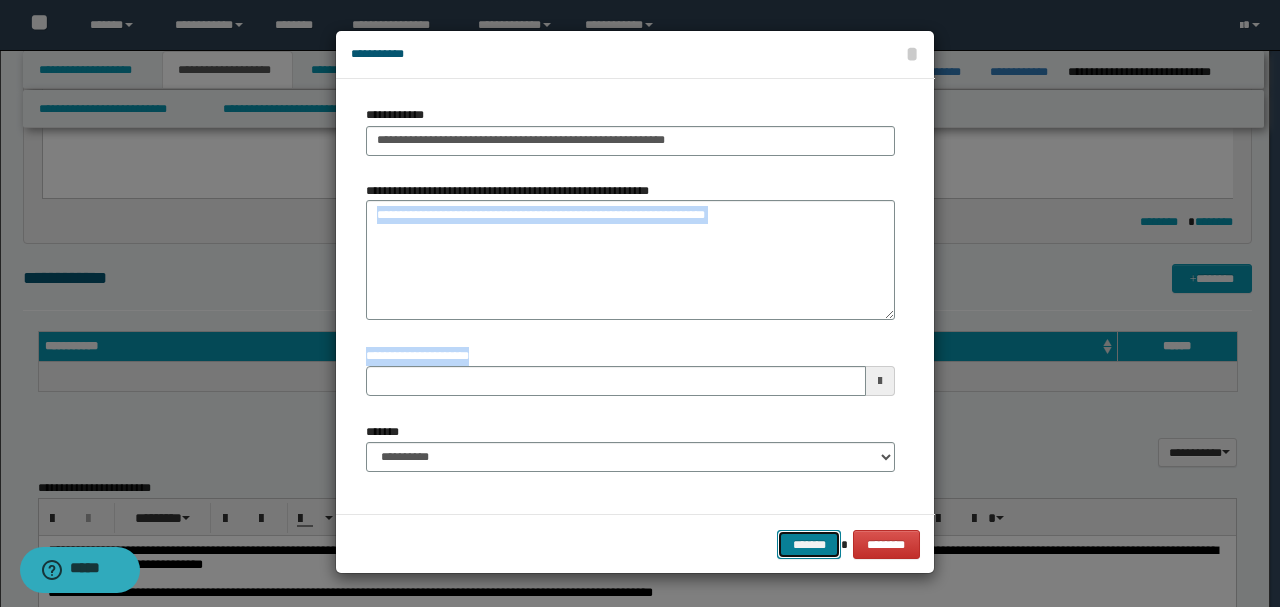 click on "*******" at bounding box center [809, 544] 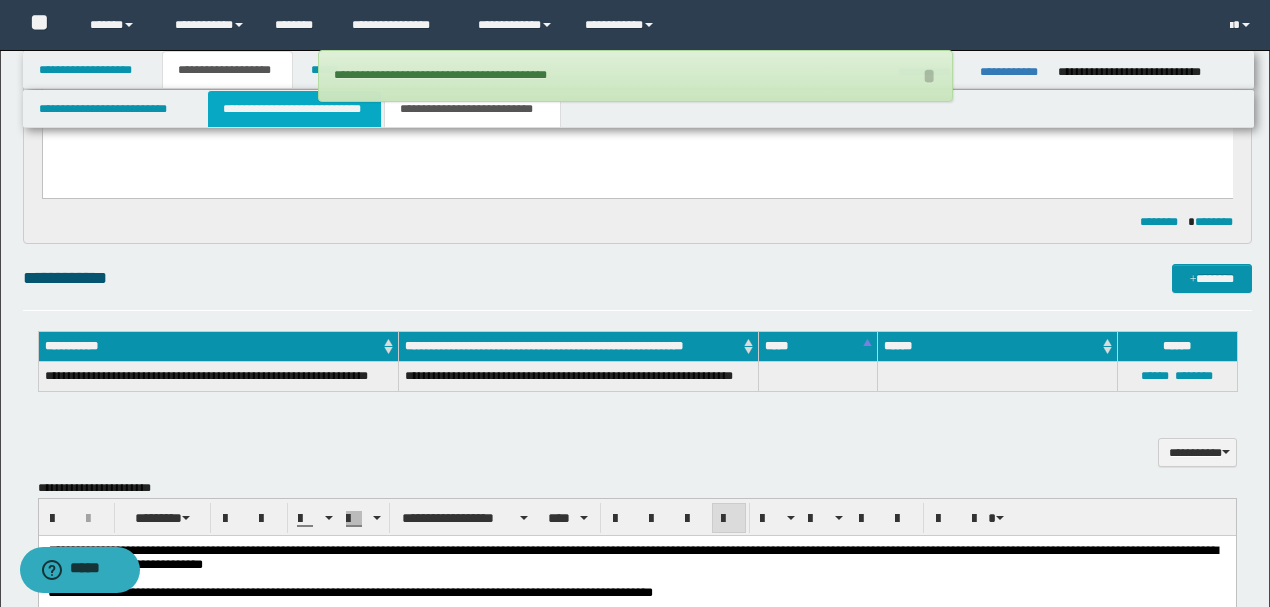 drag, startPoint x: 256, startPoint y: 123, endPoint x: 236, endPoint y: 112, distance: 22.825424 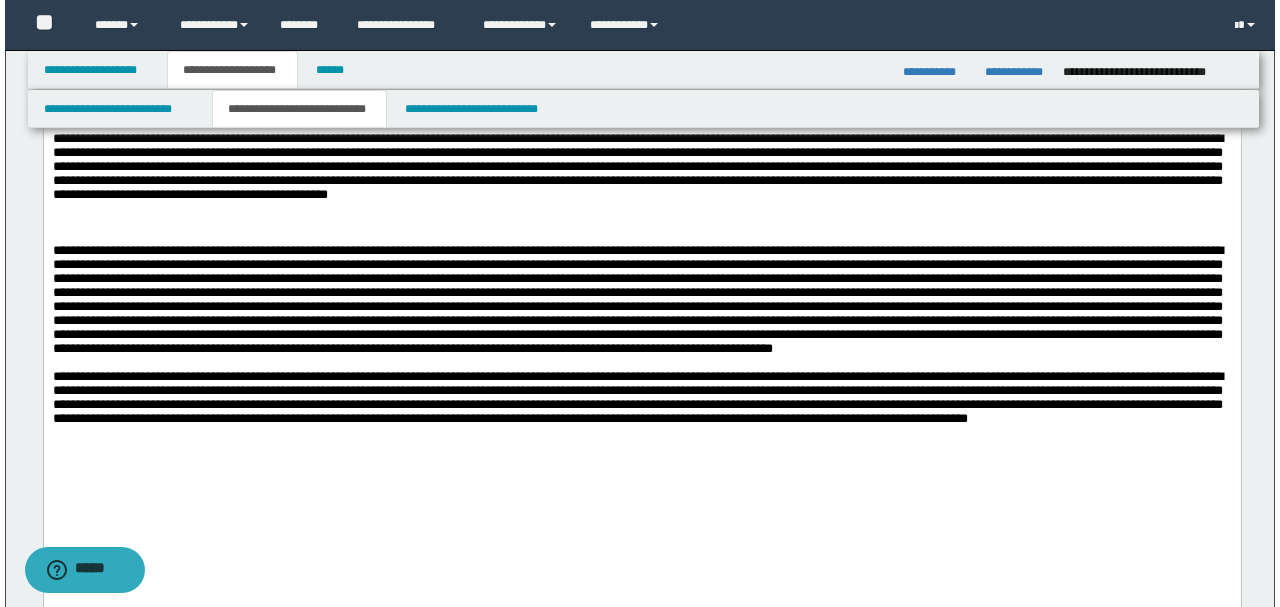 scroll, scrollTop: 2082, scrollLeft: 0, axis: vertical 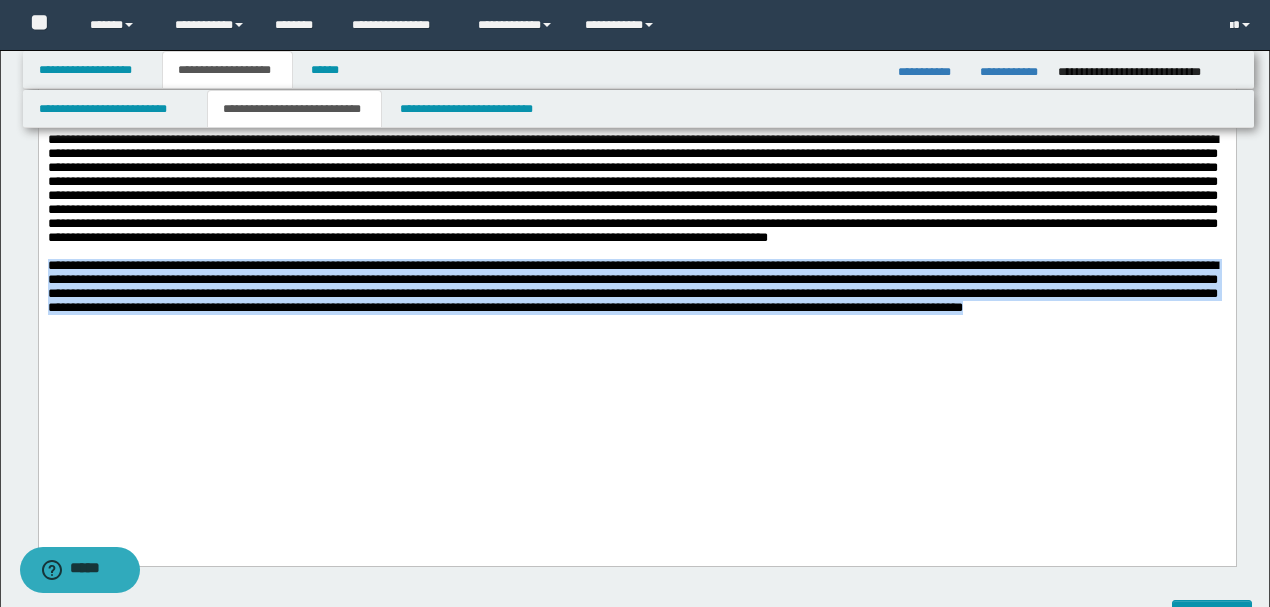 drag, startPoint x: 291, startPoint y: 464, endPoint x: 0, endPoint y: 391, distance: 300.01666 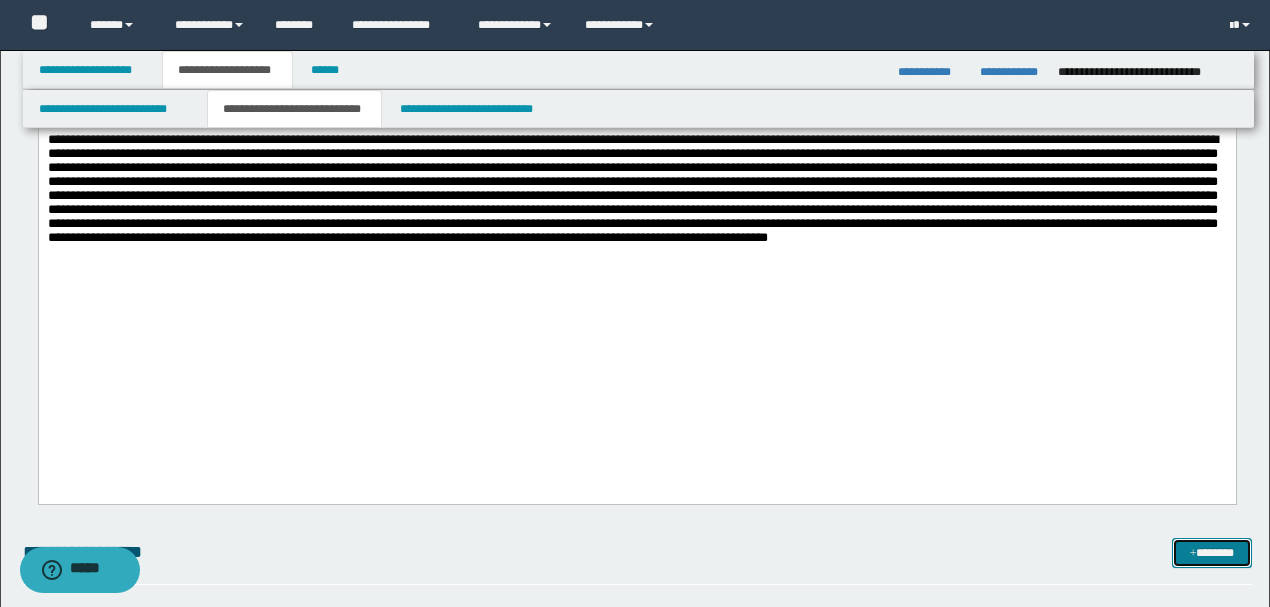 click on "*******" at bounding box center [1211, 552] 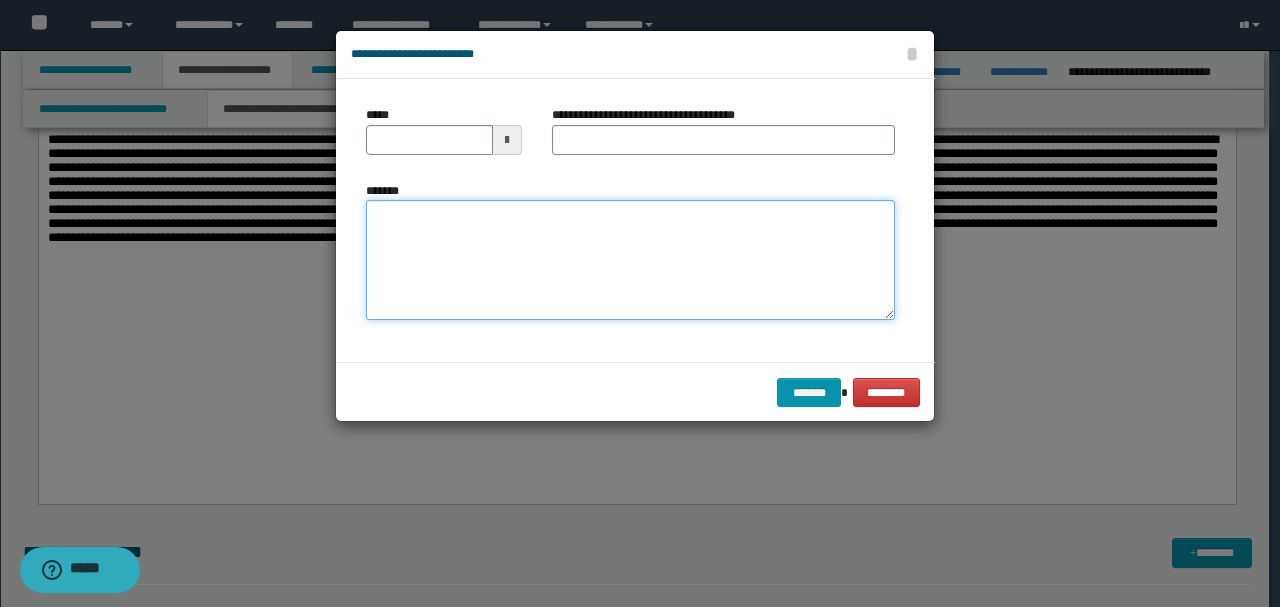 paste on "**********" 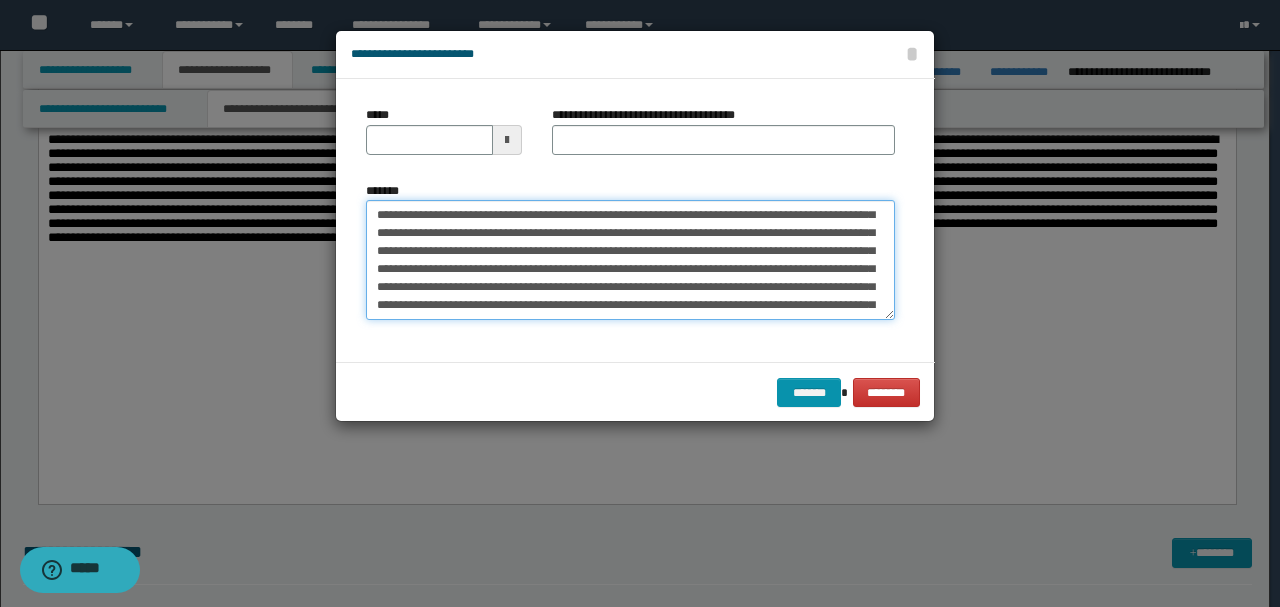 scroll, scrollTop: 0, scrollLeft: 0, axis: both 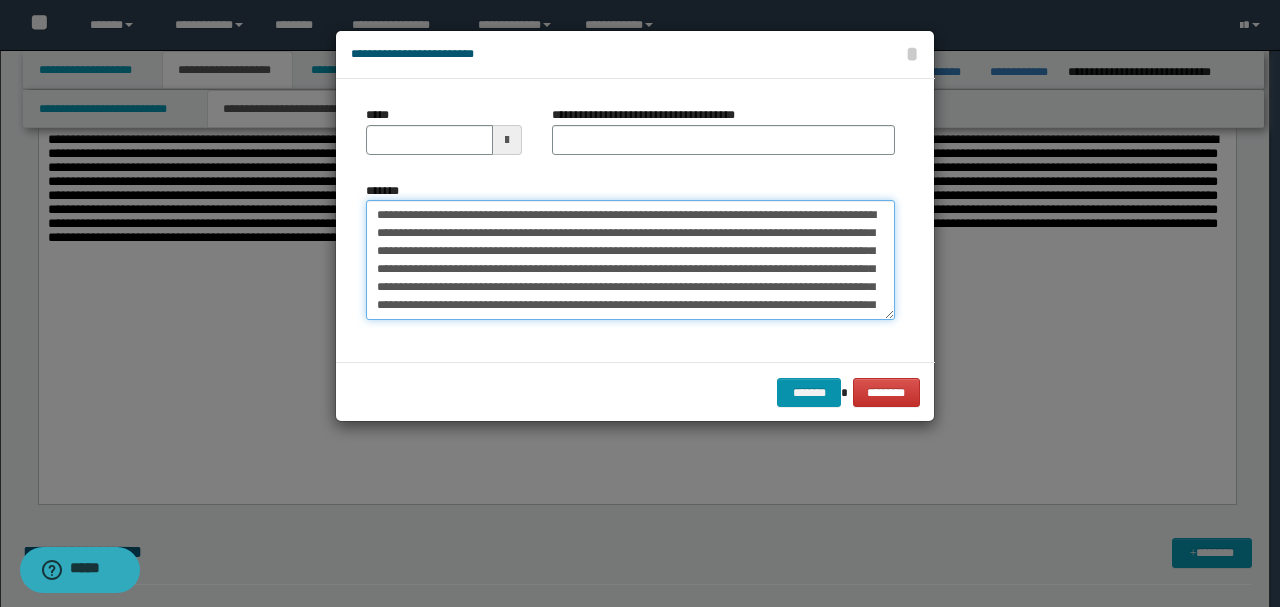 drag, startPoint x: 442, startPoint y: 212, endPoint x: 254, endPoint y: 194, distance: 188.85974 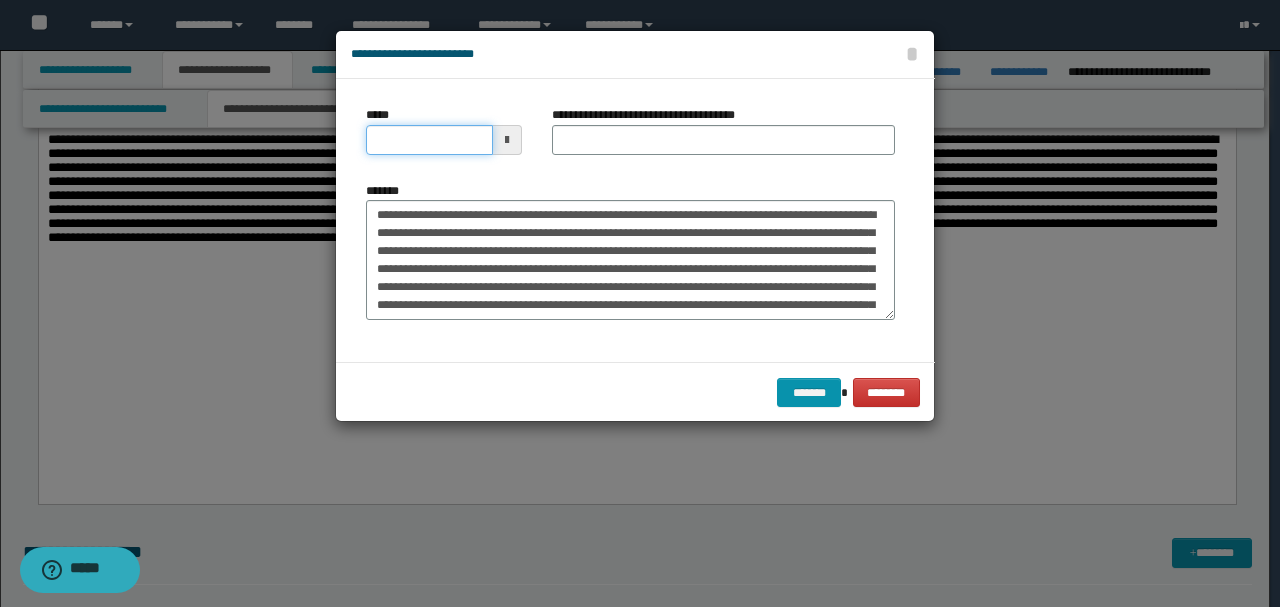click on "*****" at bounding box center [429, 140] 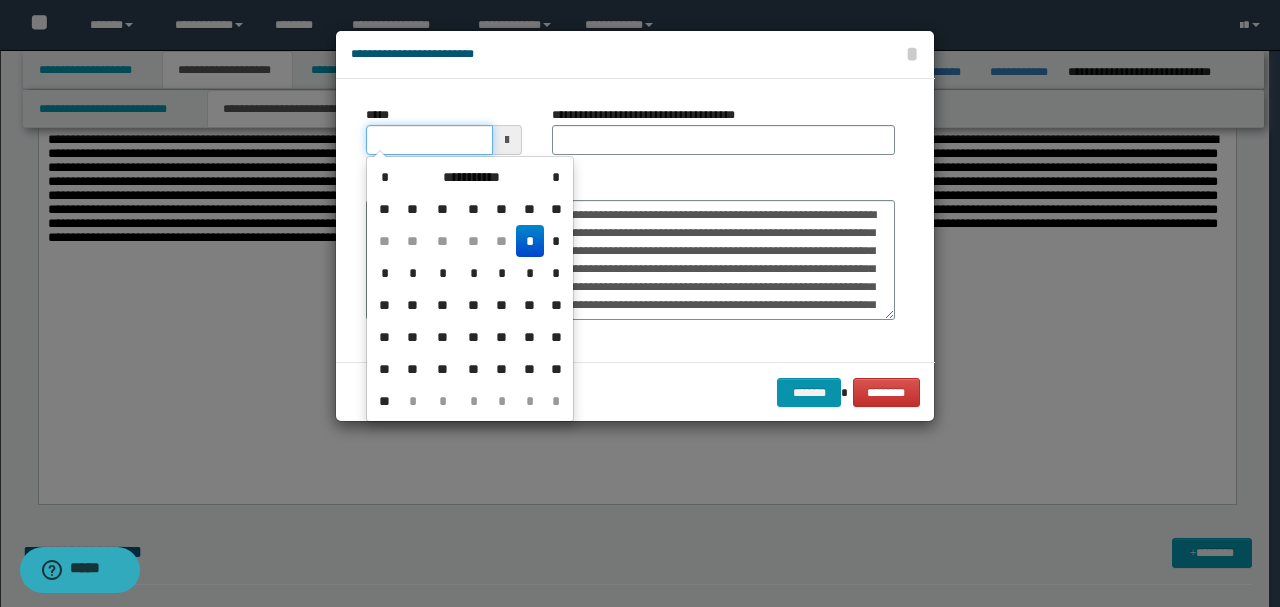 type on "**********" 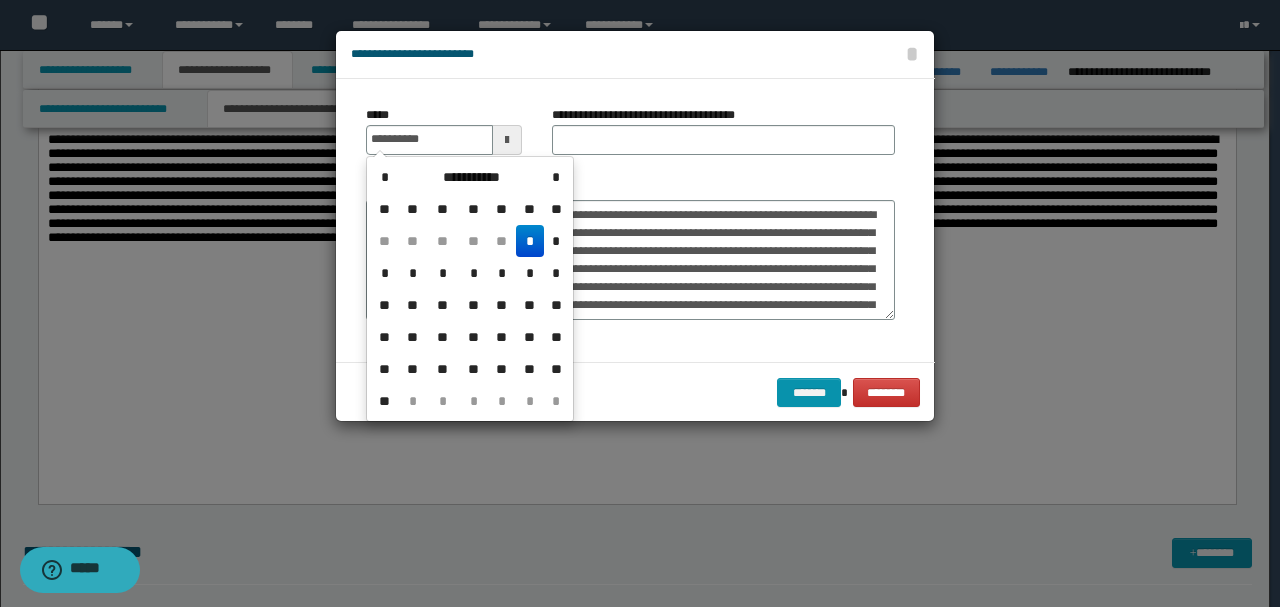click on "**********" at bounding box center [630, 251] 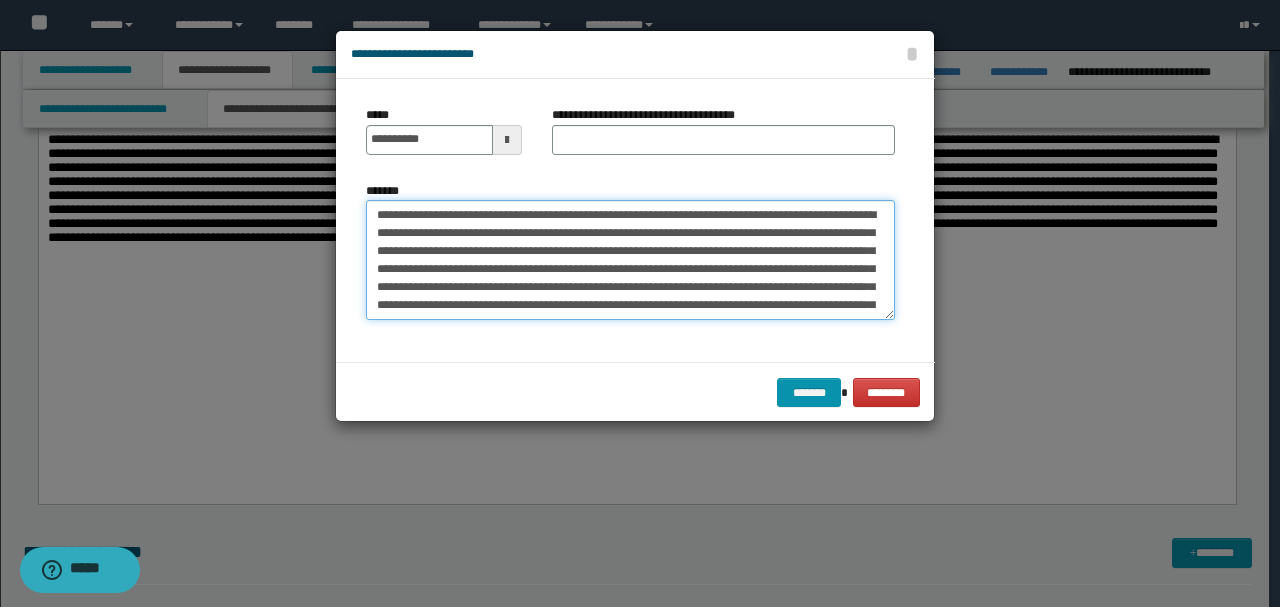 drag, startPoint x: 607, startPoint y: 213, endPoint x: 172, endPoint y: 202, distance: 435.13907 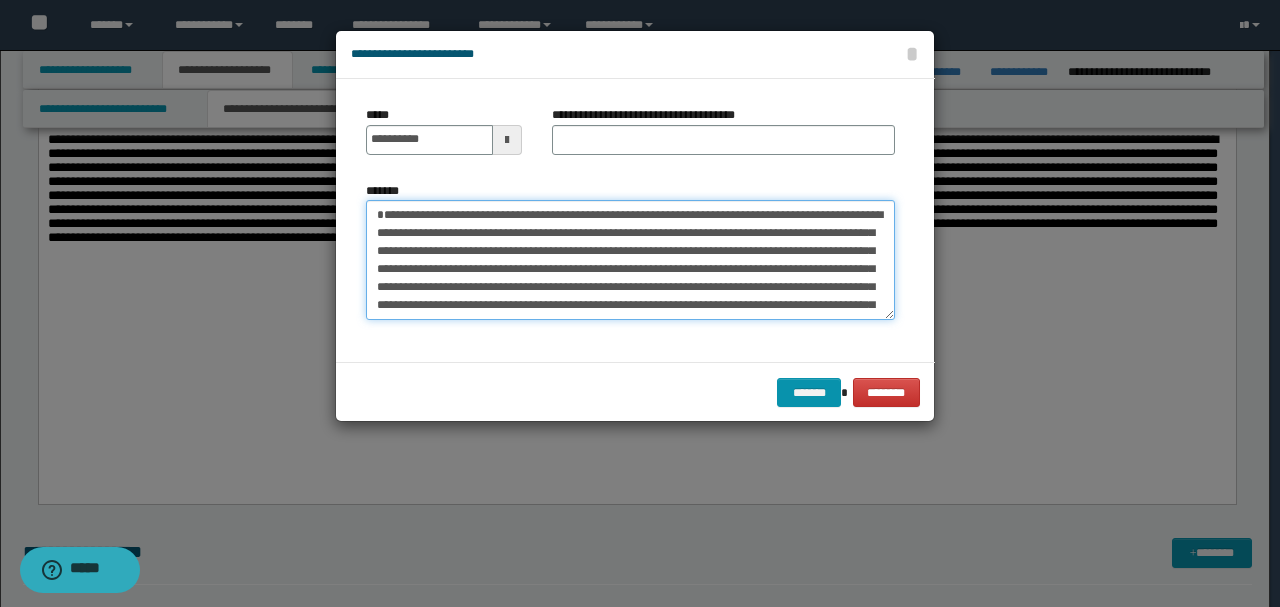 type on "**********" 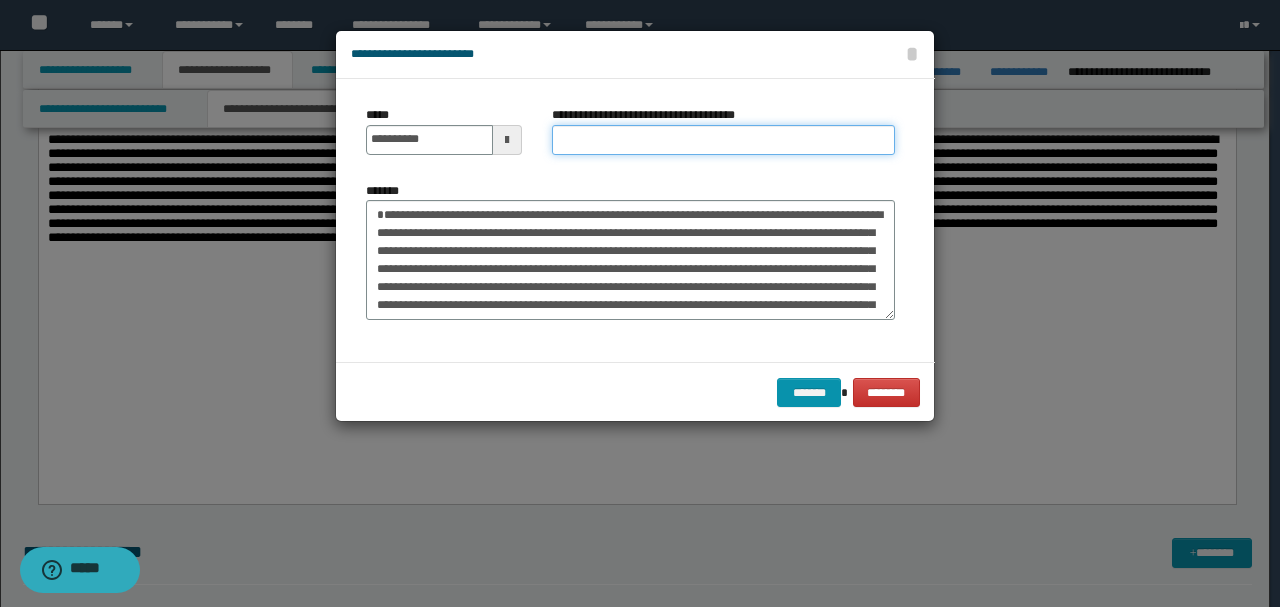 click on "**********" at bounding box center (723, 140) 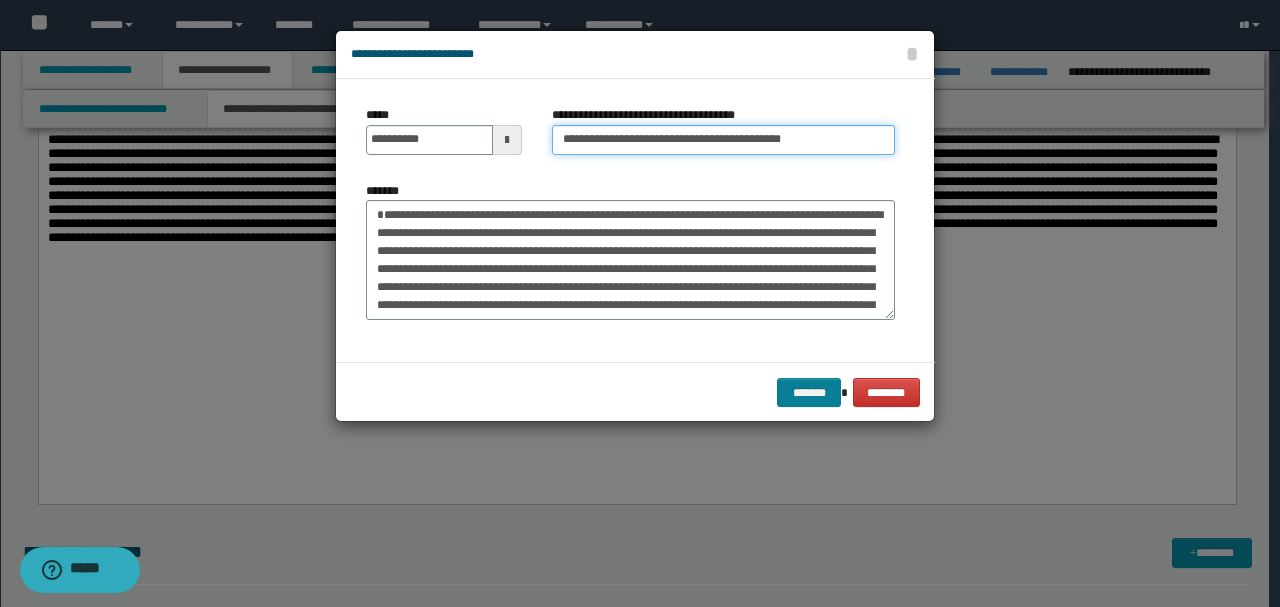 type on "**********" 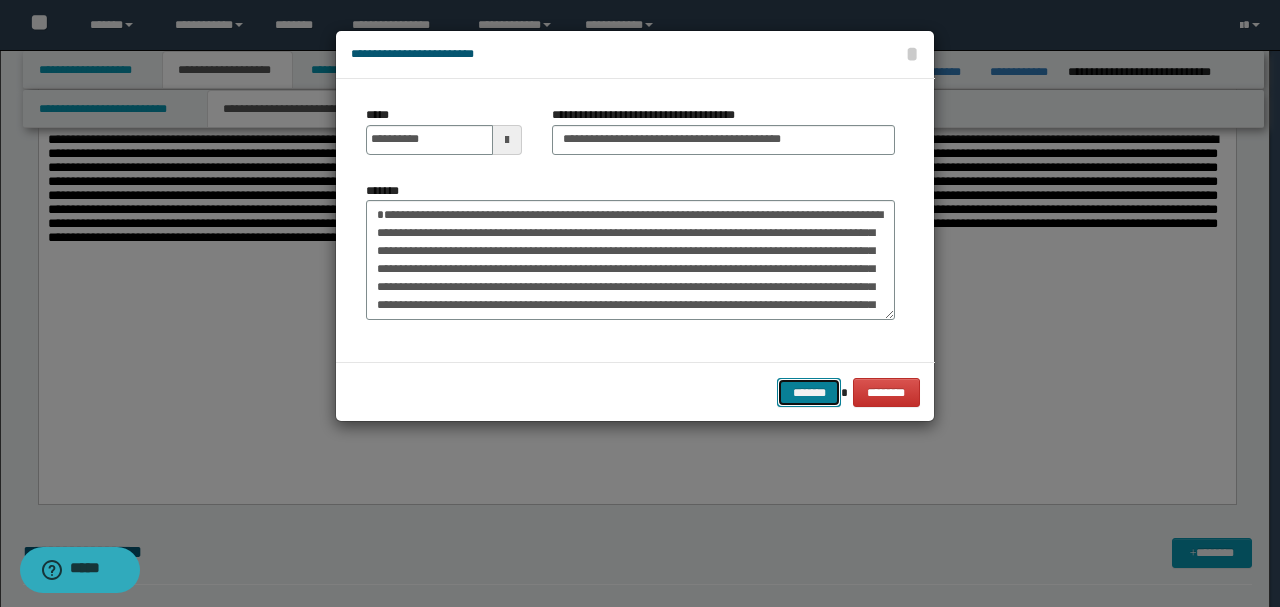 click on "*******" at bounding box center (809, 392) 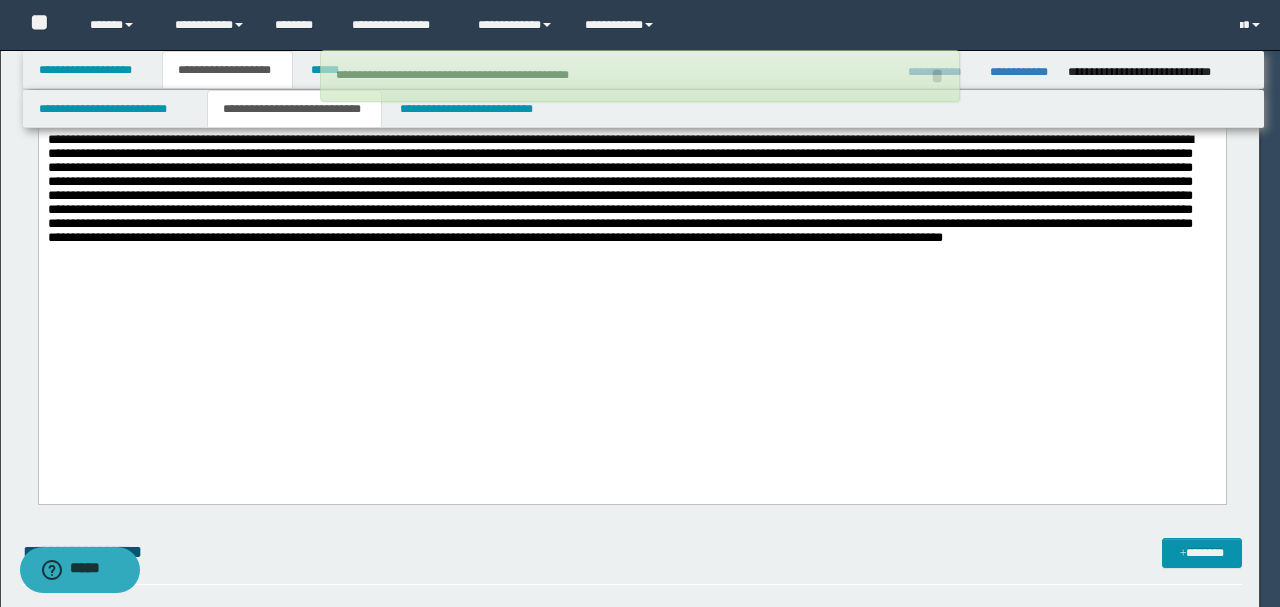 type 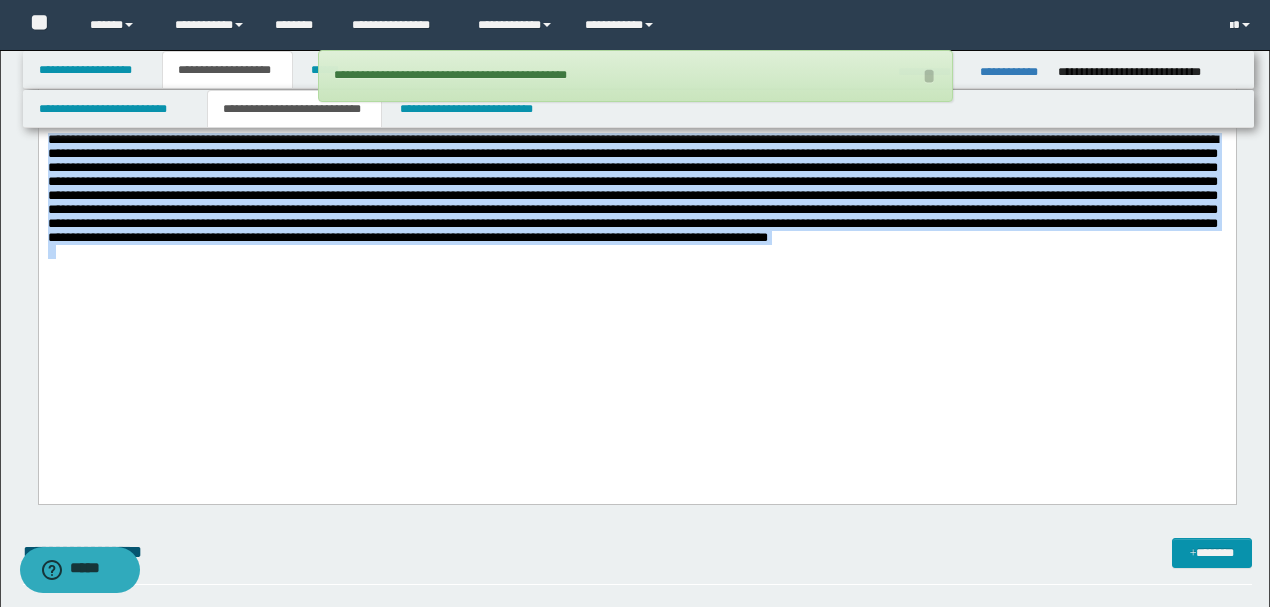 drag, startPoint x: 814, startPoint y: 358, endPoint x: 38, endPoint y: -315, distance: 1027.183 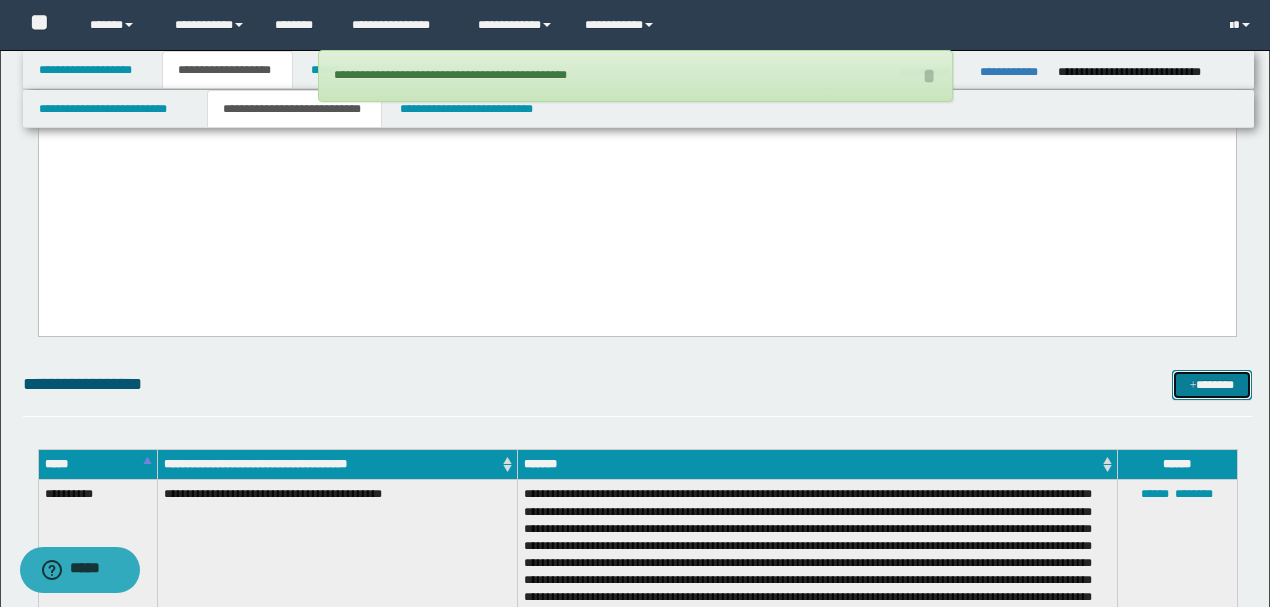 click on "*******" at bounding box center (1211, 384) 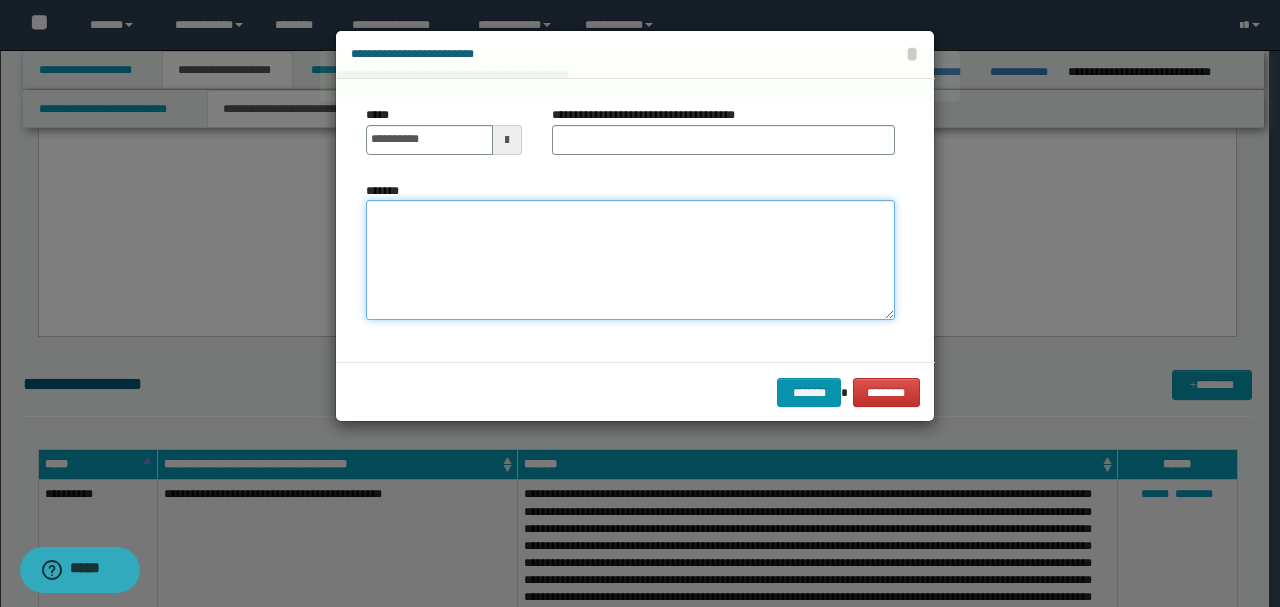 click on "*******" at bounding box center [630, 259] 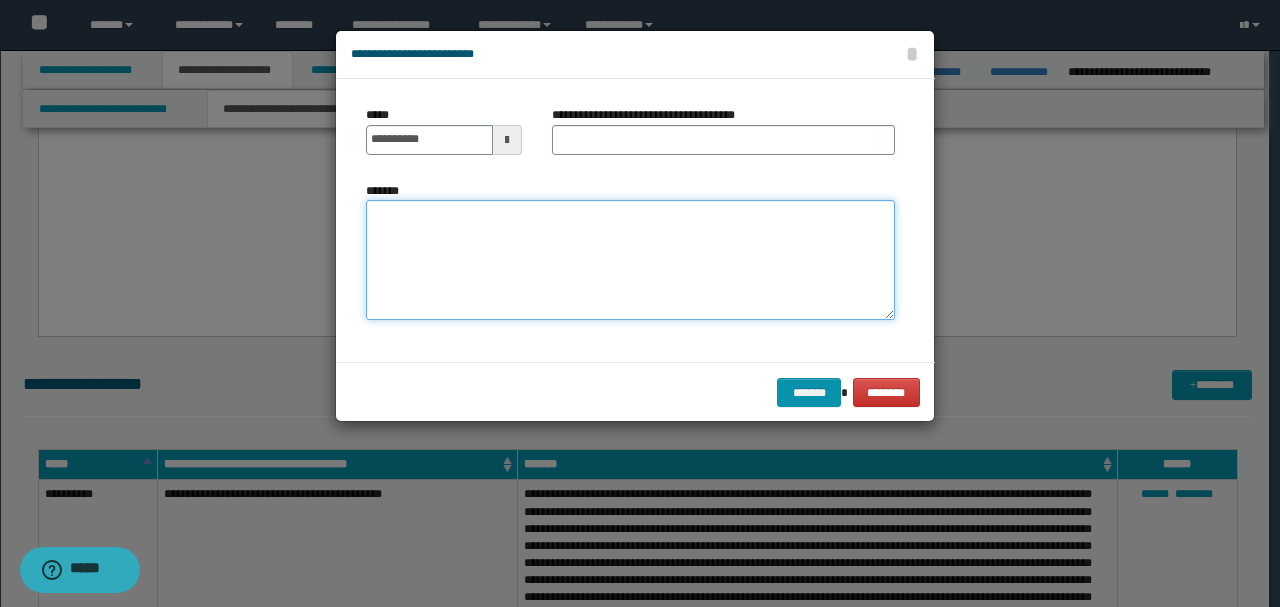 paste on "**********" 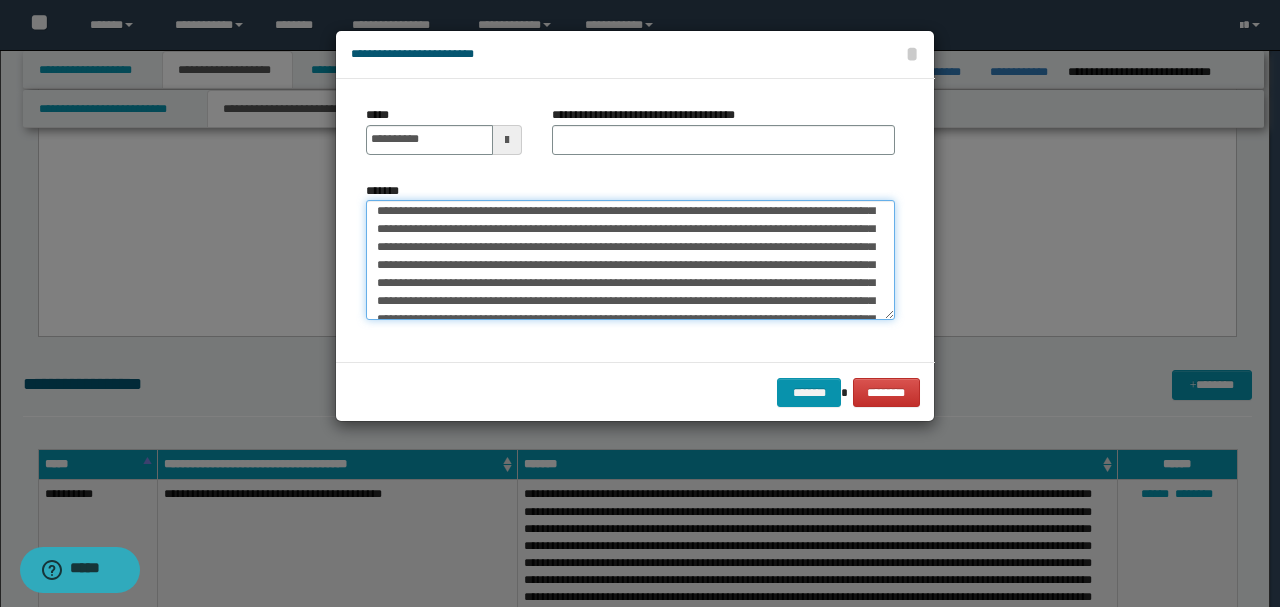 scroll, scrollTop: 0, scrollLeft: 0, axis: both 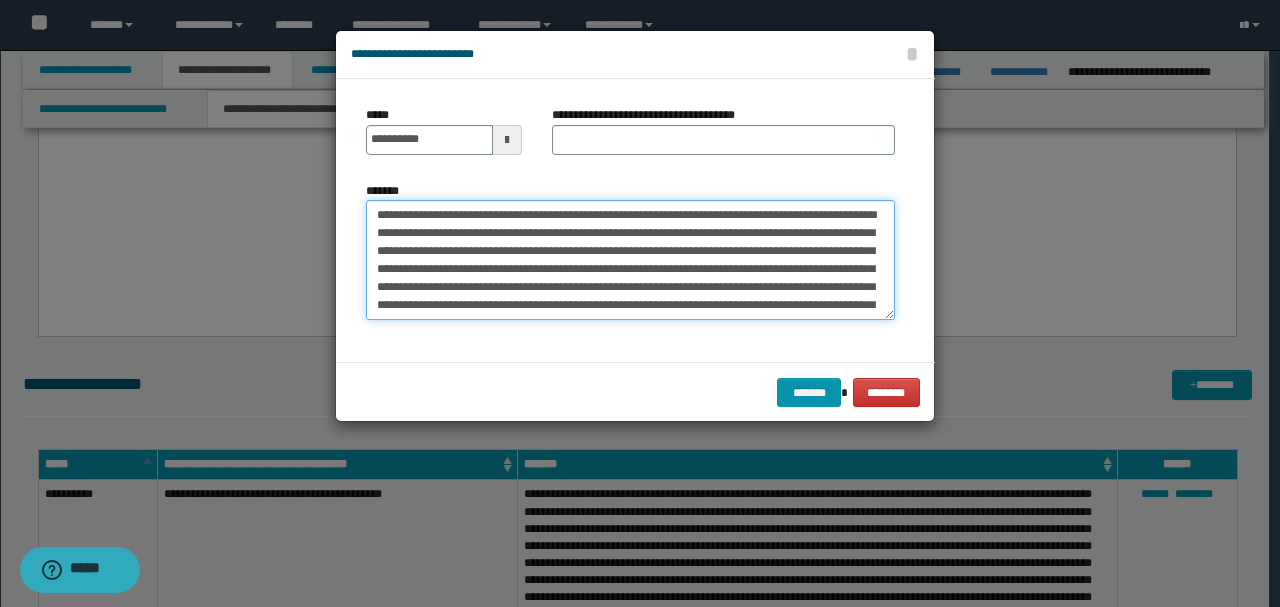 drag, startPoint x: 447, startPoint y: 210, endPoint x: 227, endPoint y: 184, distance: 221.53104 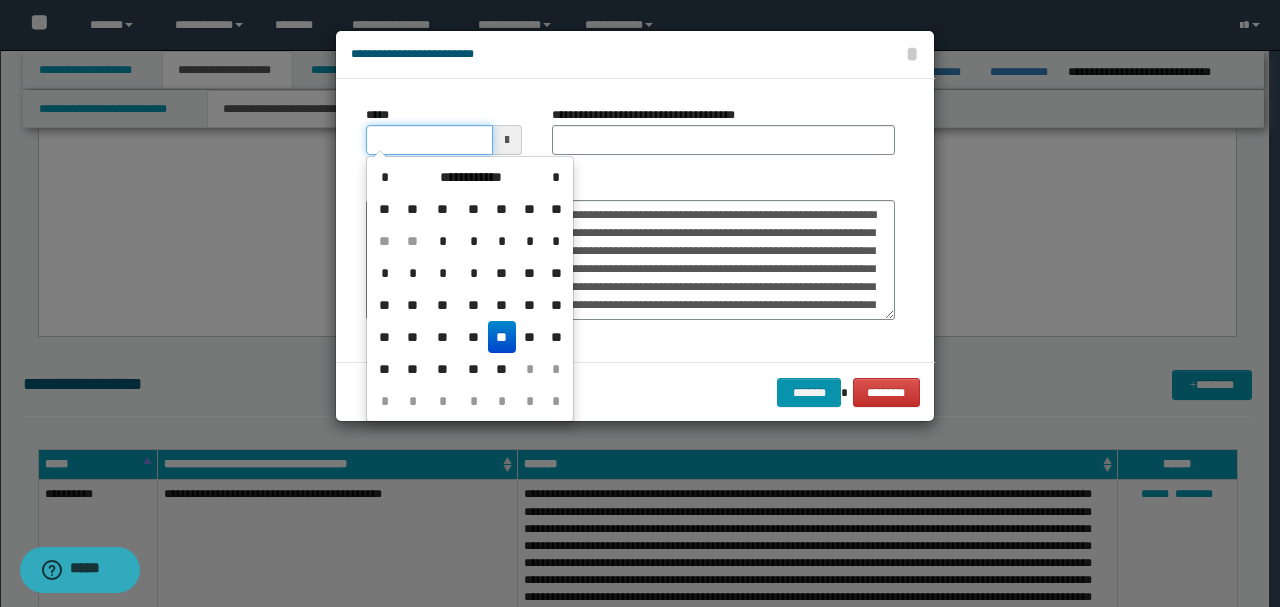 click on "*****" at bounding box center [429, 140] 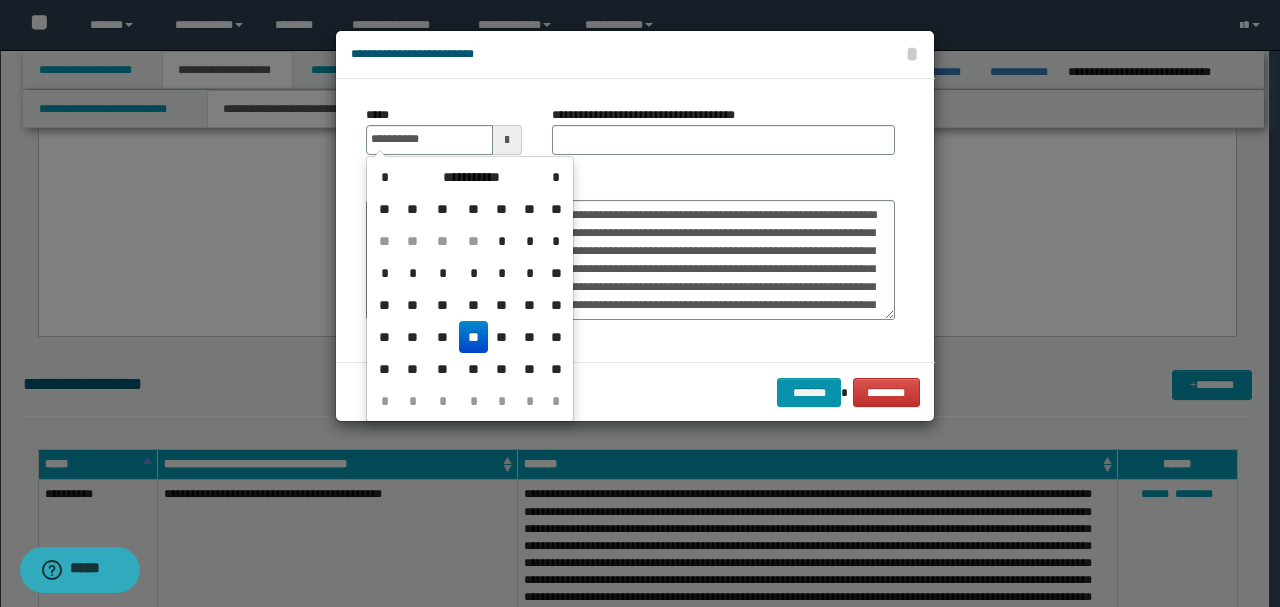 click on "**********" at bounding box center [630, 220] 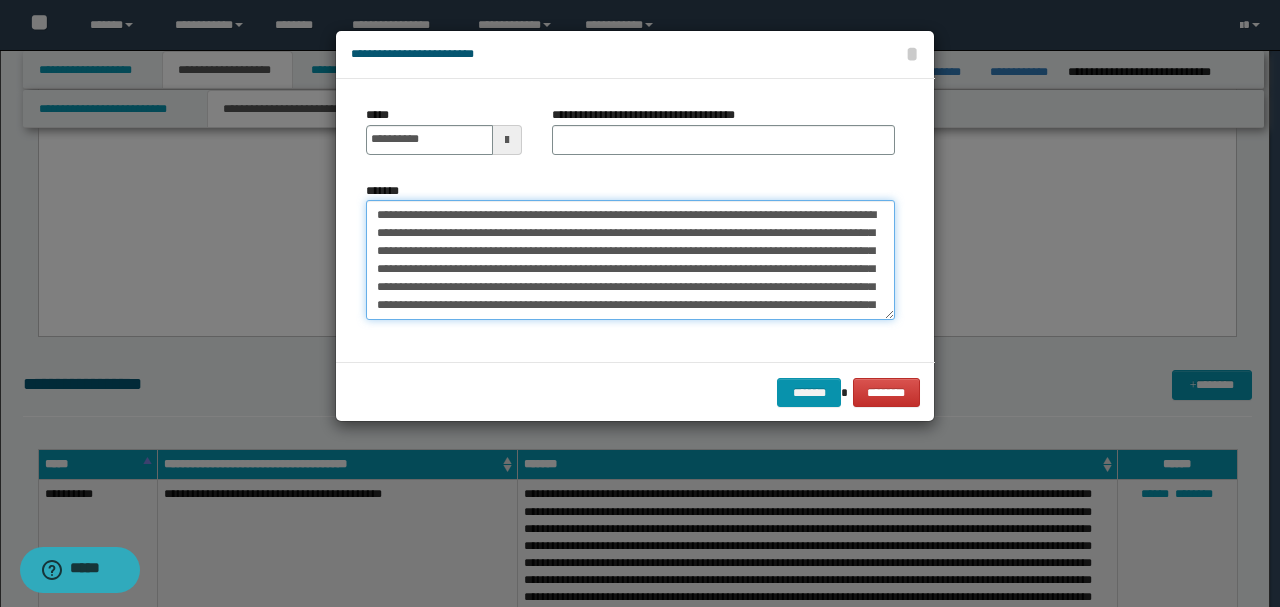 drag, startPoint x: 600, startPoint y: 218, endPoint x: 254, endPoint y: 201, distance: 346.4174 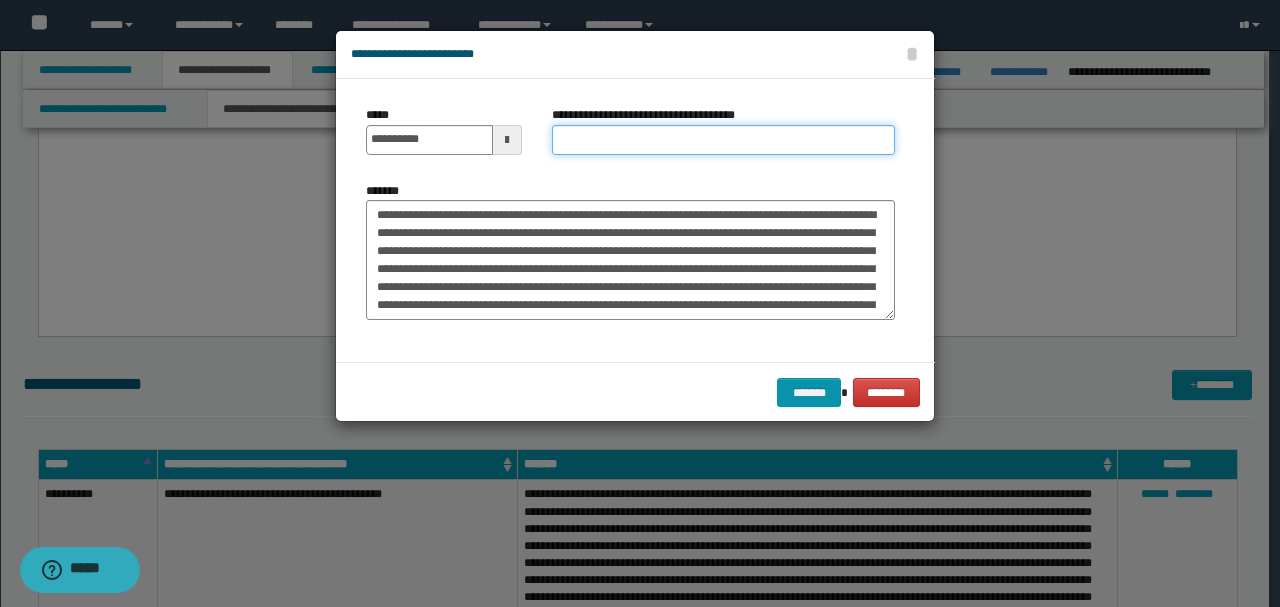 paste on "**********" 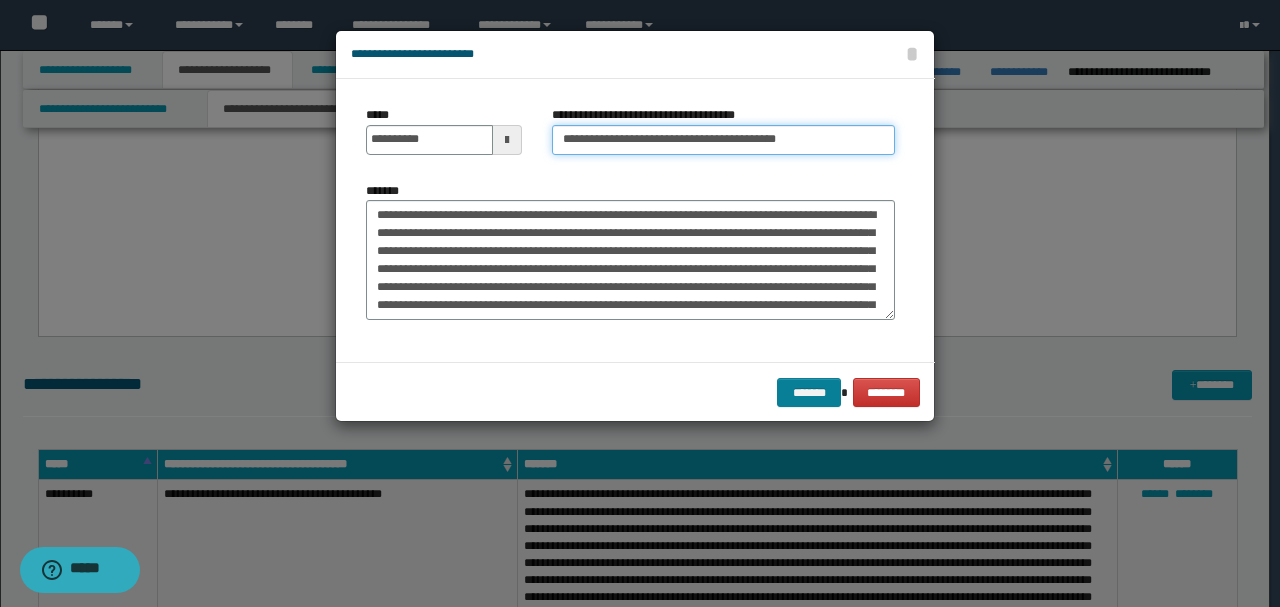 type on "**********" 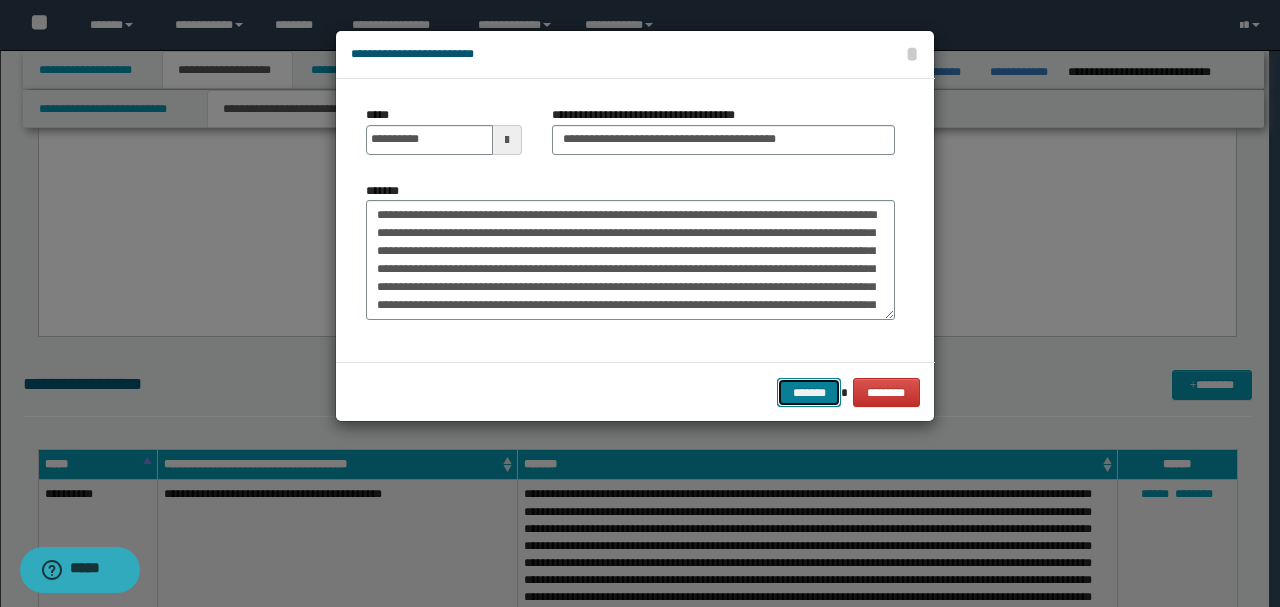 click on "*******" at bounding box center (809, 392) 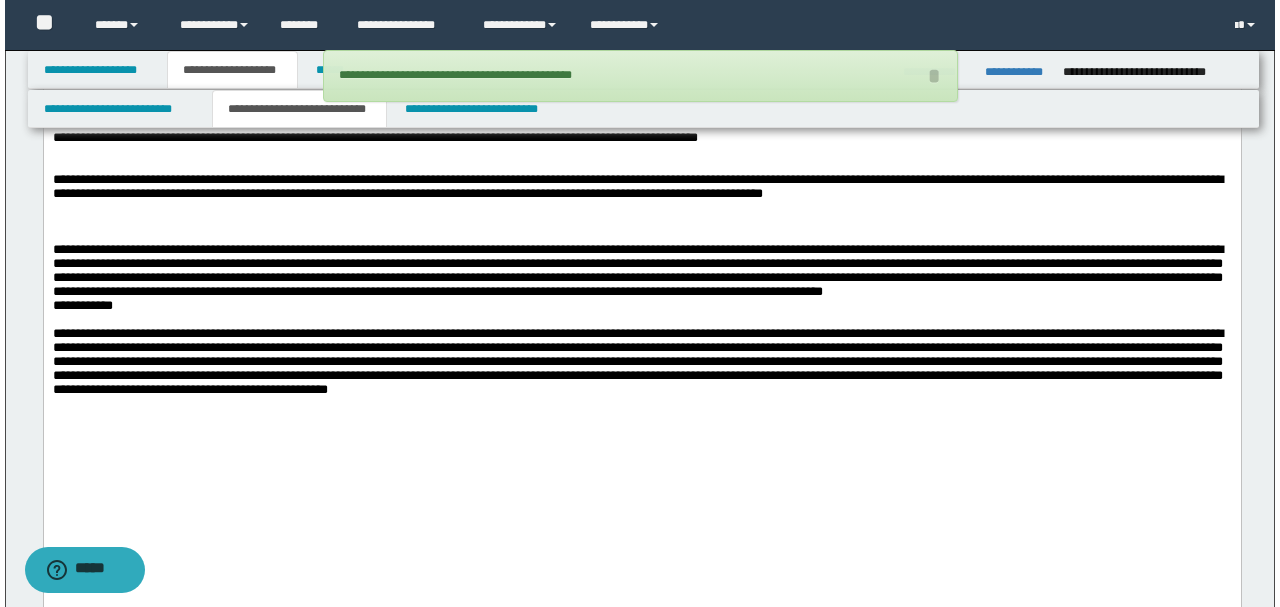 scroll, scrollTop: 1748, scrollLeft: 0, axis: vertical 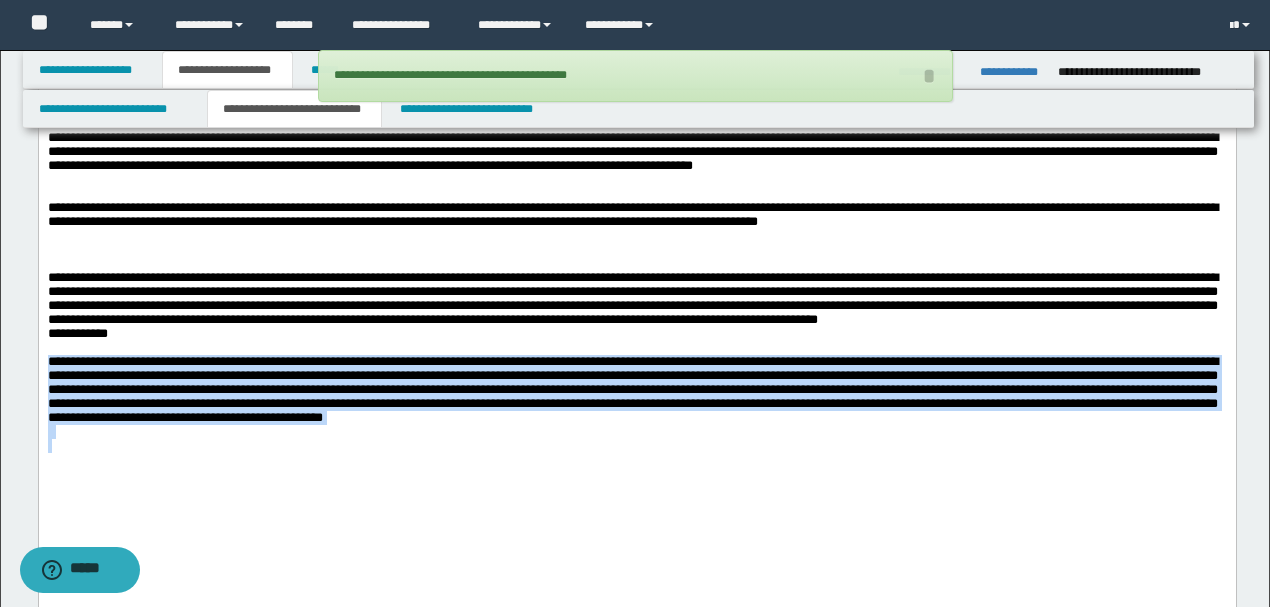 drag, startPoint x: 906, startPoint y: 543, endPoint x: 38, endPoint y: 235, distance: 921.0255 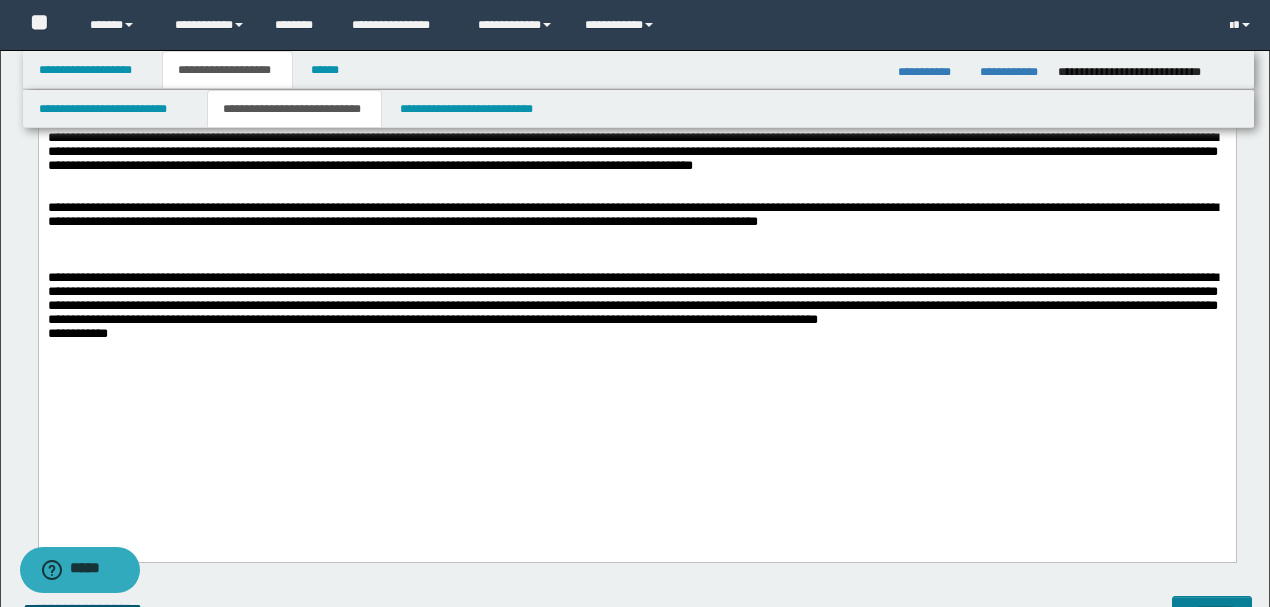 click on "*******" at bounding box center [1211, 610] 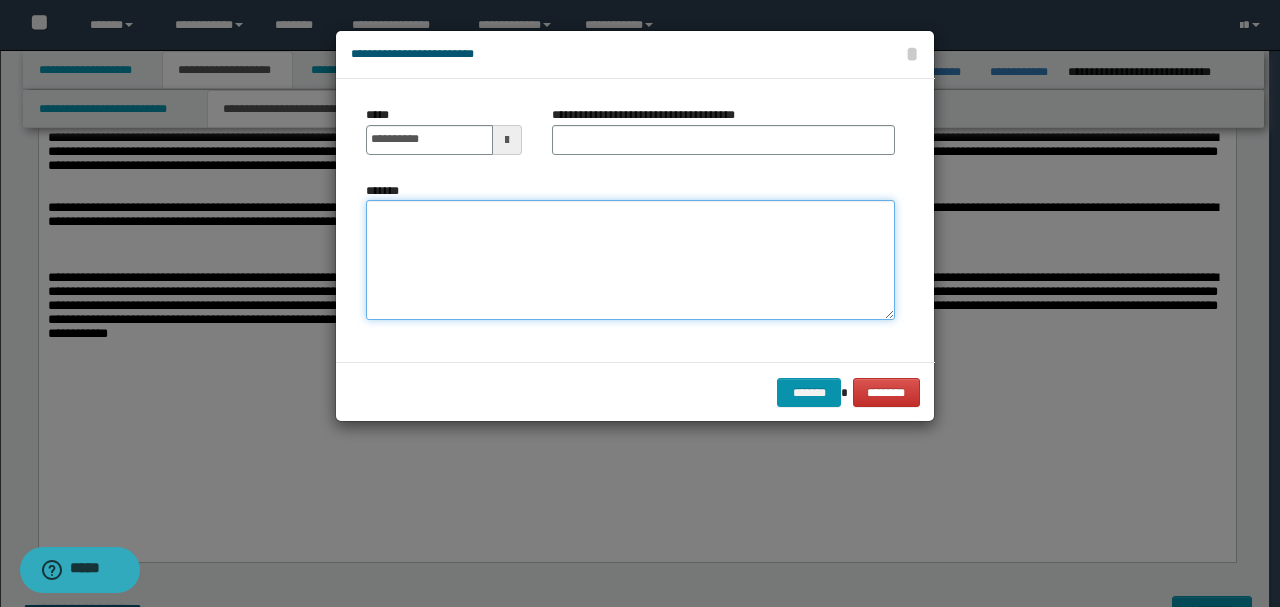 paste on "**********" 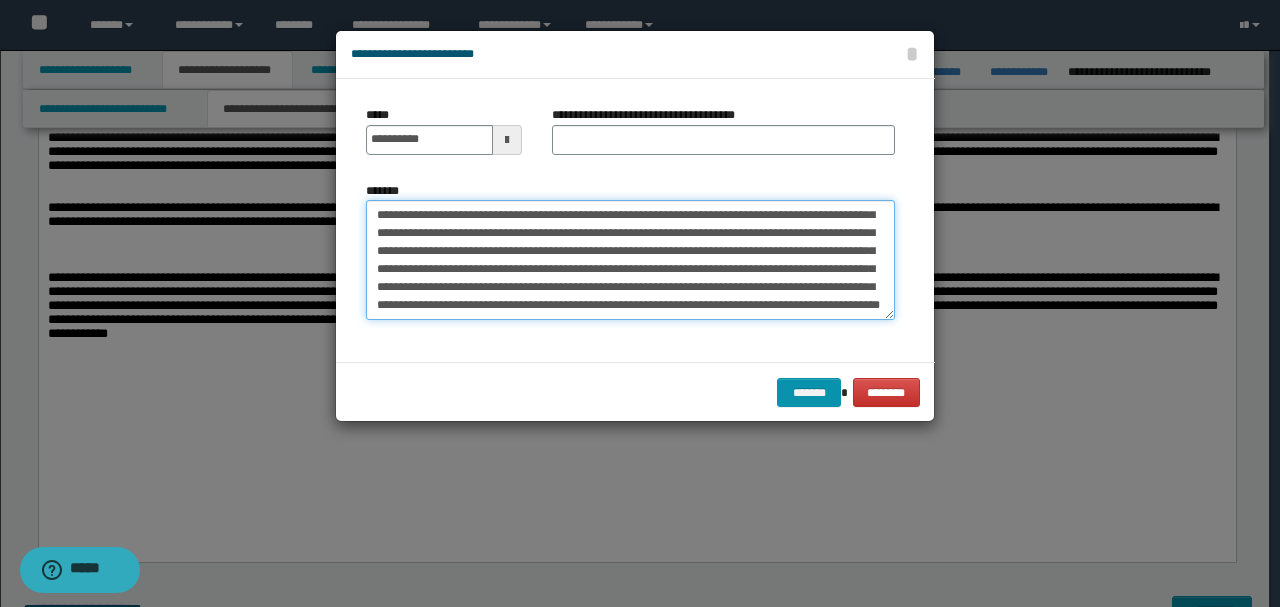 scroll, scrollTop: 0, scrollLeft: 0, axis: both 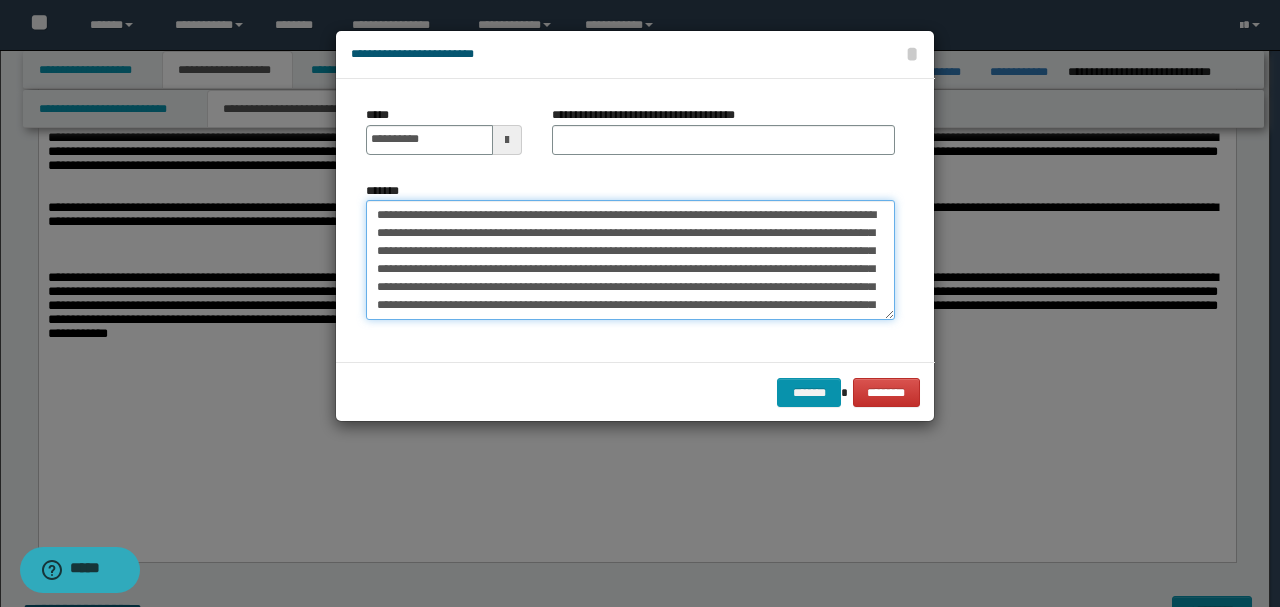 drag, startPoint x: 443, startPoint y: 212, endPoint x: 250, endPoint y: 188, distance: 194.4865 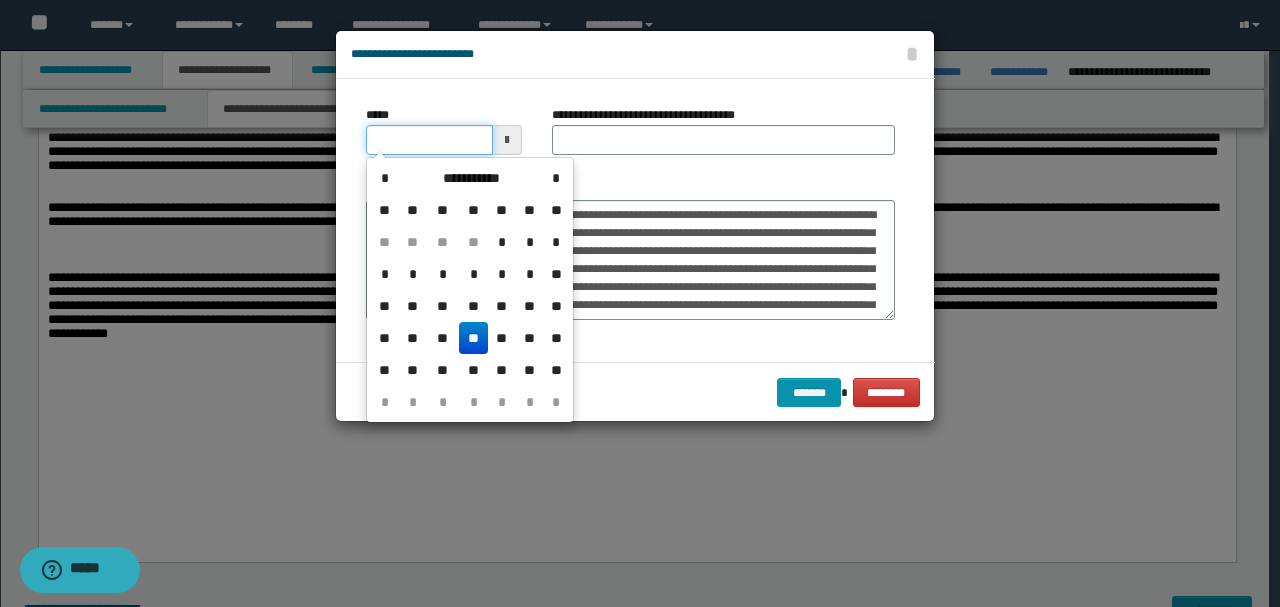 click on "*****" at bounding box center [429, 140] 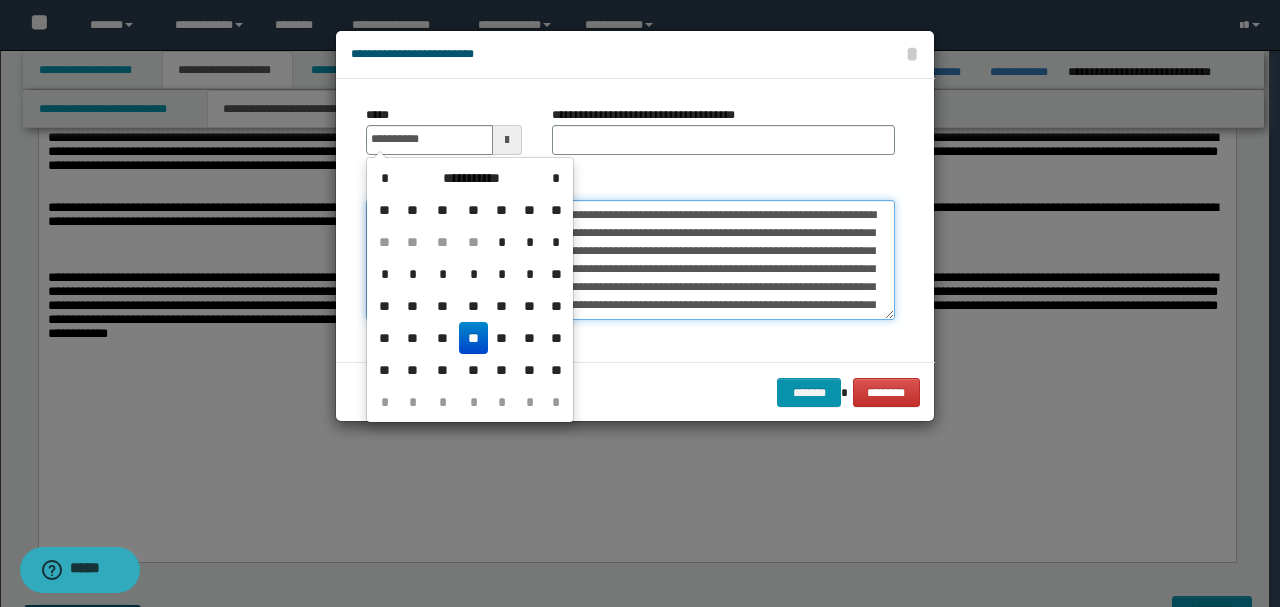 click on "**********" at bounding box center (630, 259) 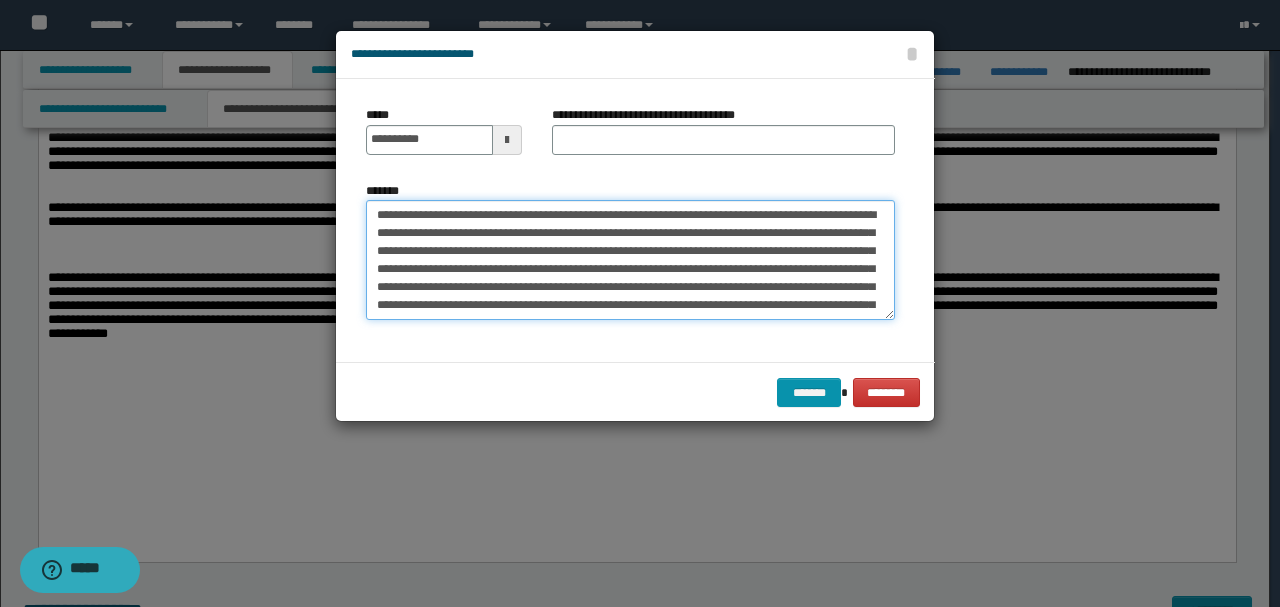 drag, startPoint x: 596, startPoint y: 213, endPoint x: 210, endPoint y: 196, distance: 386.37418 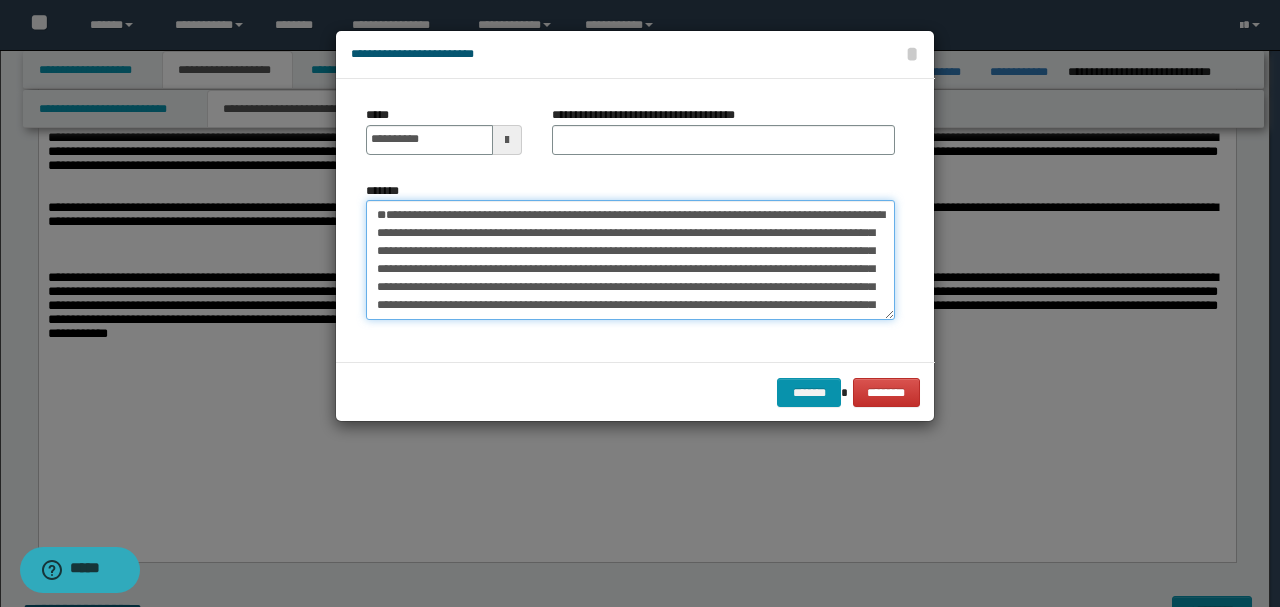 type on "**********" 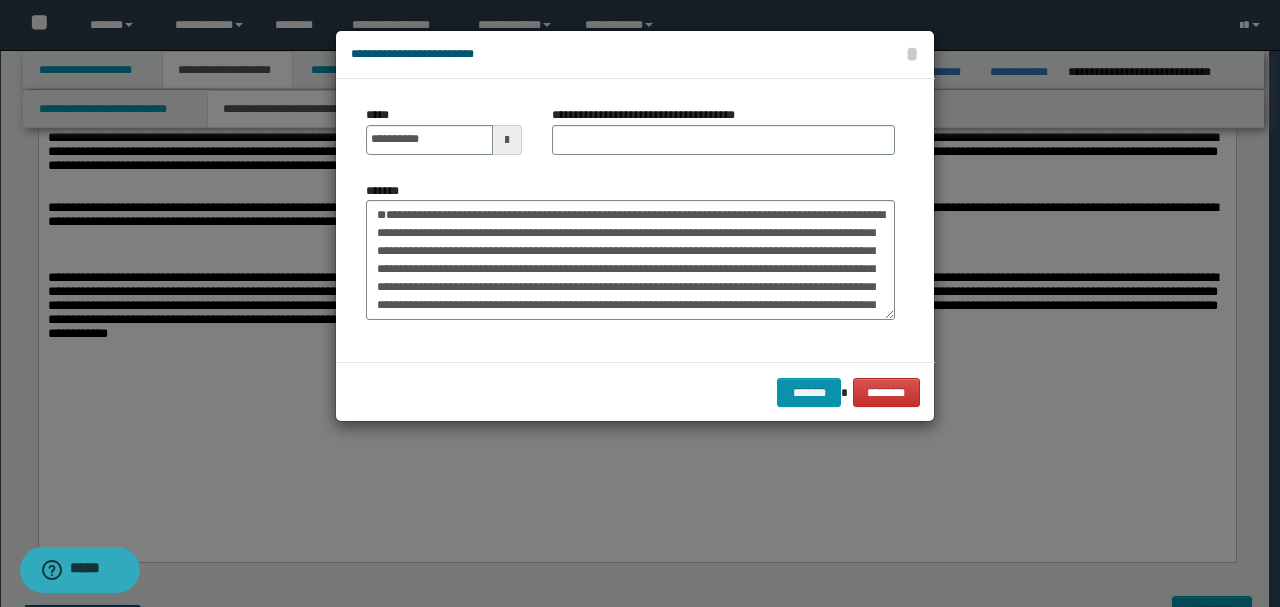 click on "**********" at bounding box center (723, 138) 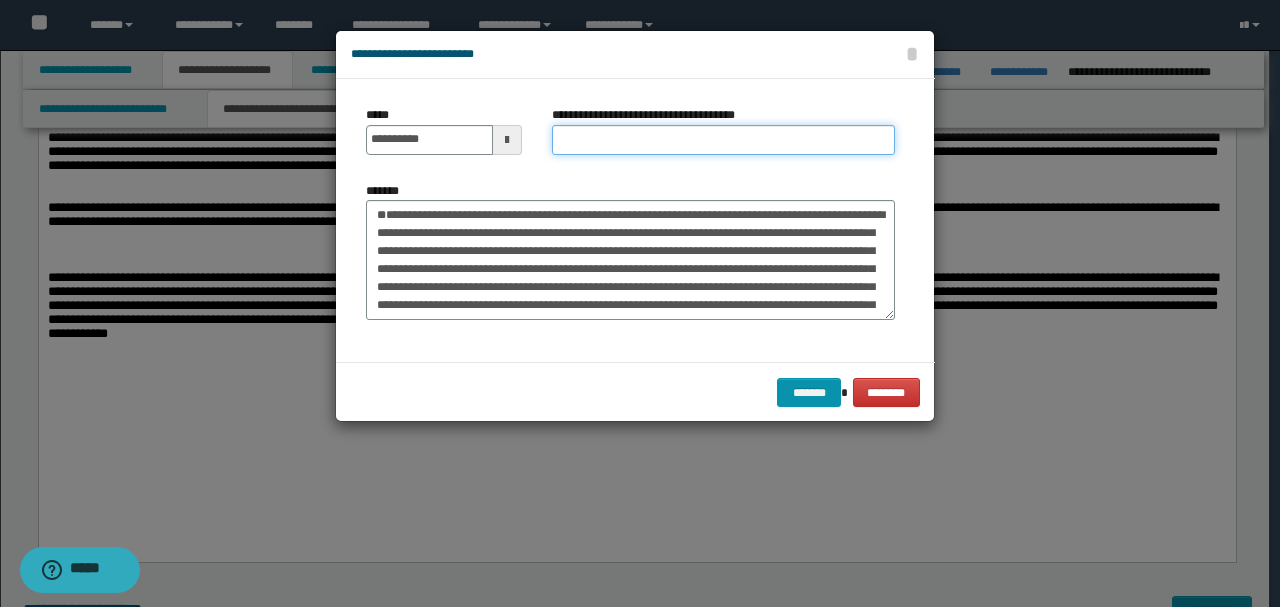 click on "**********" at bounding box center [723, 140] 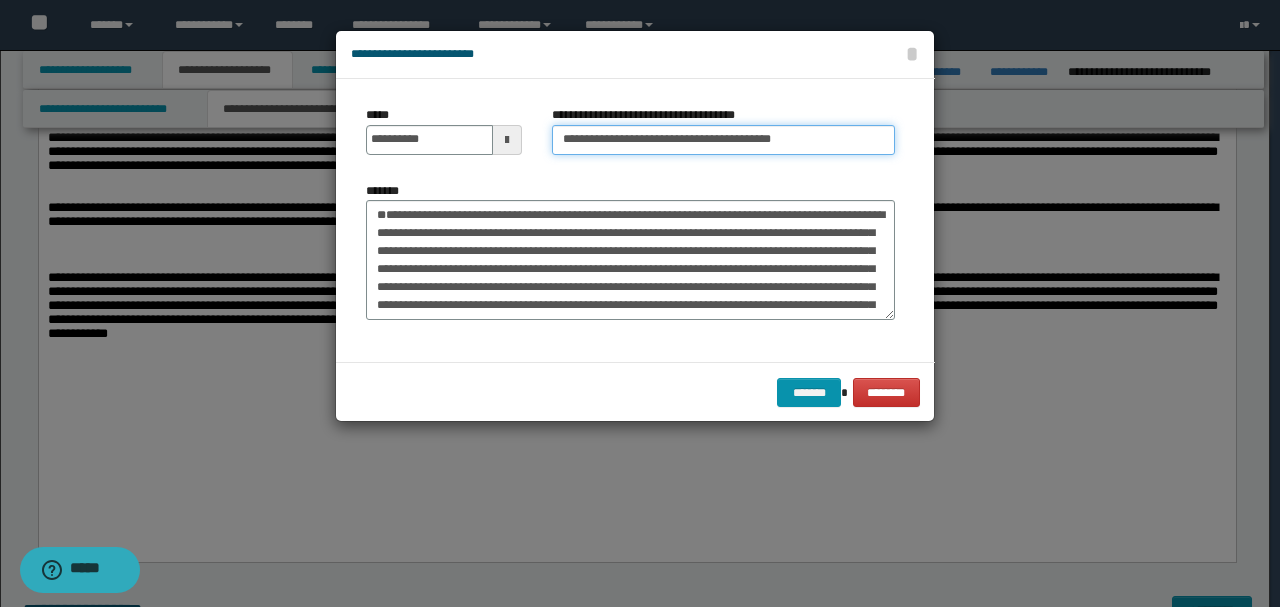 type on "**********" 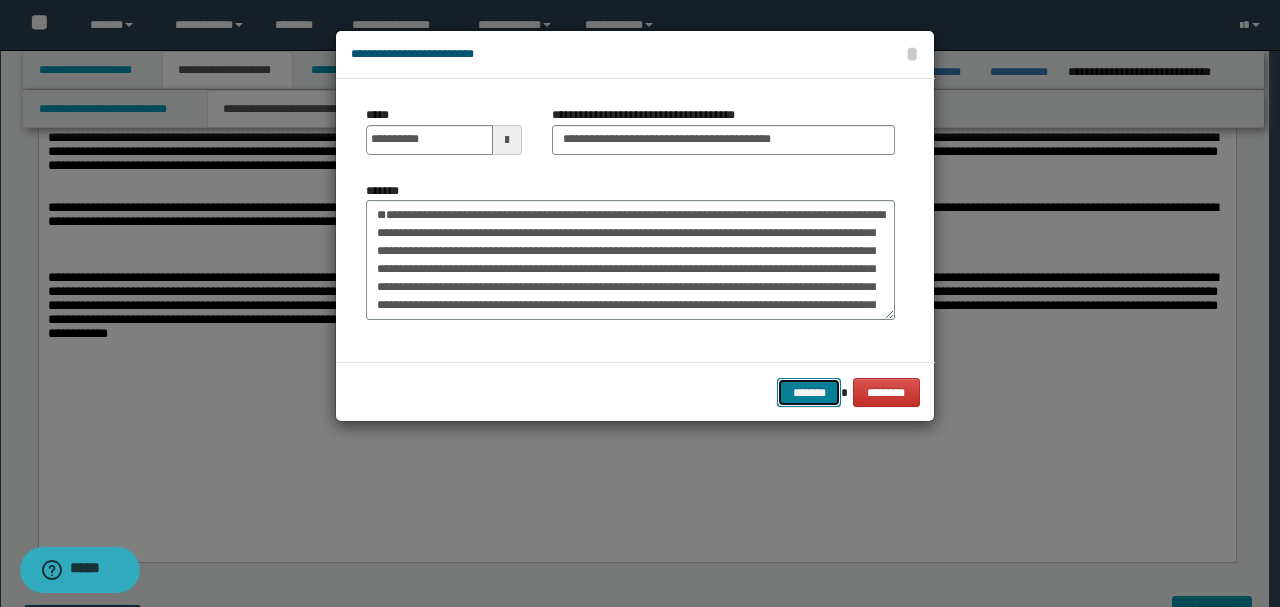 click on "*******" at bounding box center (809, 392) 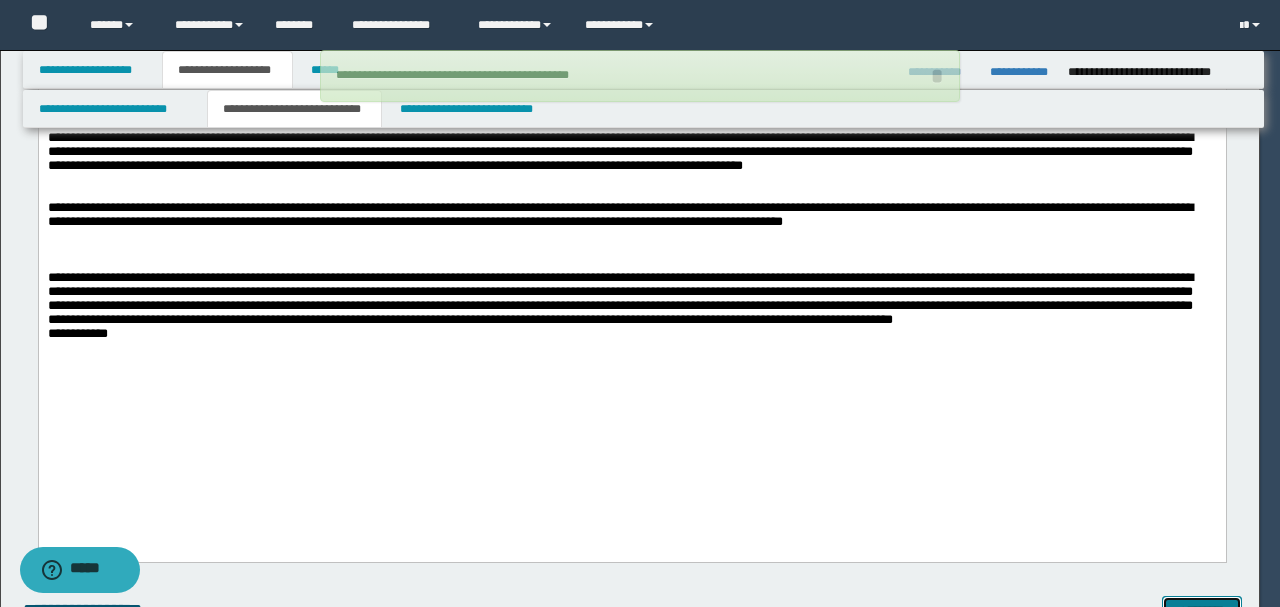 type 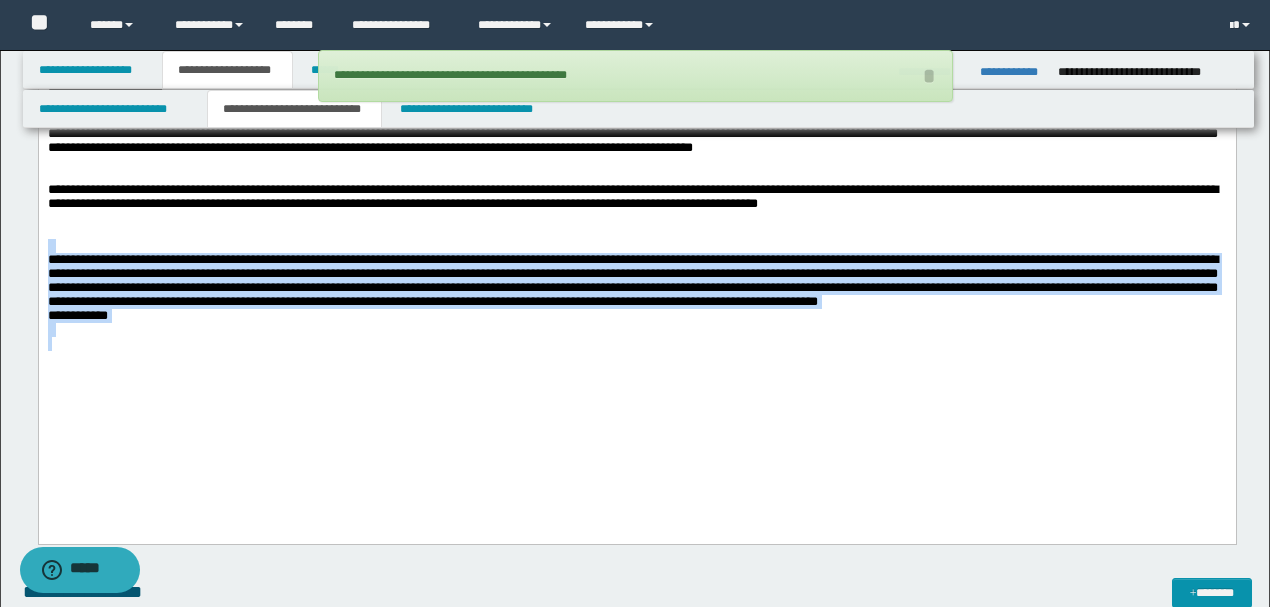 drag, startPoint x: 572, startPoint y: 436, endPoint x: 38, endPoint y: 88, distance: 637.38525 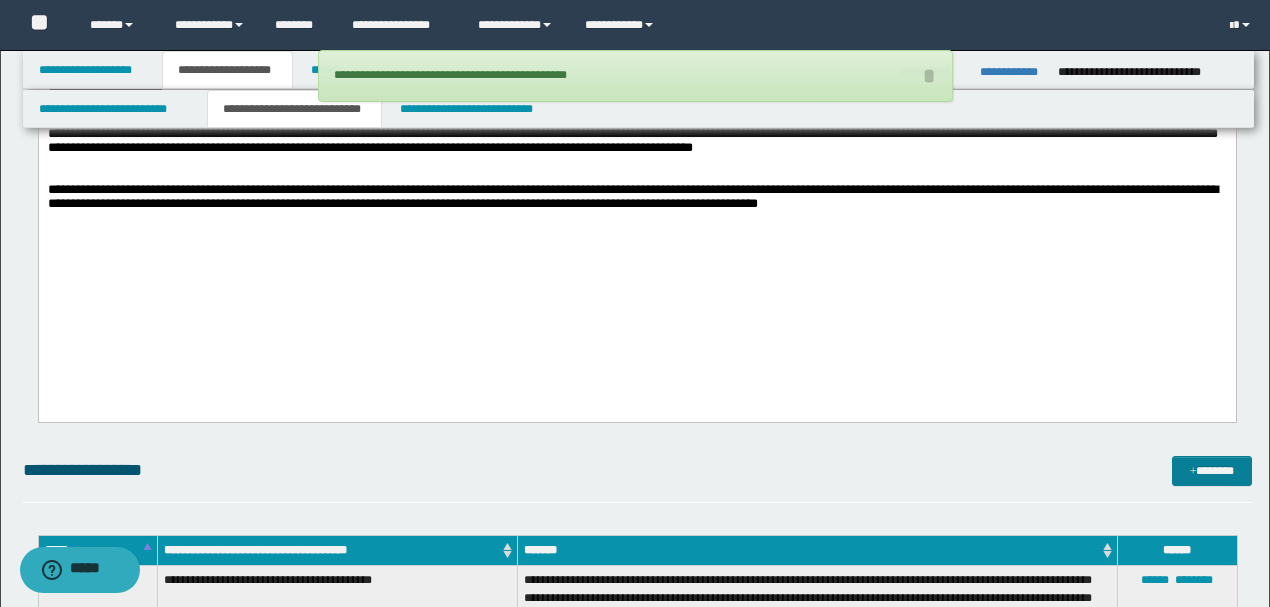 click on "*******" at bounding box center [1211, 470] 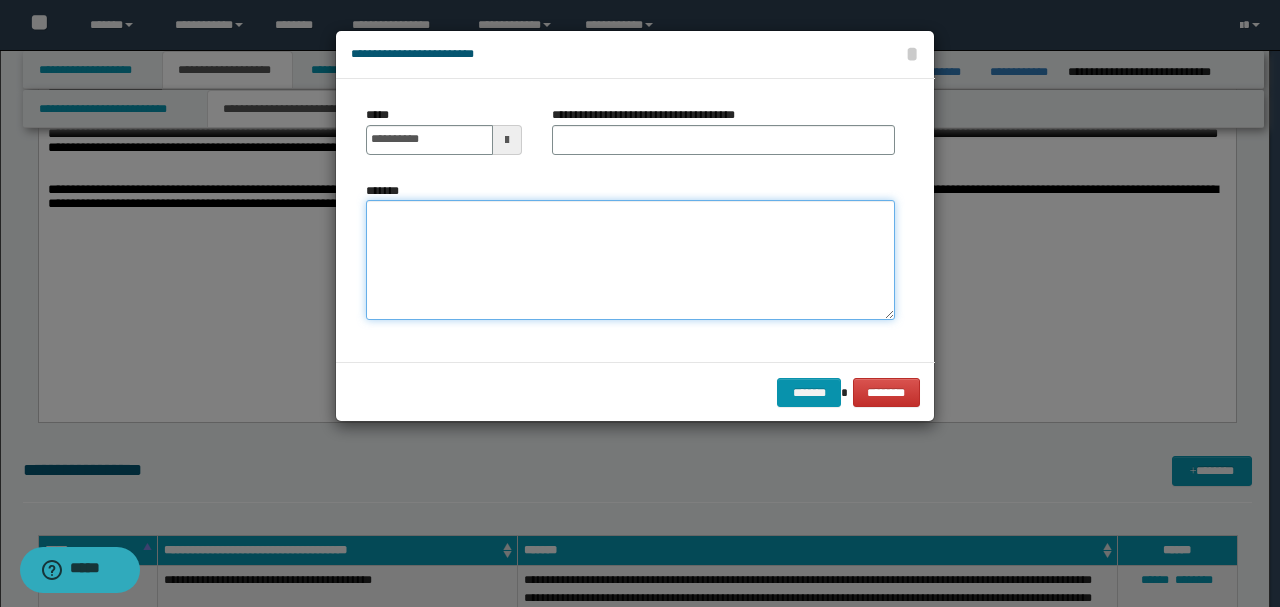 click on "*******" at bounding box center [630, 259] 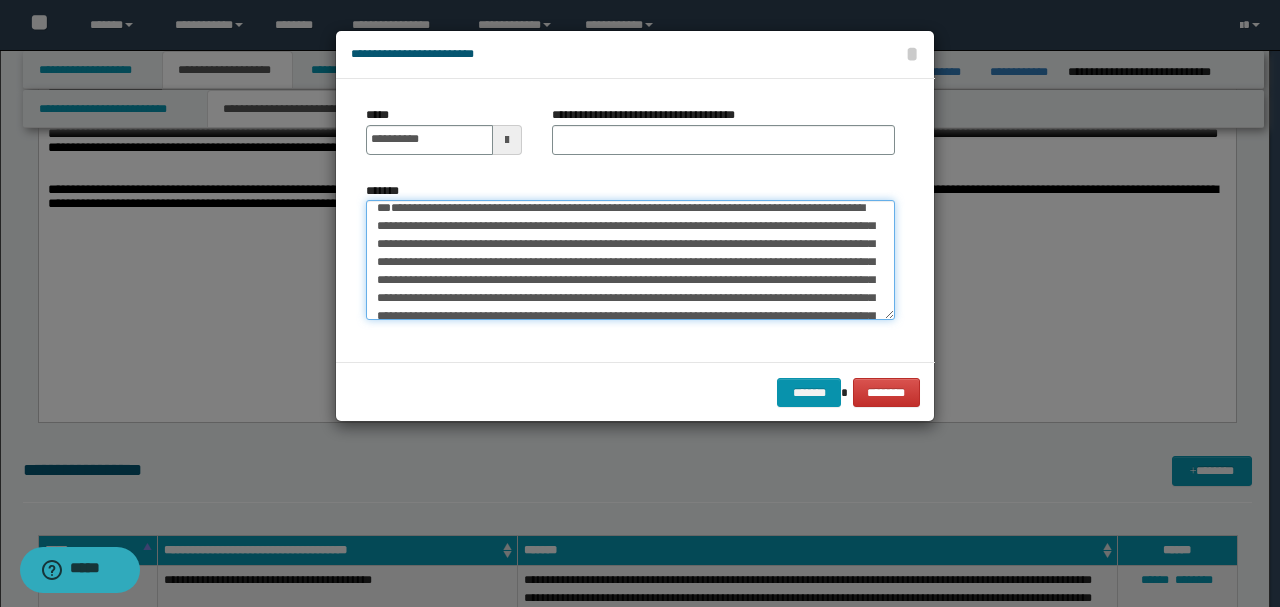 scroll, scrollTop: 0, scrollLeft: 0, axis: both 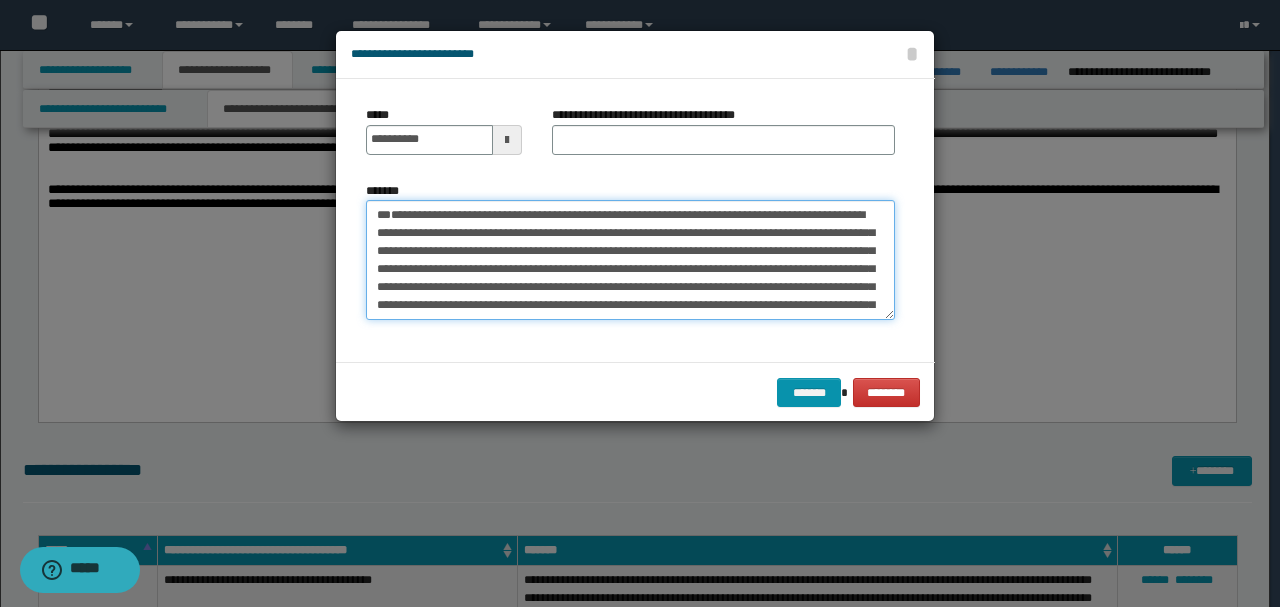drag, startPoint x: 444, startPoint y: 248, endPoint x: 292, endPoint y: 173, distance: 169.4963 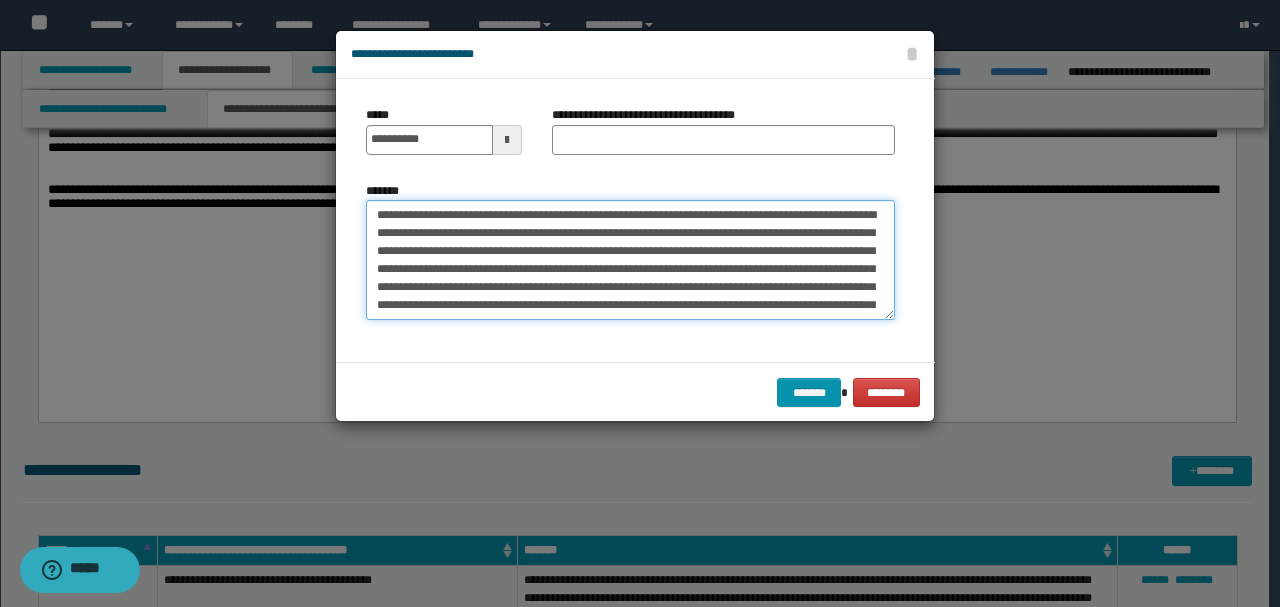 type on "**********" 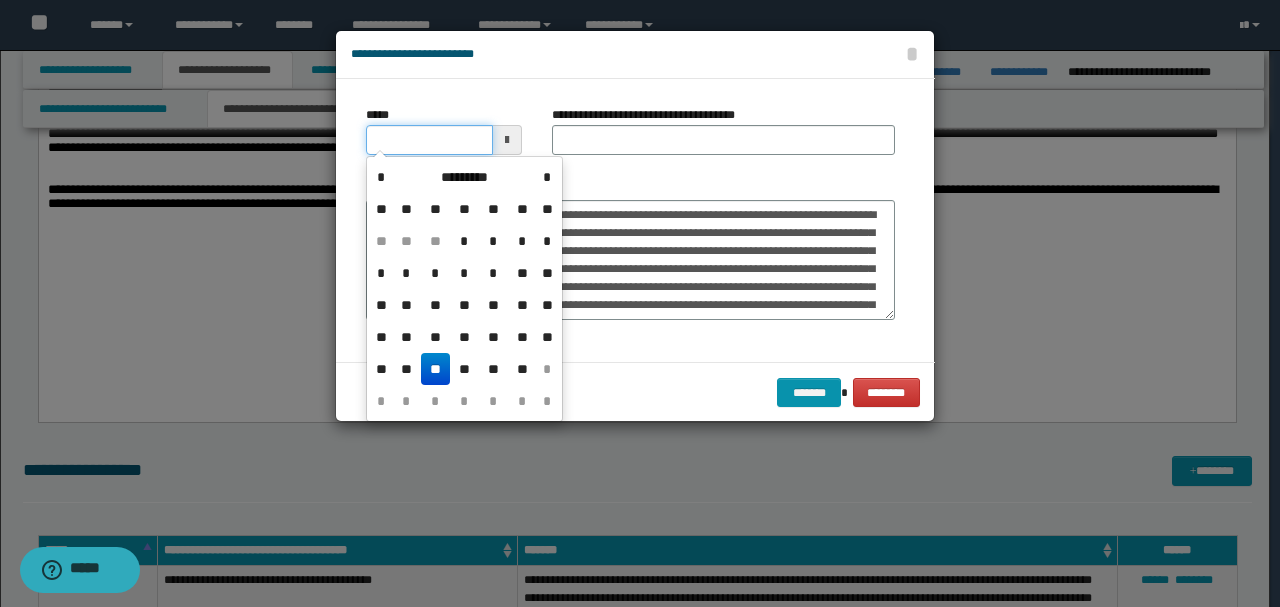 click on "*****" at bounding box center (429, 140) 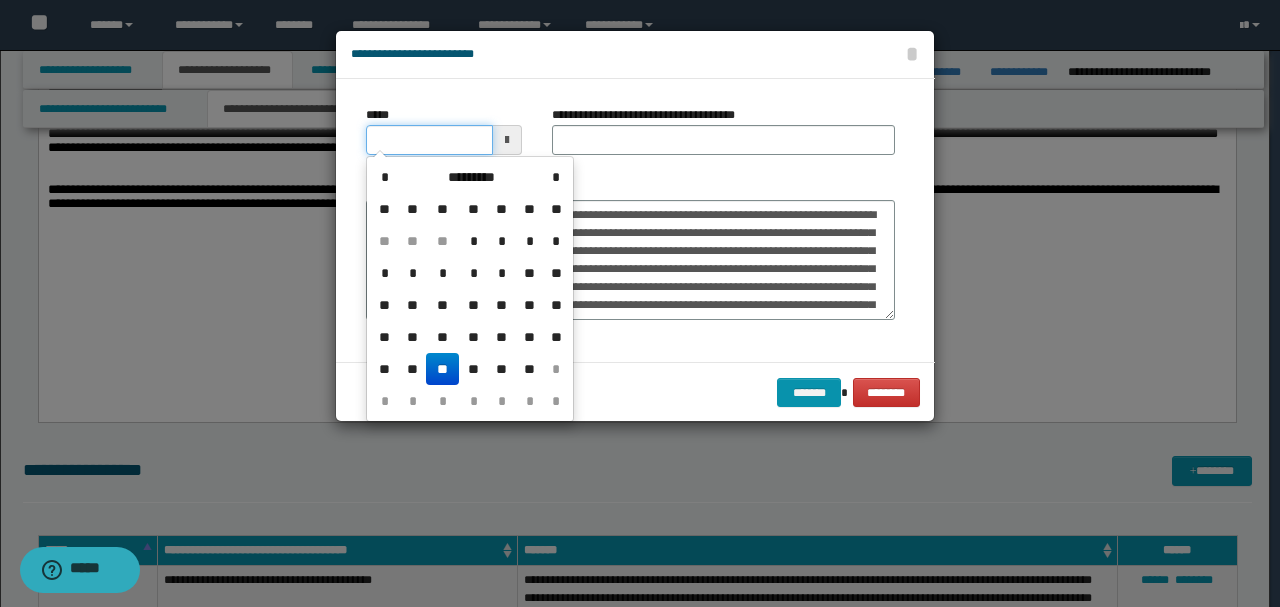 type on "**********" 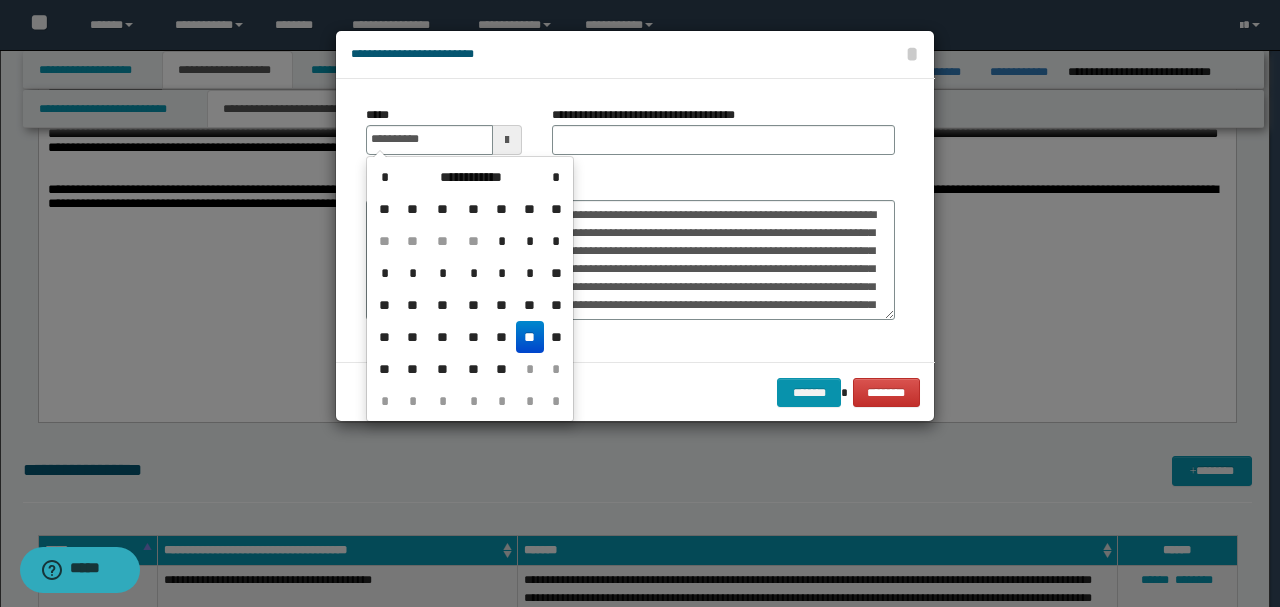 click on "**********" at bounding box center (630, 251) 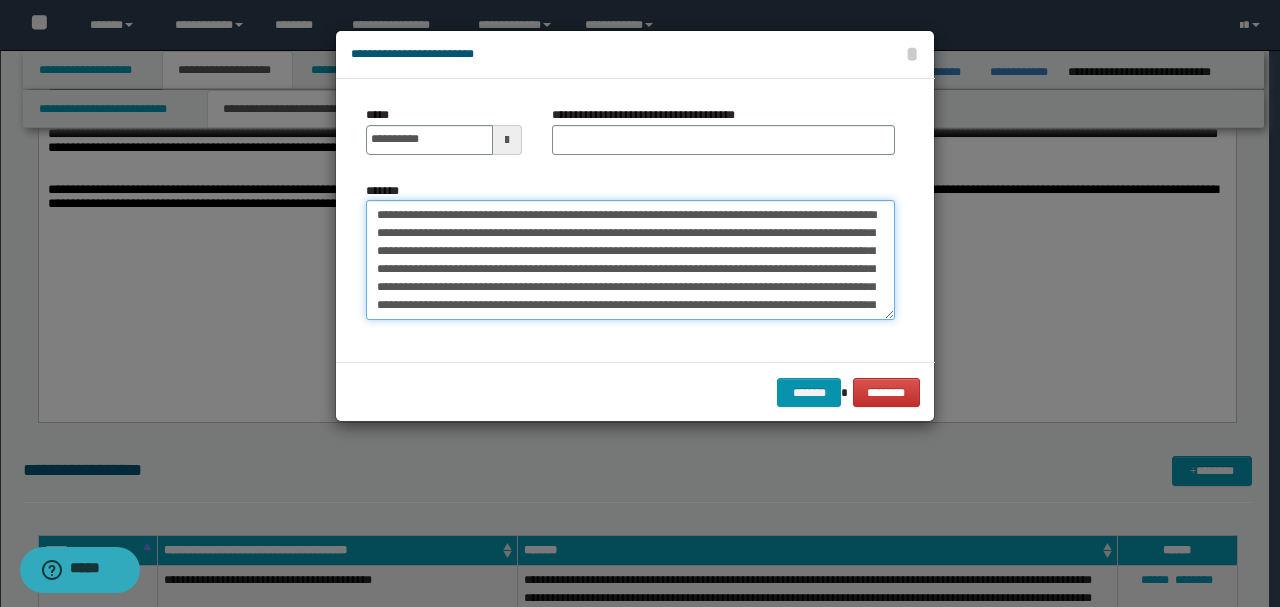 drag, startPoint x: 593, startPoint y: 214, endPoint x: 467, endPoint y: 220, distance: 126.14278 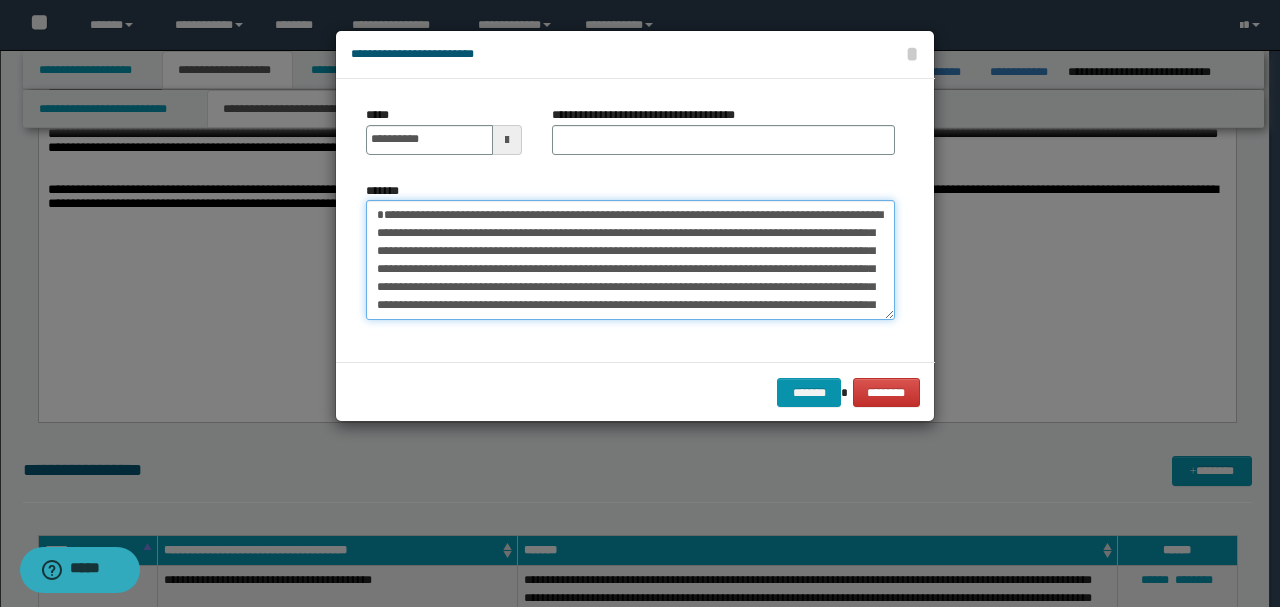 type on "**********" 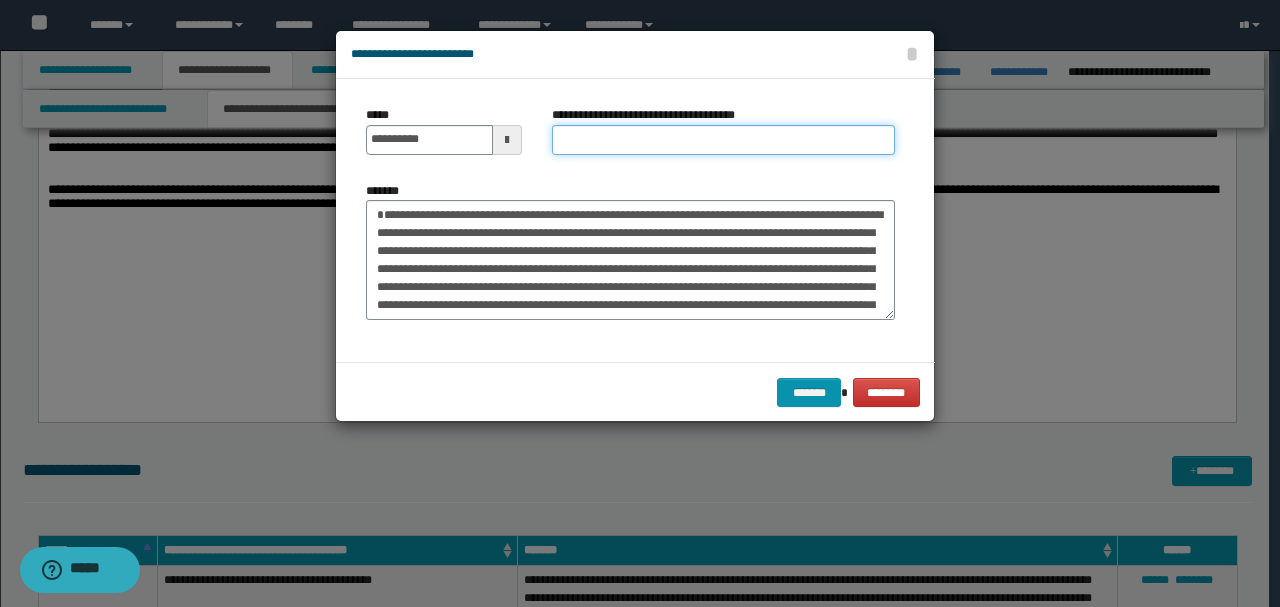 click on "**********" at bounding box center [723, 140] 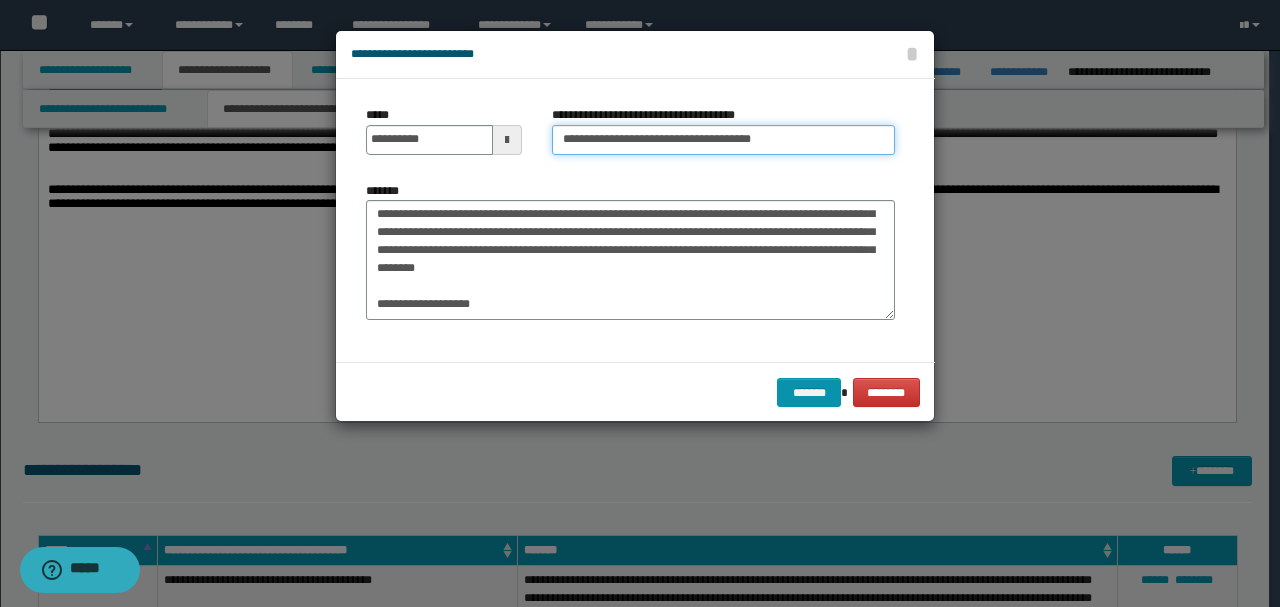 scroll, scrollTop: 113, scrollLeft: 0, axis: vertical 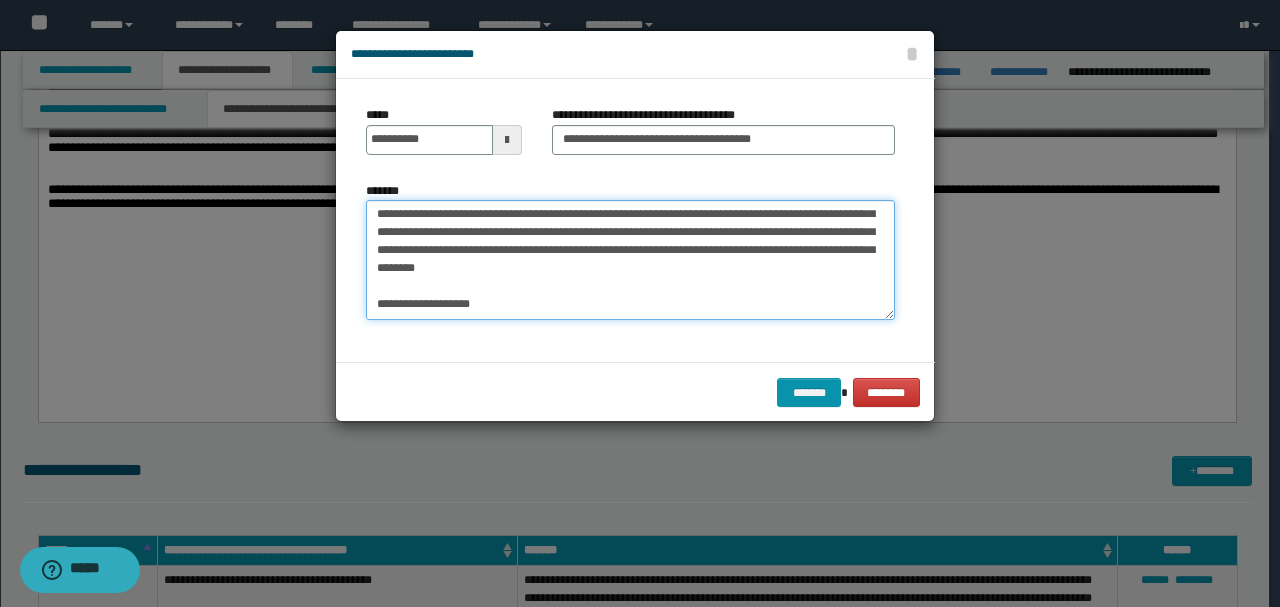 click on "**********" at bounding box center (630, 259) 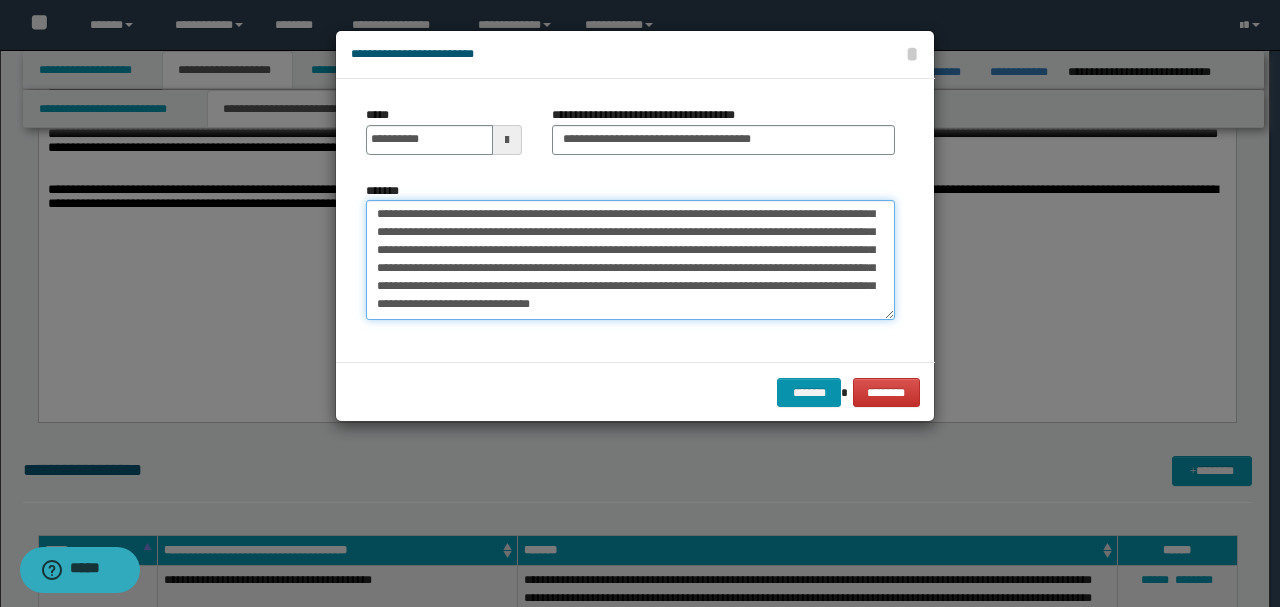 scroll, scrollTop: 162, scrollLeft: 0, axis: vertical 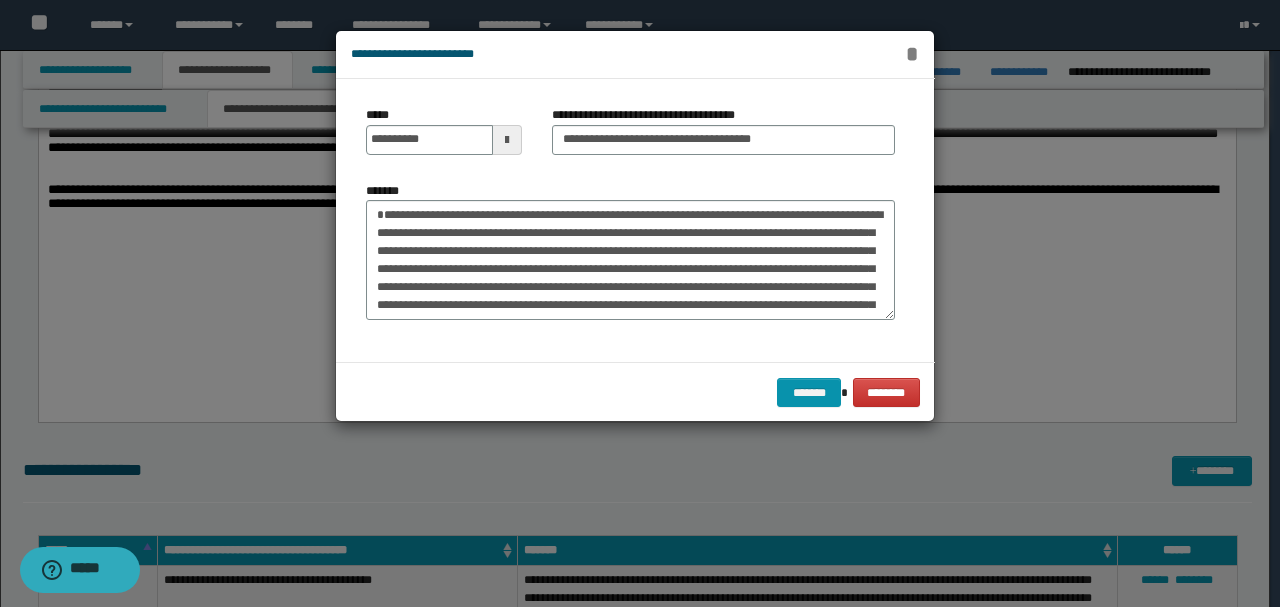 click on "*" at bounding box center [912, 54] 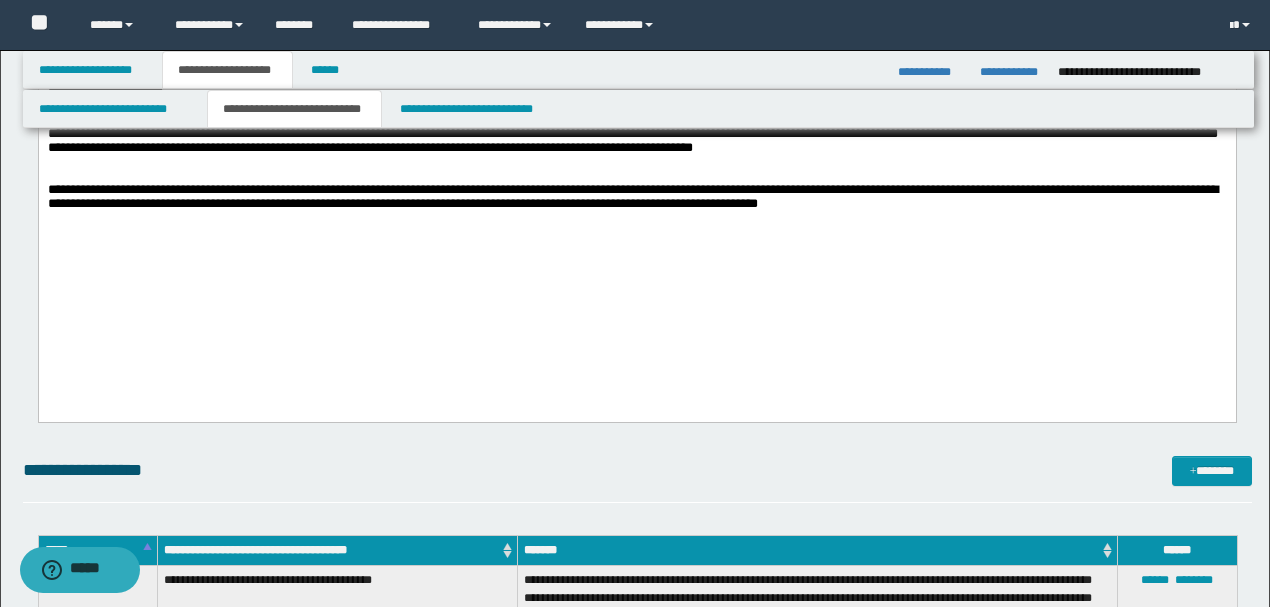 click on "**********" at bounding box center (636, 34) 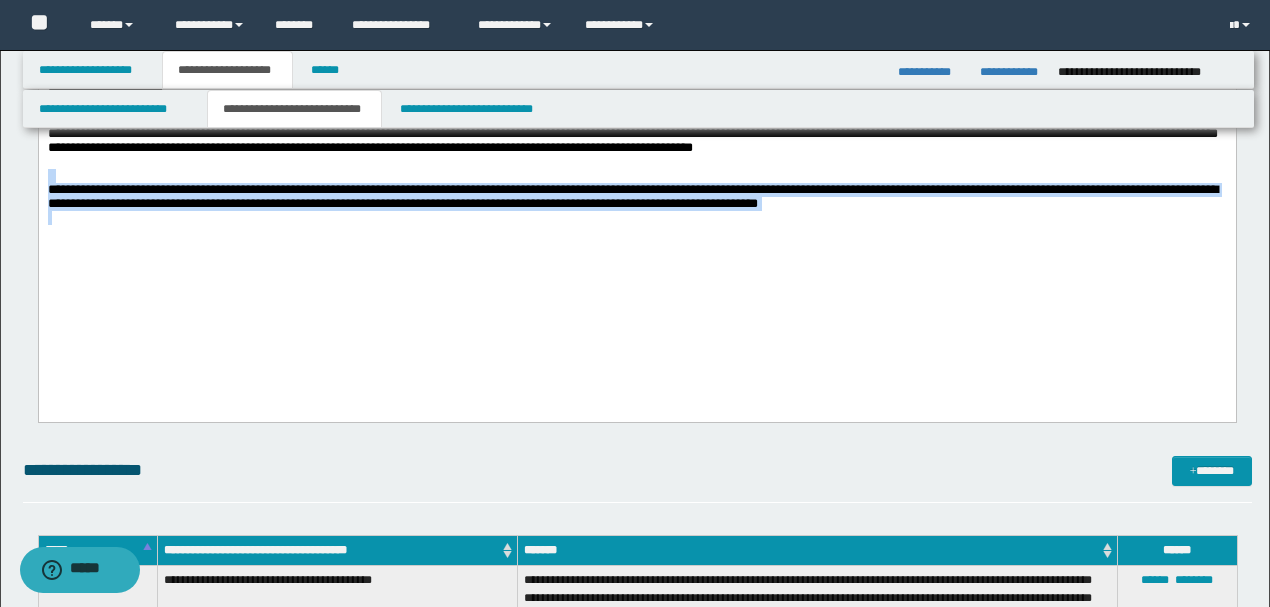 drag, startPoint x: 1040, startPoint y: 293, endPoint x: 61, endPoint y: 18, distance: 1016.8904 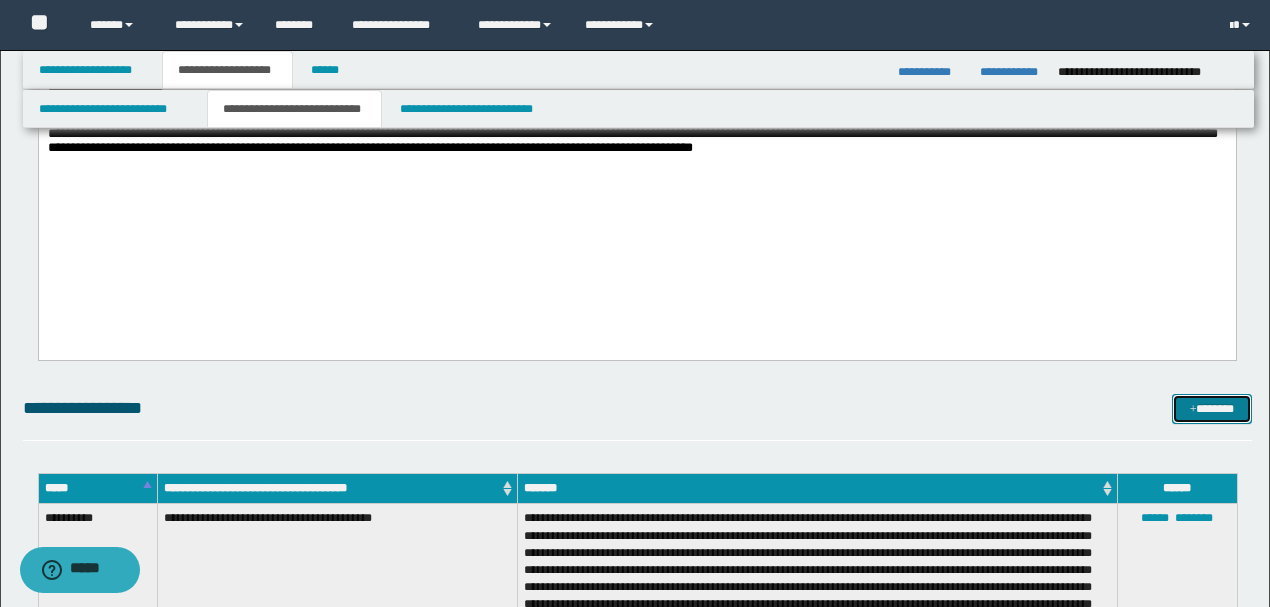 drag, startPoint x: 1192, startPoint y: 404, endPoint x: 1163, endPoint y: 412, distance: 30.083218 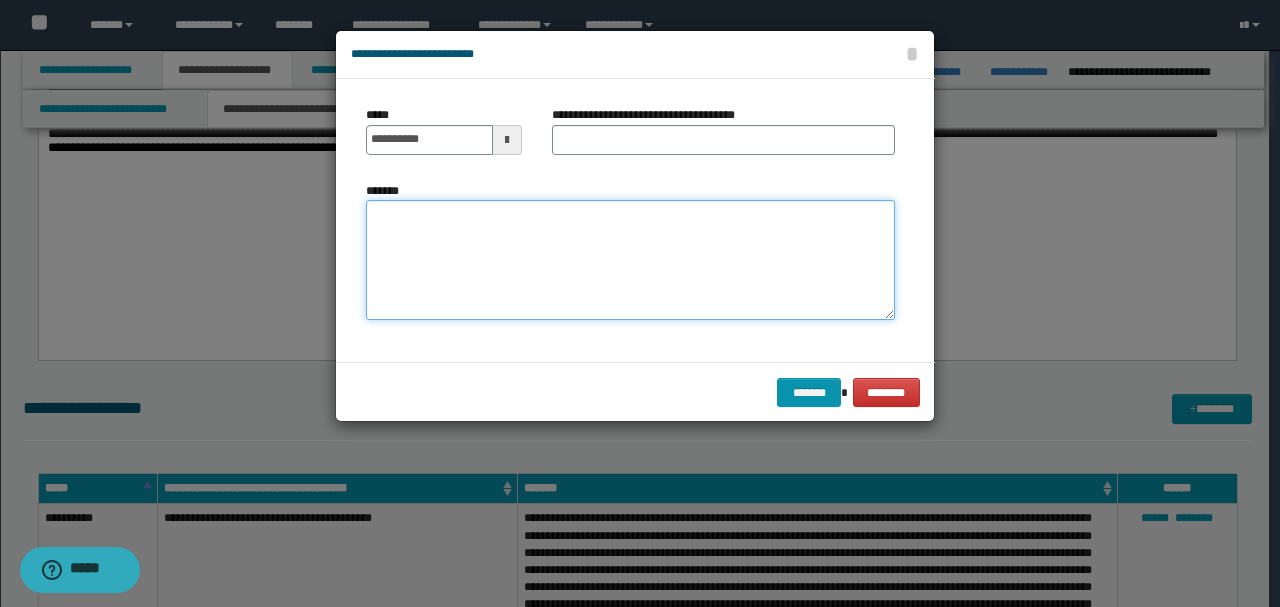 drag, startPoint x: 552, startPoint y: 260, endPoint x: 530, endPoint y: 231, distance: 36.40055 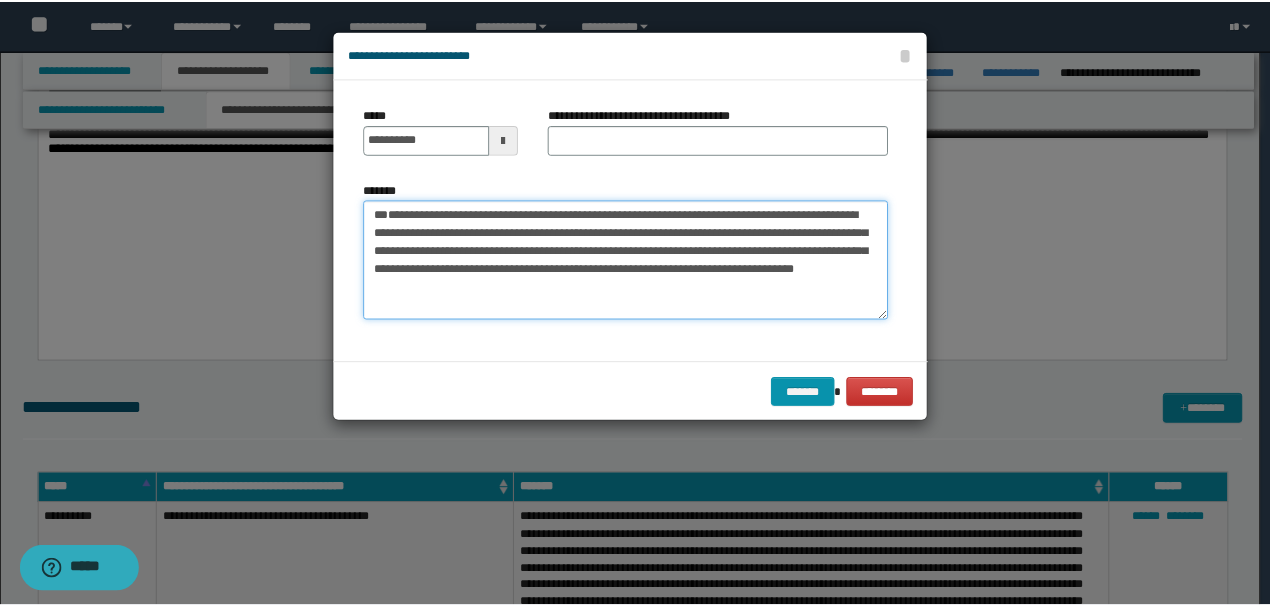scroll, scrollTop: 0, scrollLeft: 0, axis: both 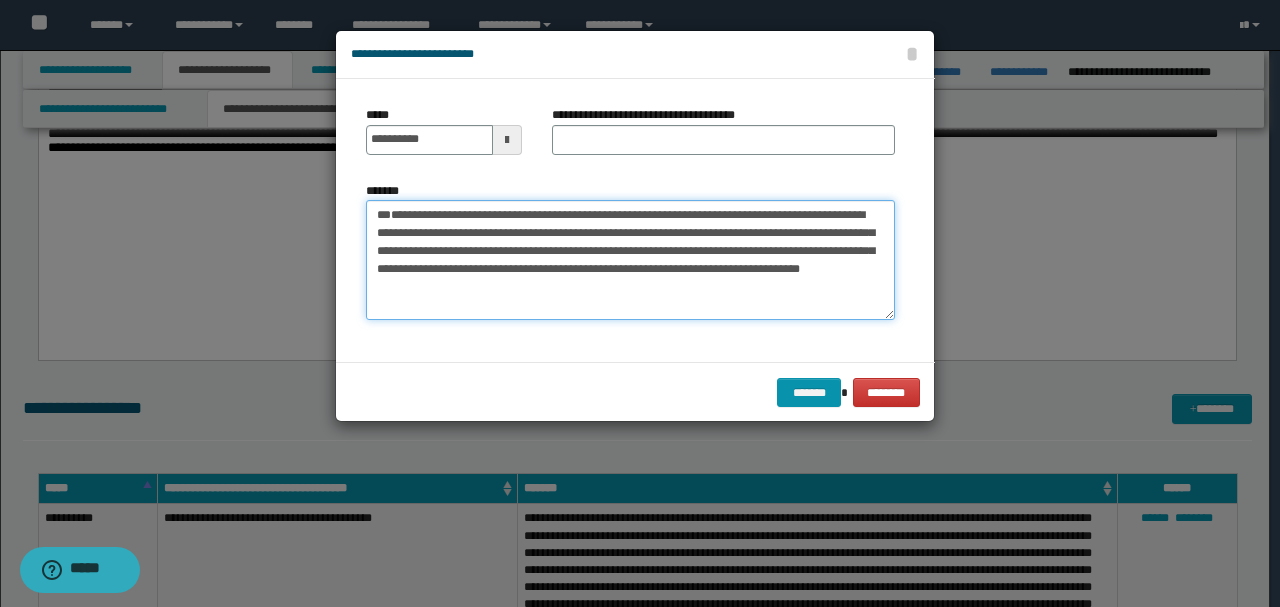 drag, startPoint x: 444, startPoint y: 249, endPoint x: 286, endPoint y: 140, distance: 191.95052 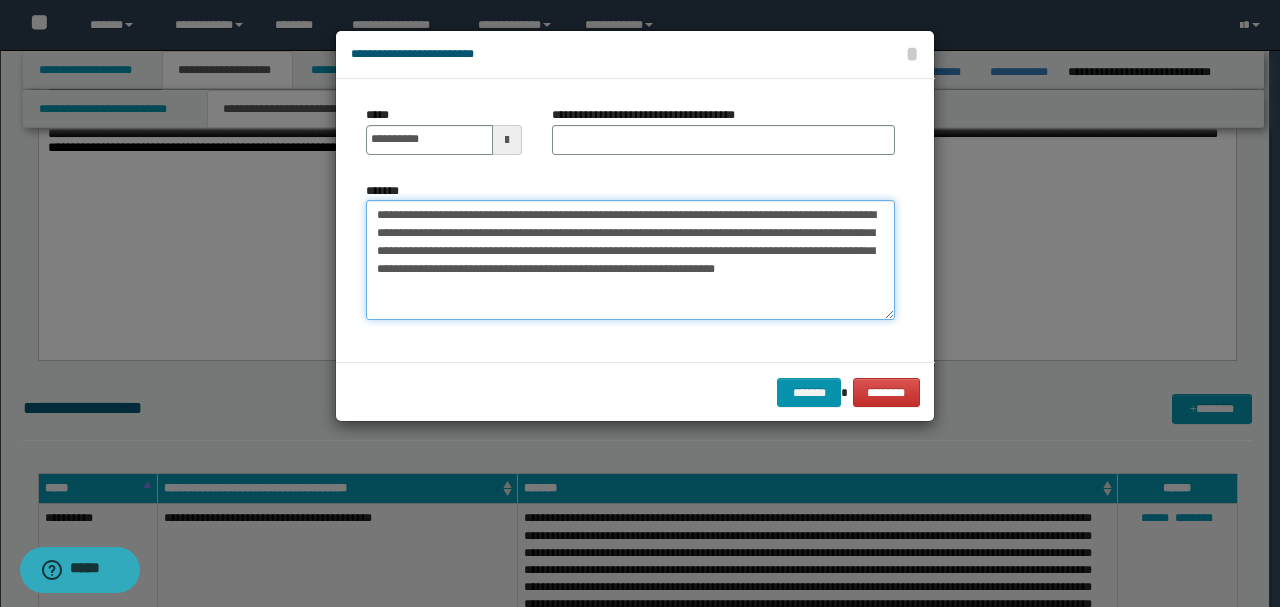 type on "**********" 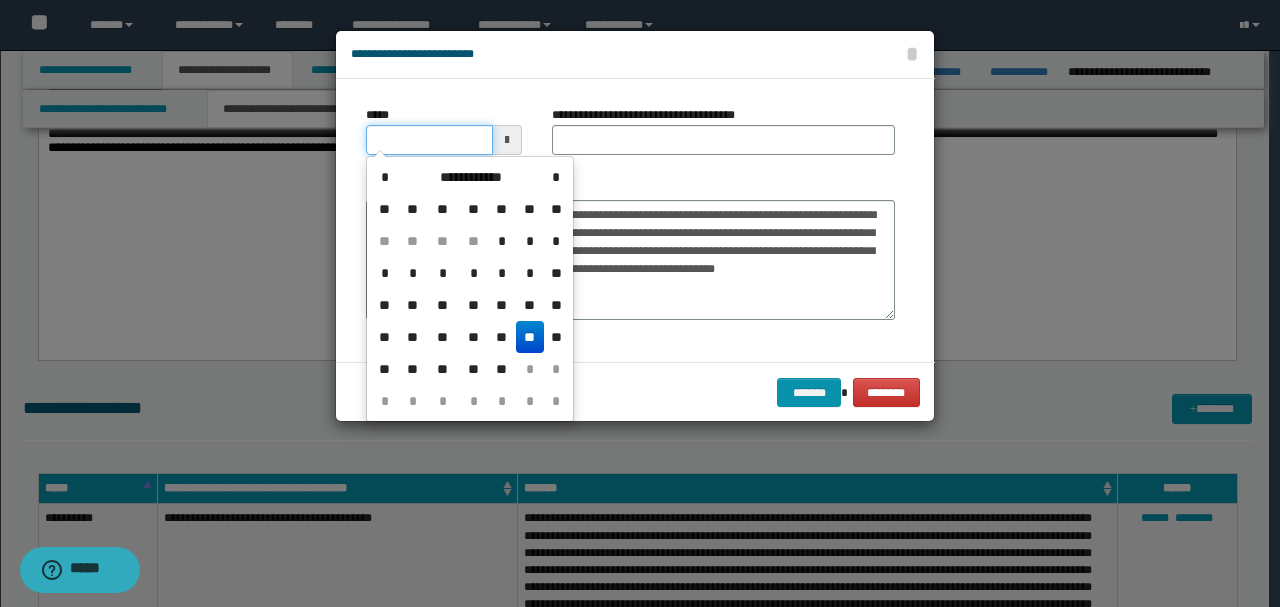 click on "*****" at bounding box center (429, 140) 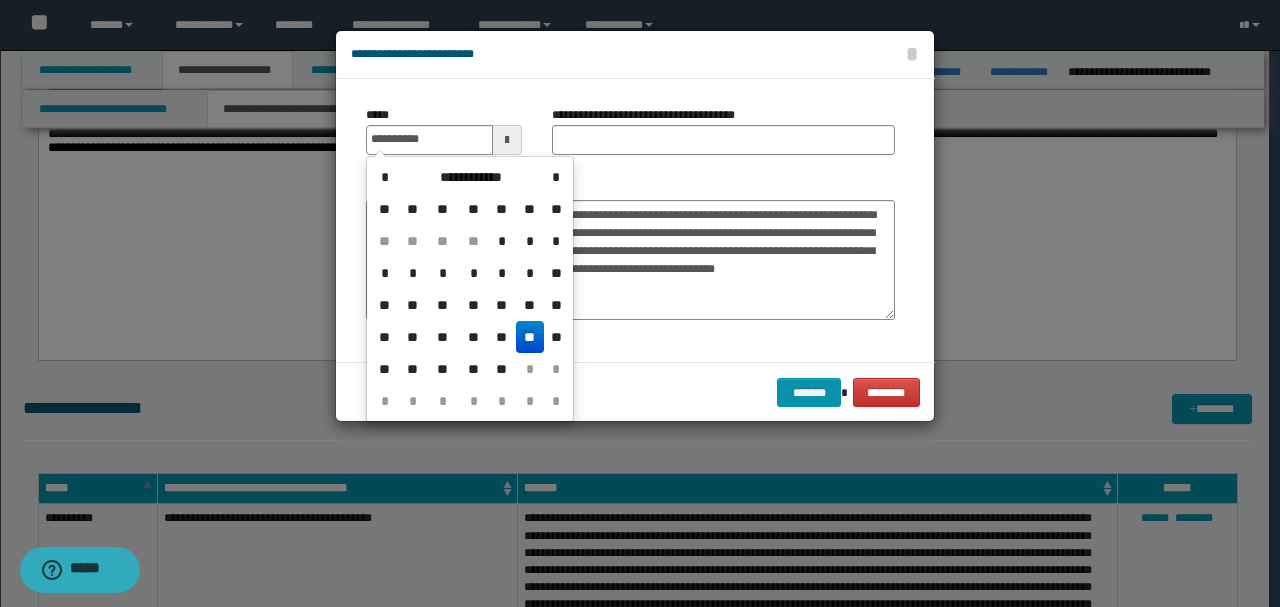 click on "**********" at bounding box center (630, 251) 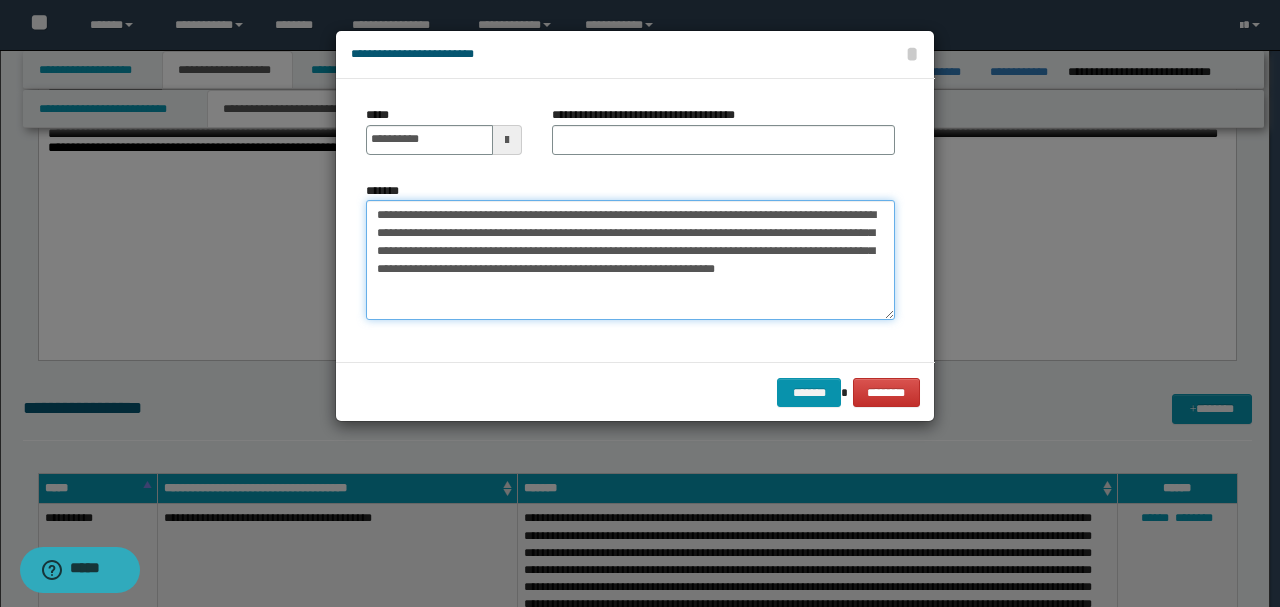 drag, startPoint x: 460, startPoint y: 206, endPoint x: 286, endPoint y: 196, distance: 174.28712 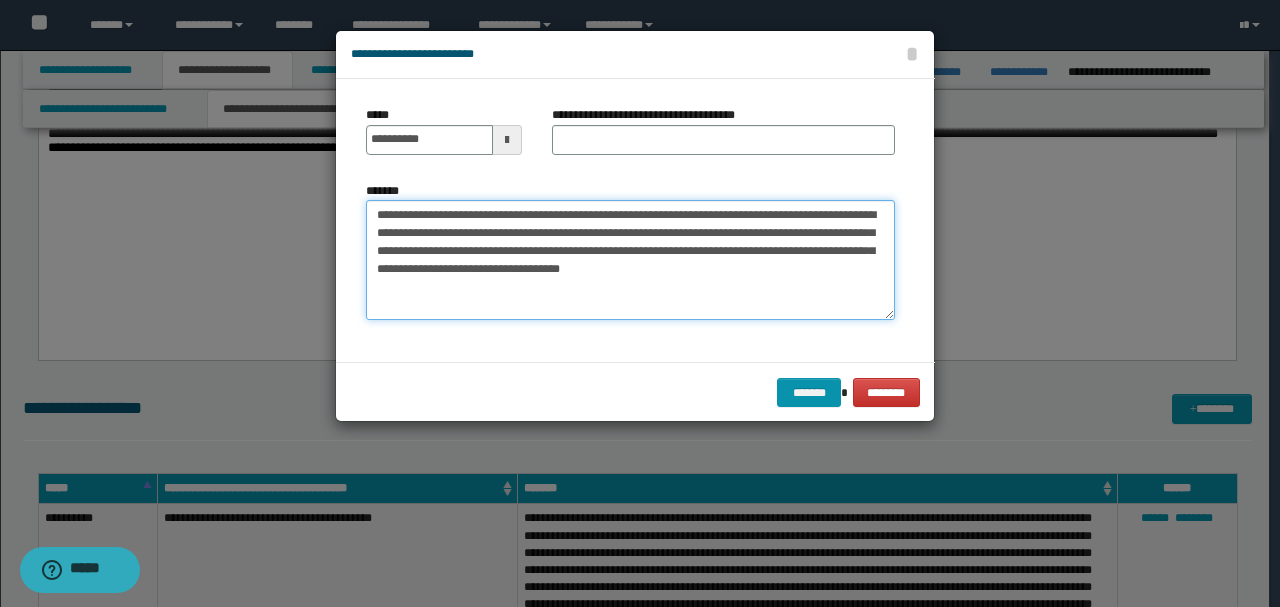 type on "**********" 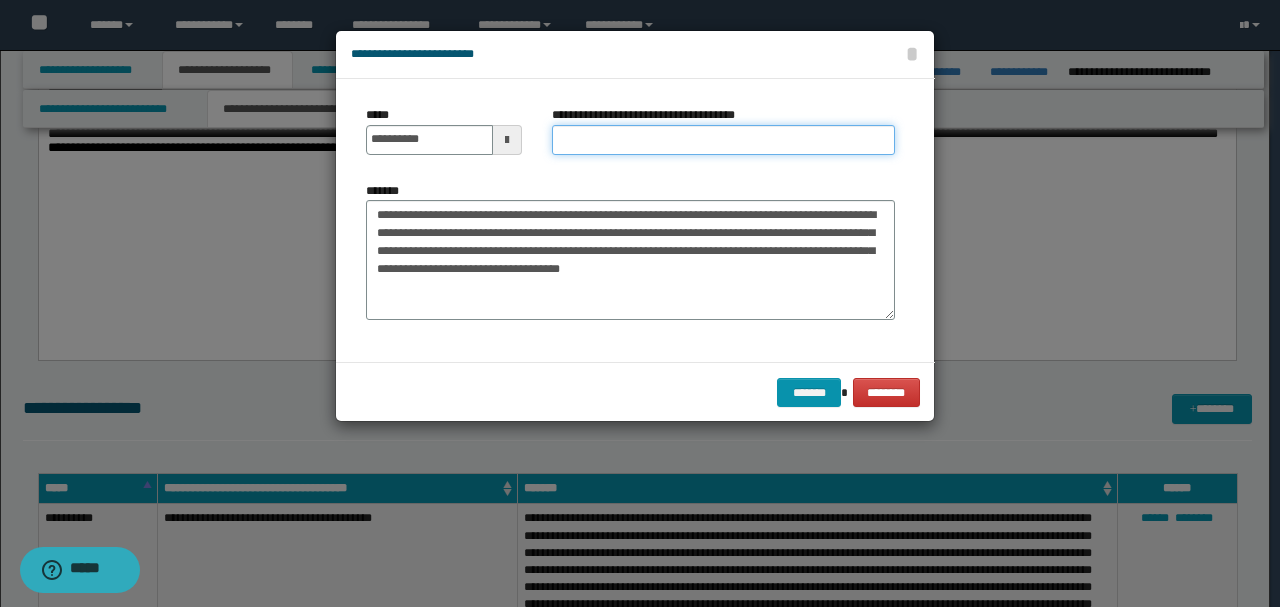click on "**********" at bounding box center [723, 140] 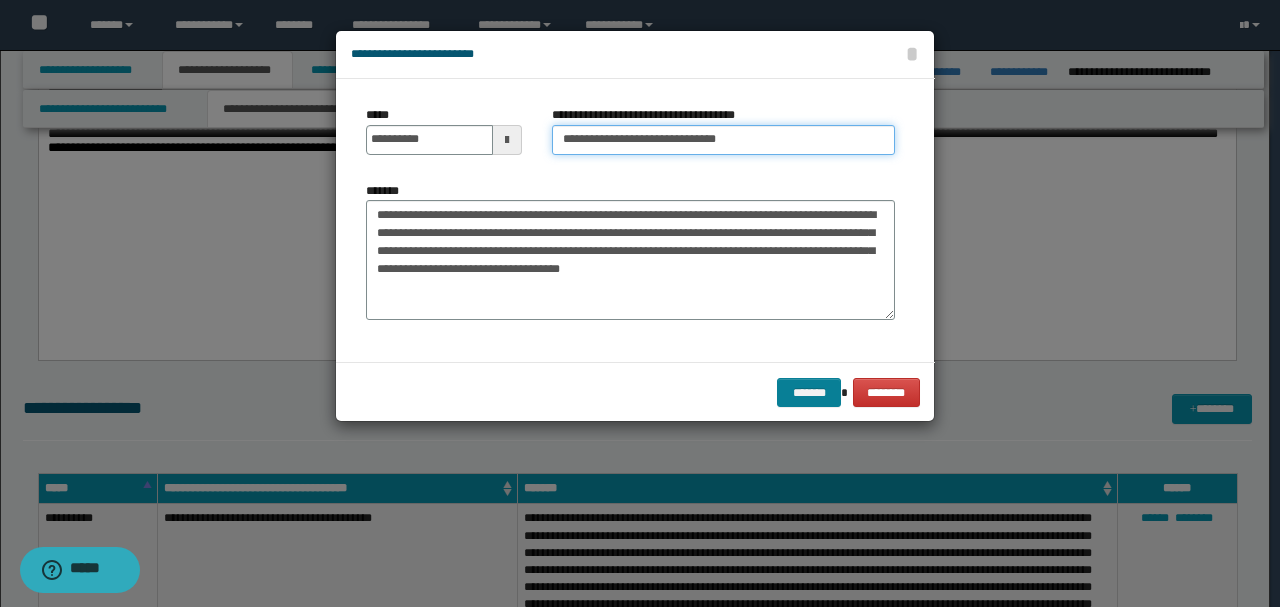 type on "**********" 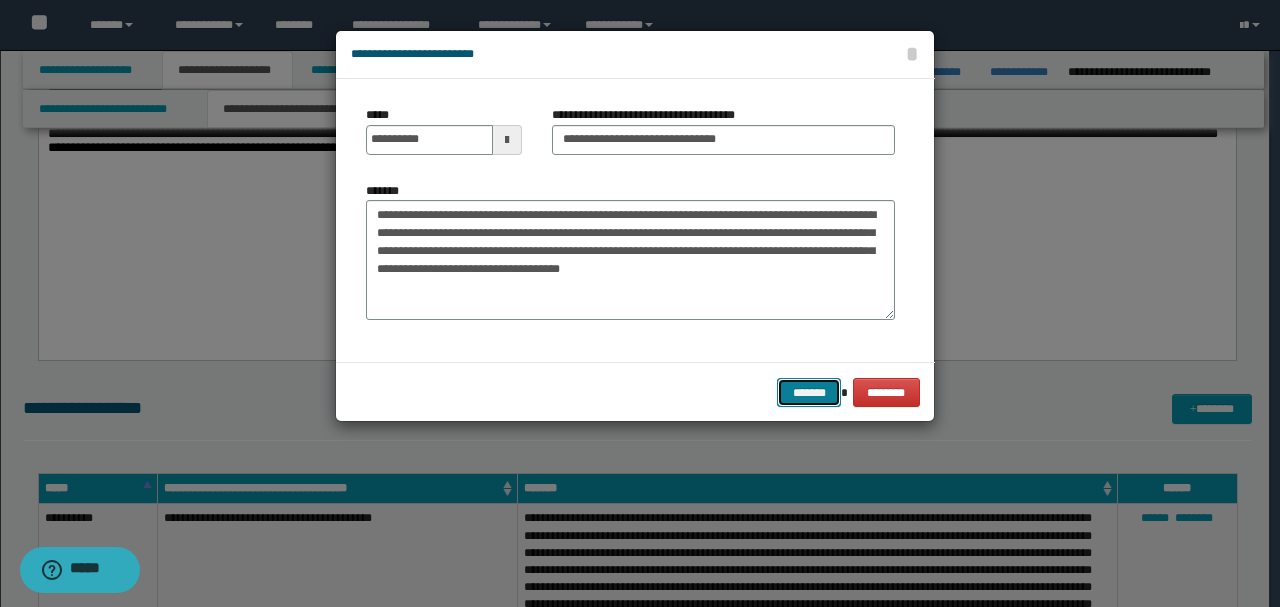 click on "*******" at bounding box center [809, 392] 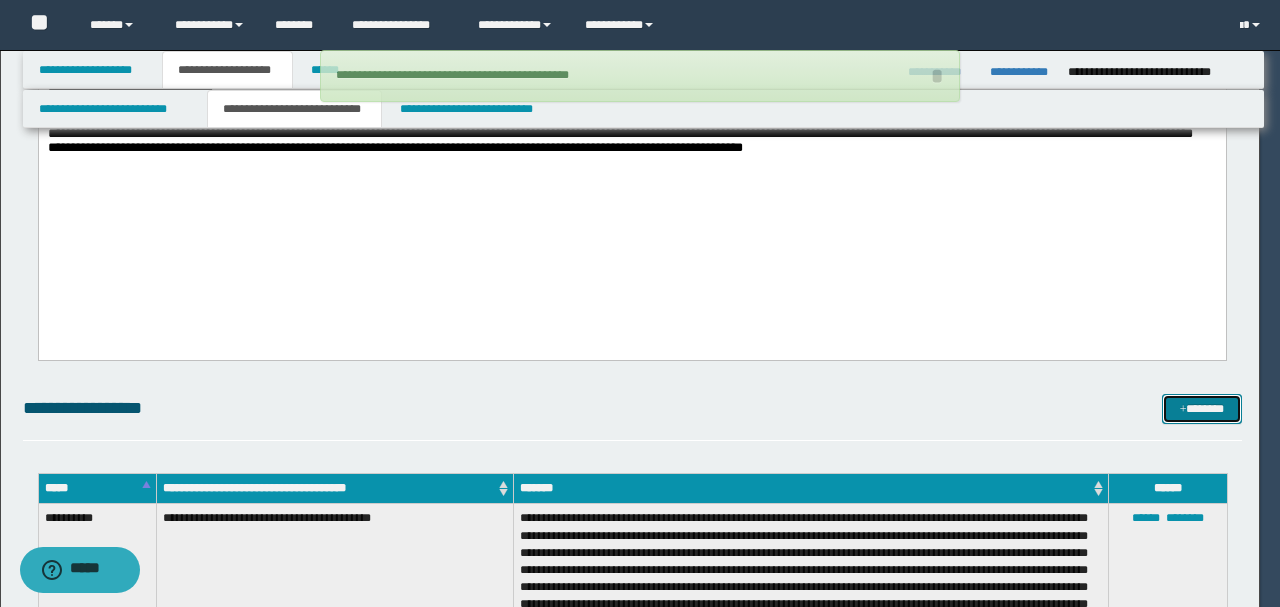 type 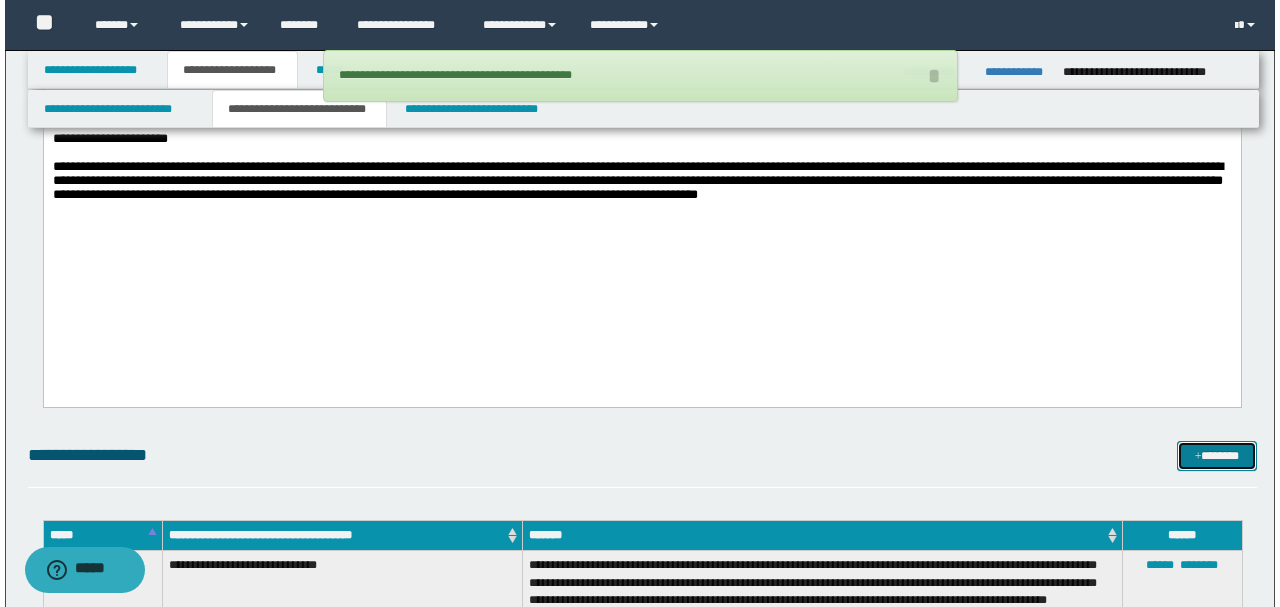 scroll, scrollTop: 1699, scrollLeft: 0, axis: vertical 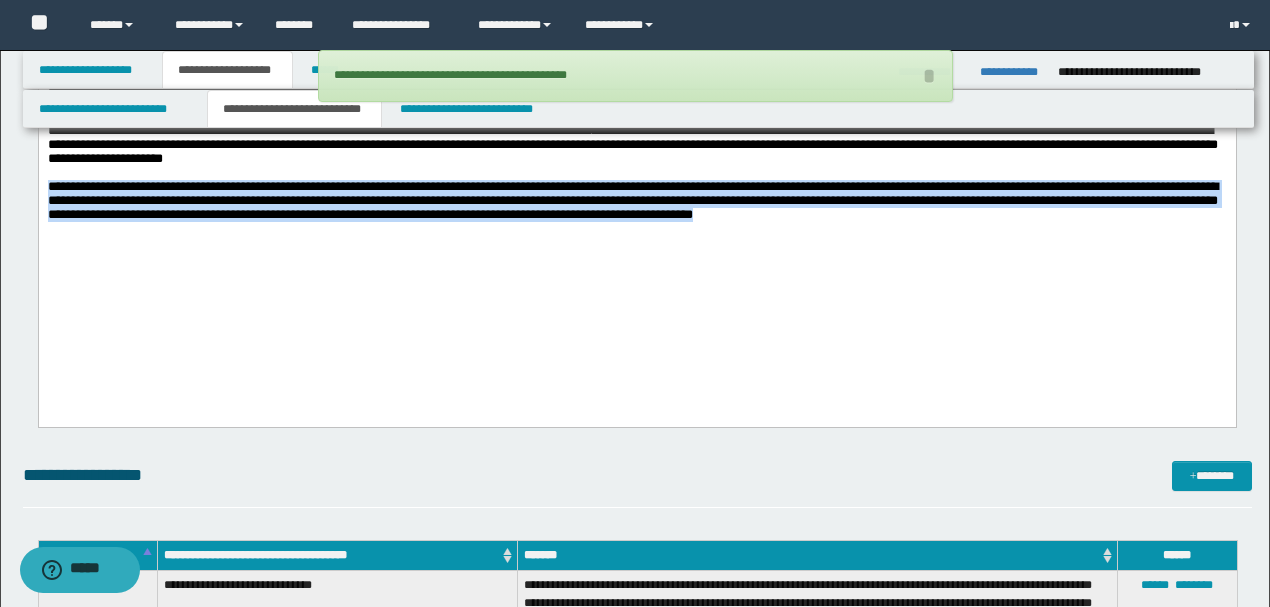 drag, startPoint x: 1083, startPoint y: 283, endPoint x: 38, endPoint y: 93, distance: 1062.1323 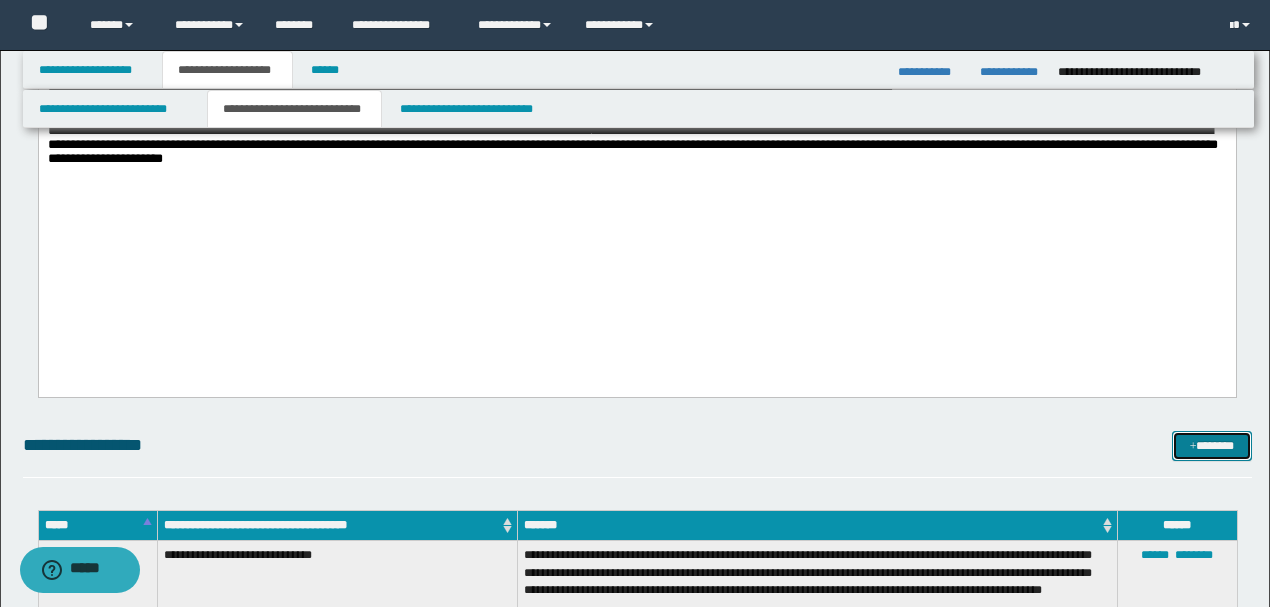 click on "*******" at bounding box center (1211, 445) 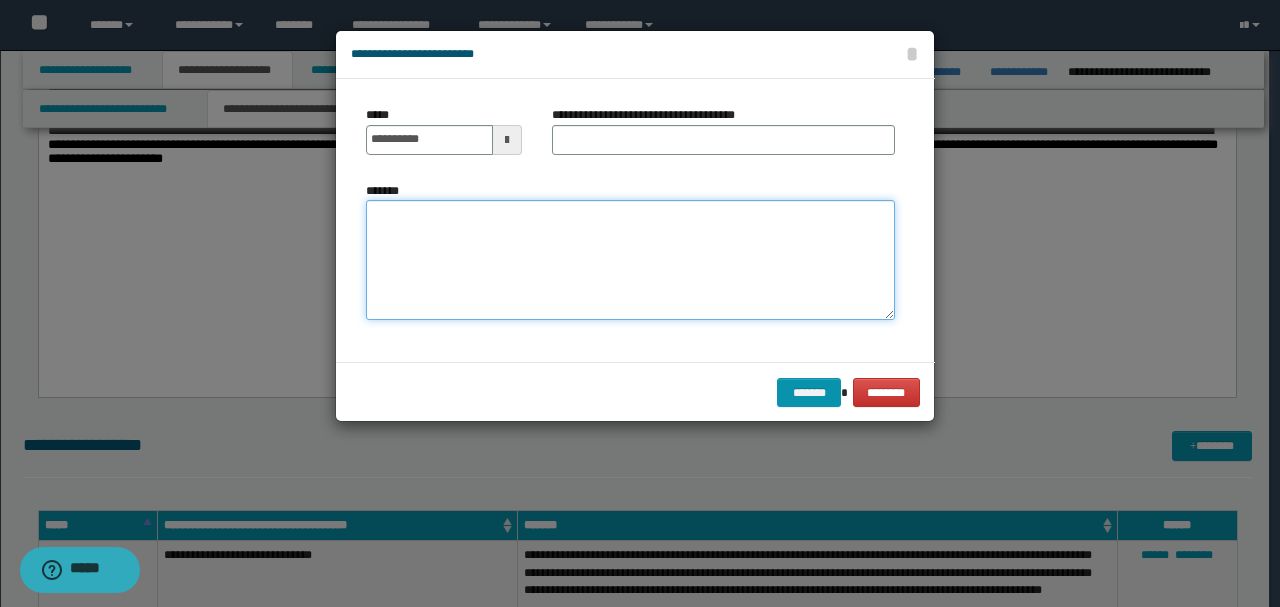 click on "*******" at bounding box center [630, 259] 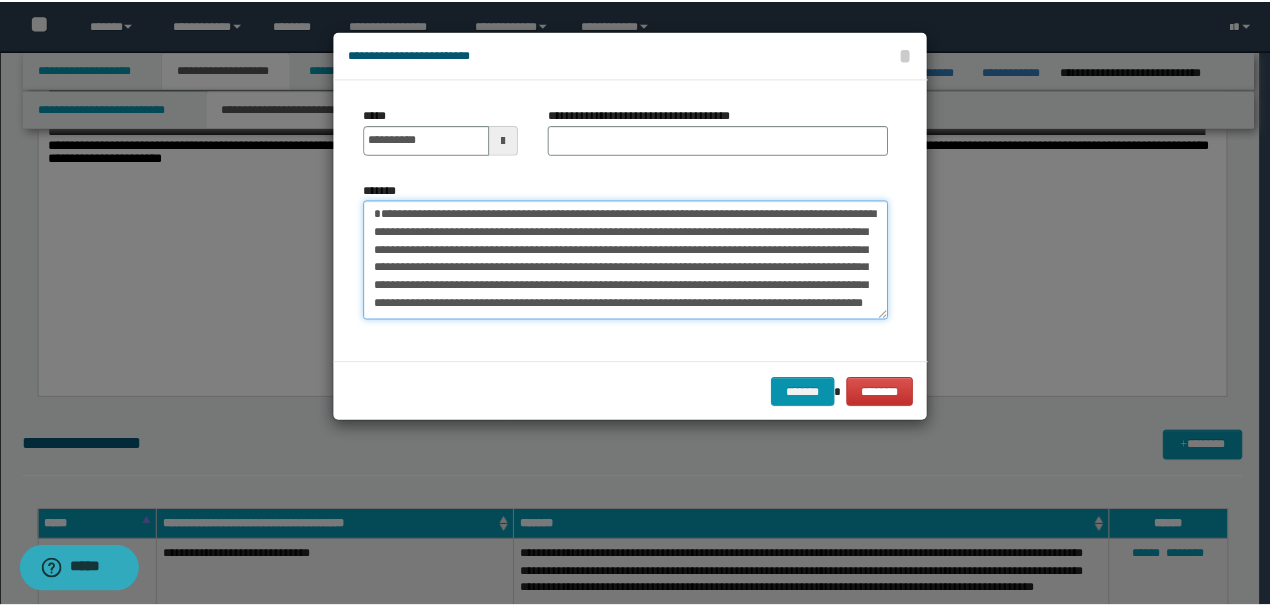scroll, scrollTop: 0, scrollLeft: 0, axis: both 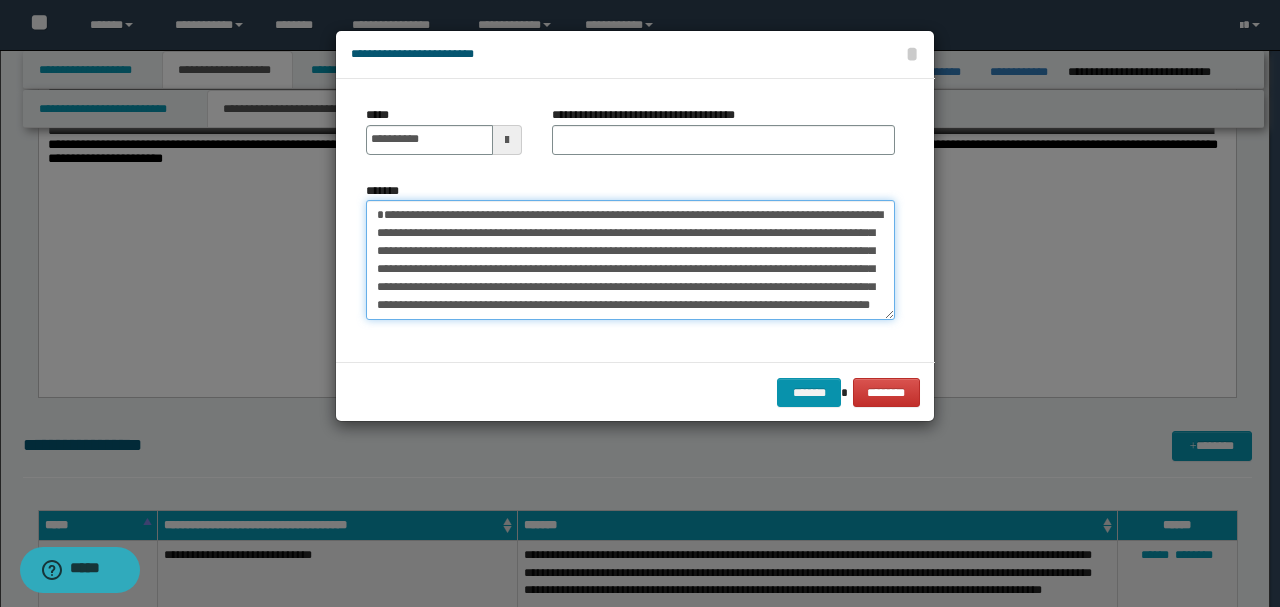 drag, startPoint x: 452, startPoint y: 207, endPoint x: 243, endPoint y: 202, distance: 209.0598 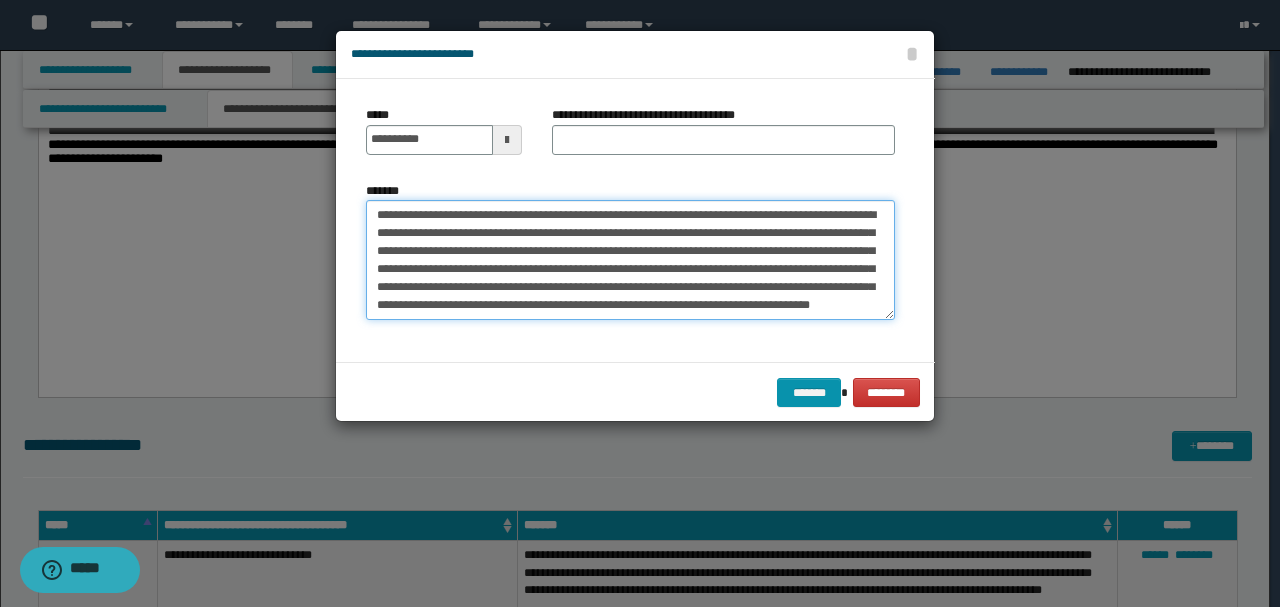 type on "**********" 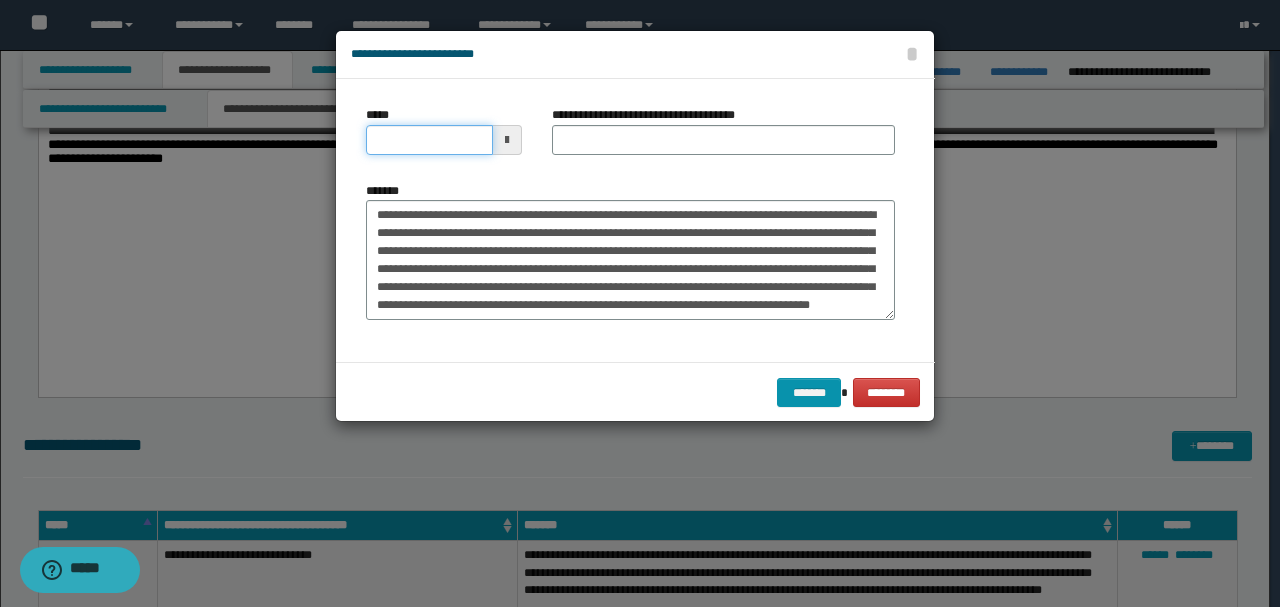 click on "*****" at bounding box center [429, 140] 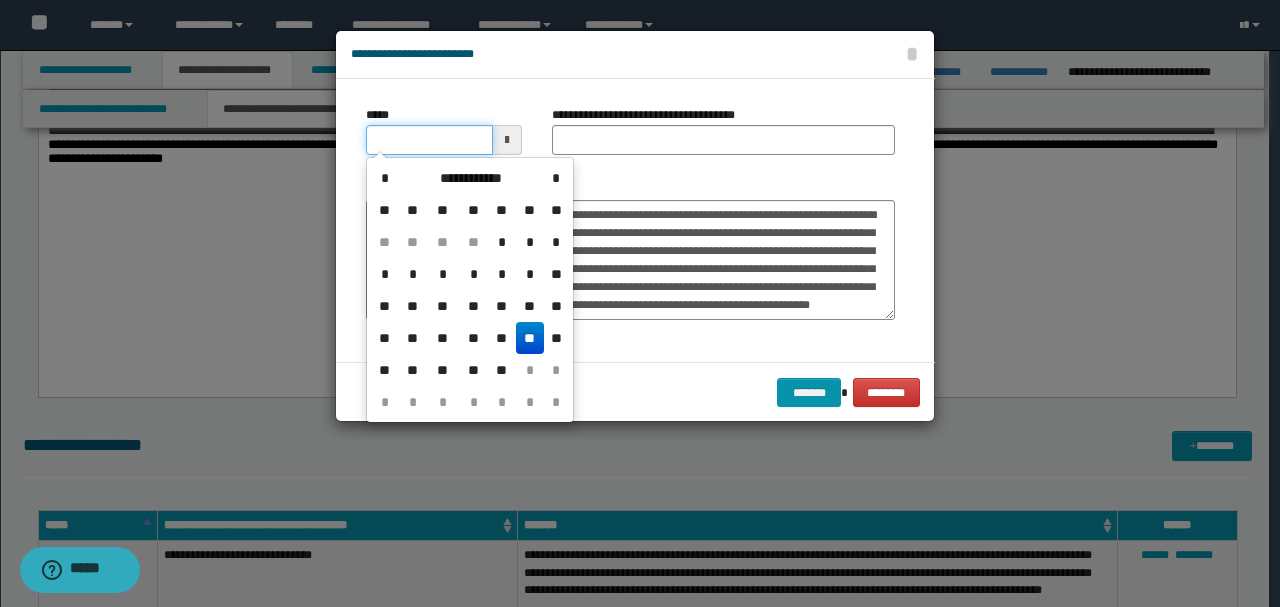 type on "**********" 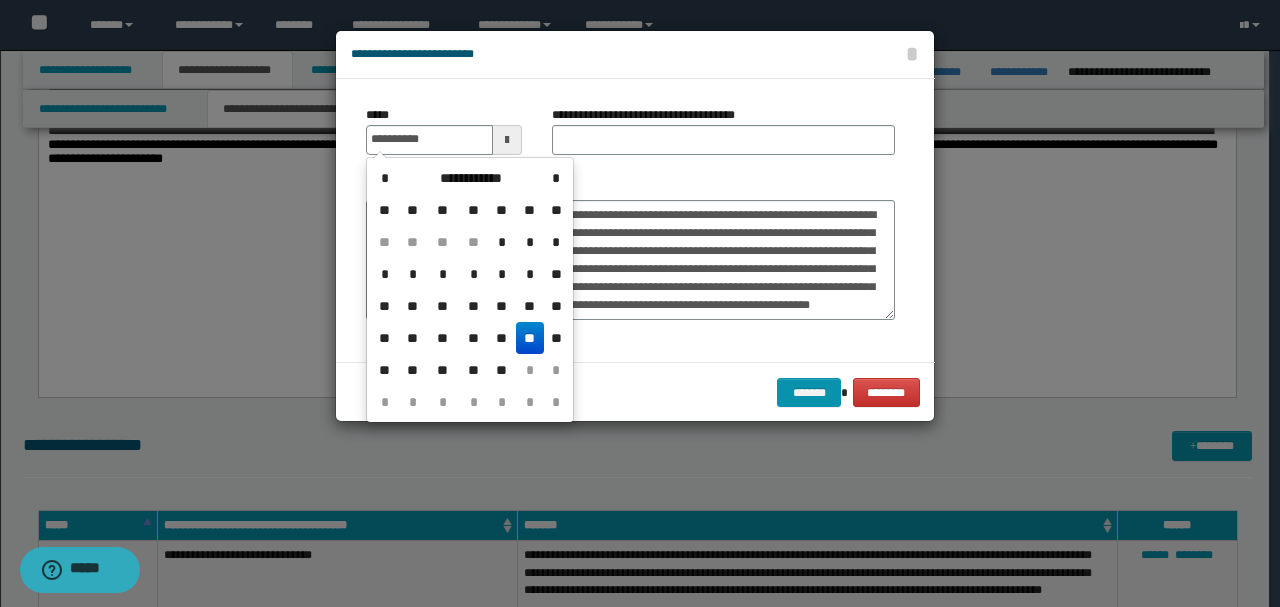 click on "**********" at bounding box center (630, 251) 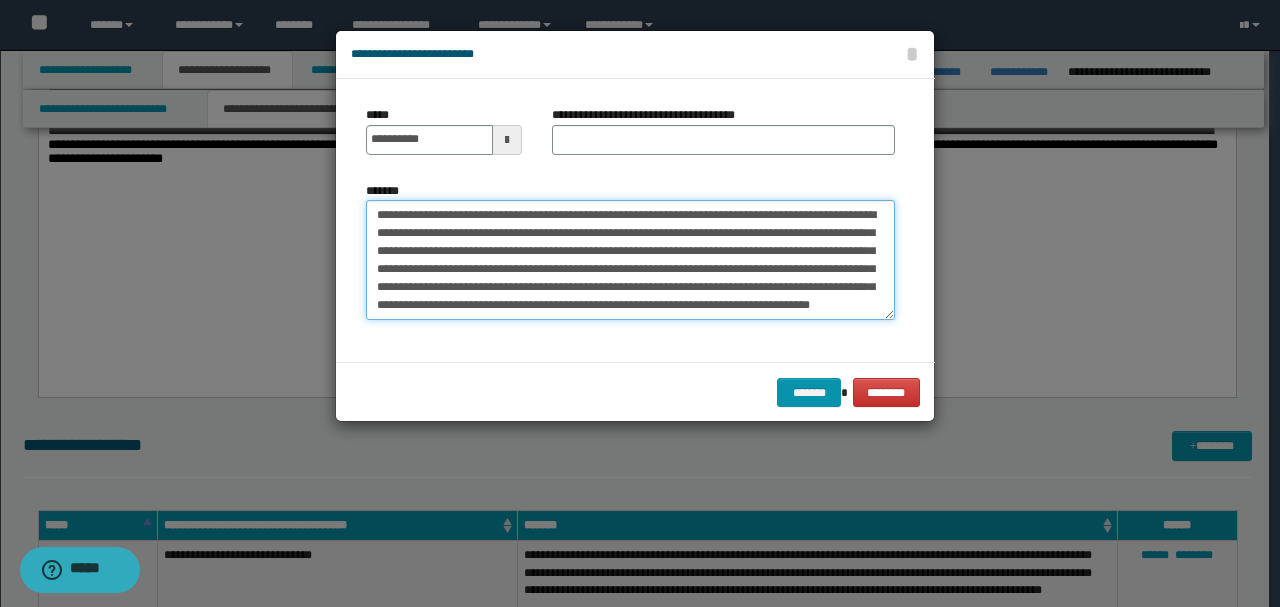drag, startPoint x: 584, startPoint y: 207, endPoint x: 211, endPoint y: 198, distance: 373.10855 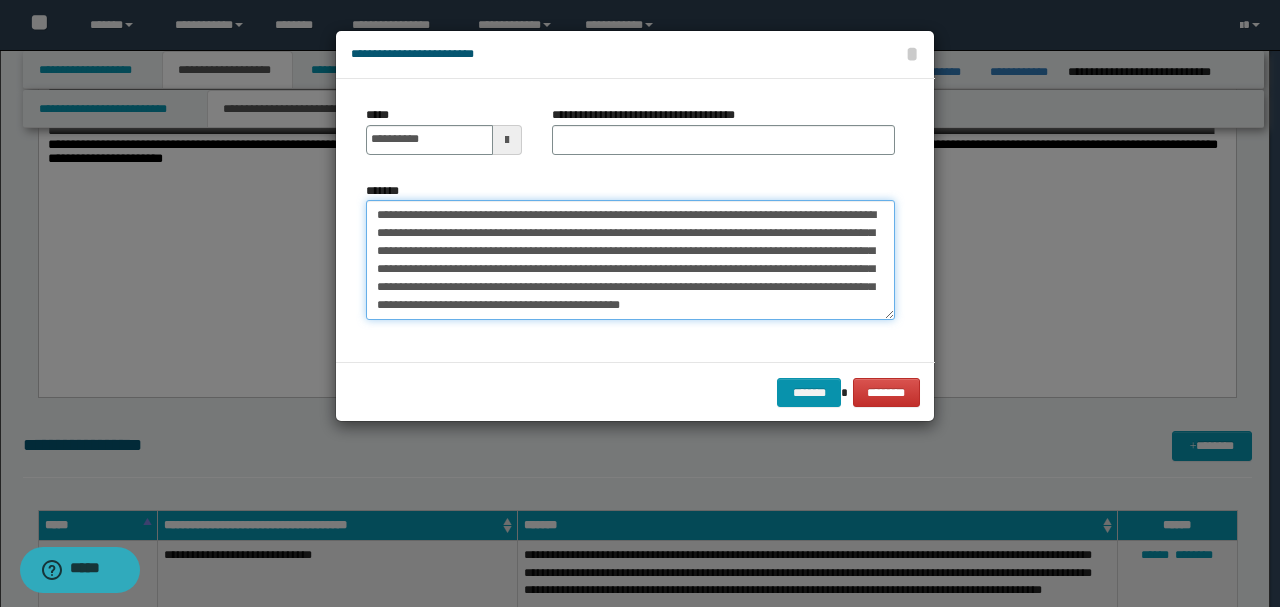 type on "**********" 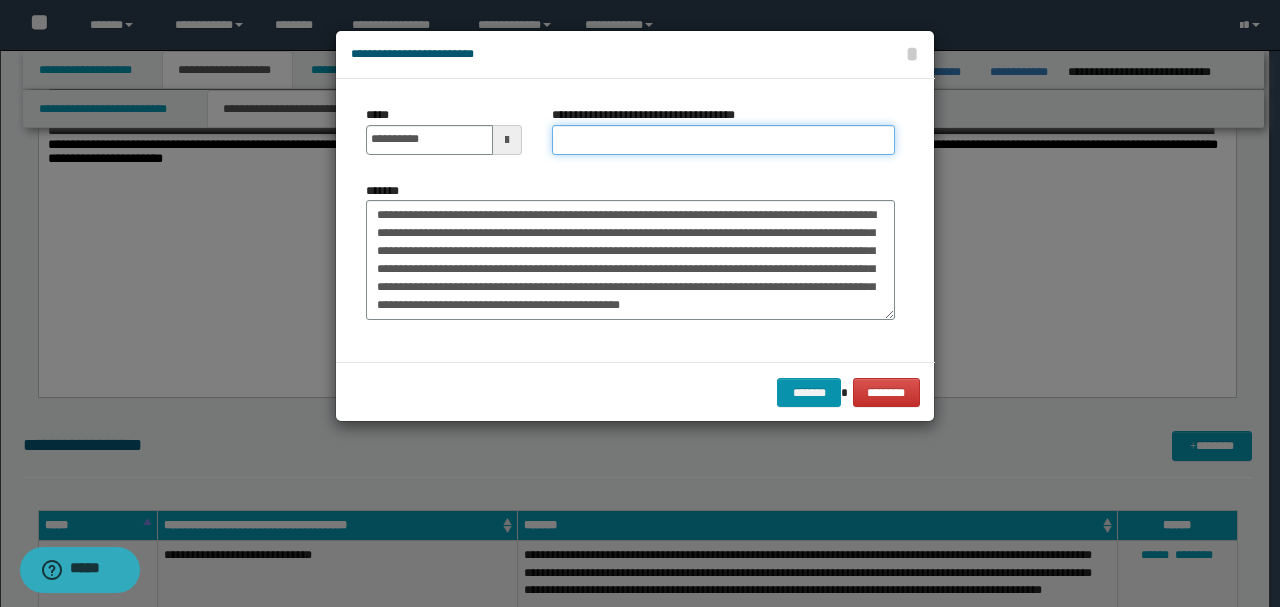 click on "**********" at bounding box center [723, 140] 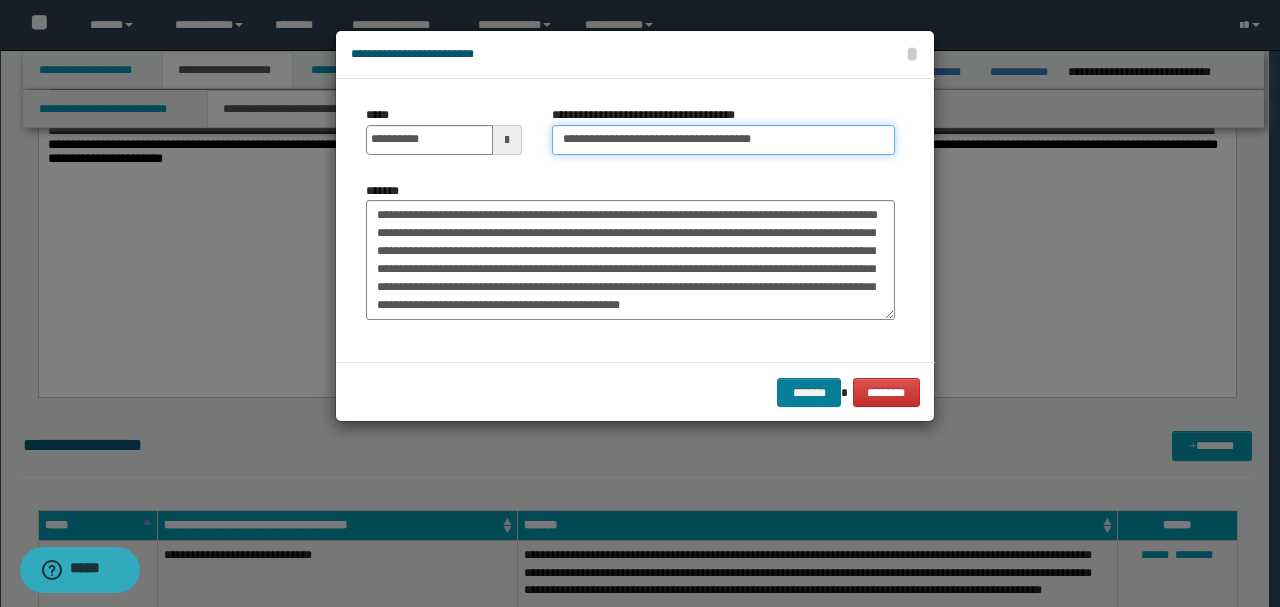 type on "**********" 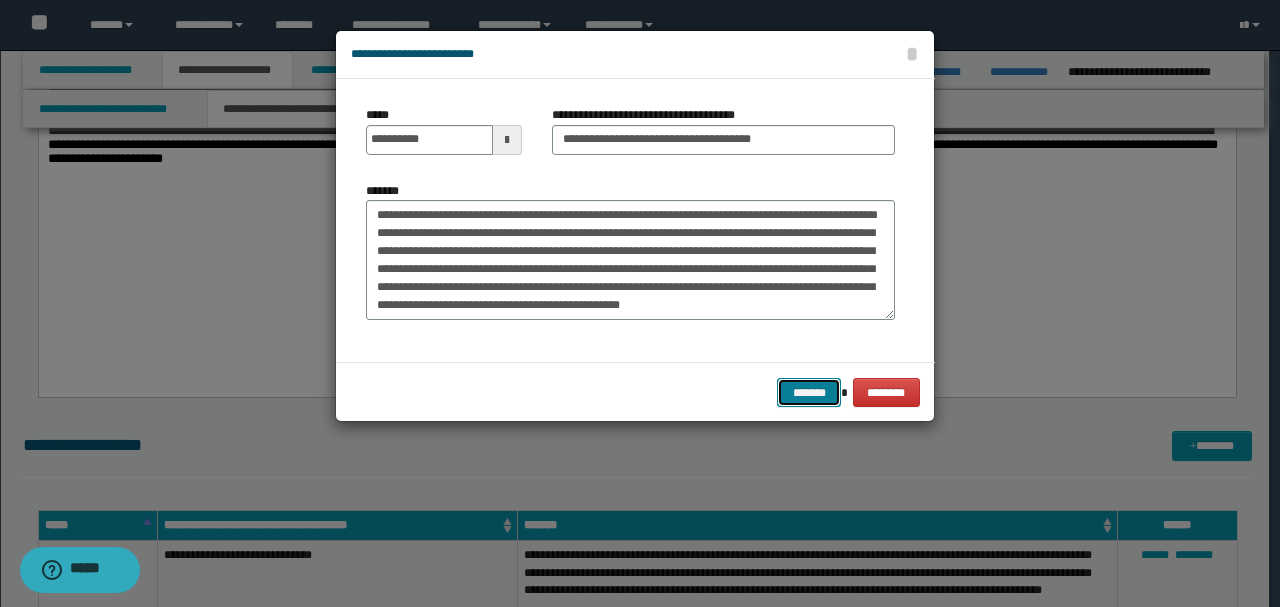 click on "*******" at bounding box center (809, 392) 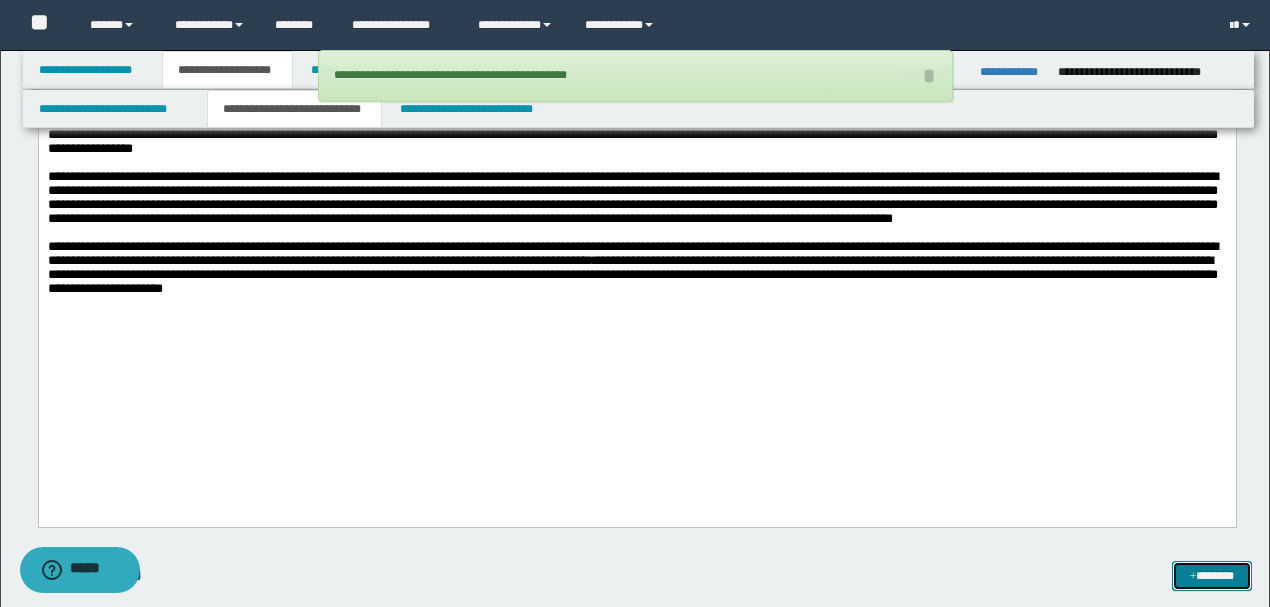 scroll, scrollTop: 1566, scrollLeft: 0, axis: vertical 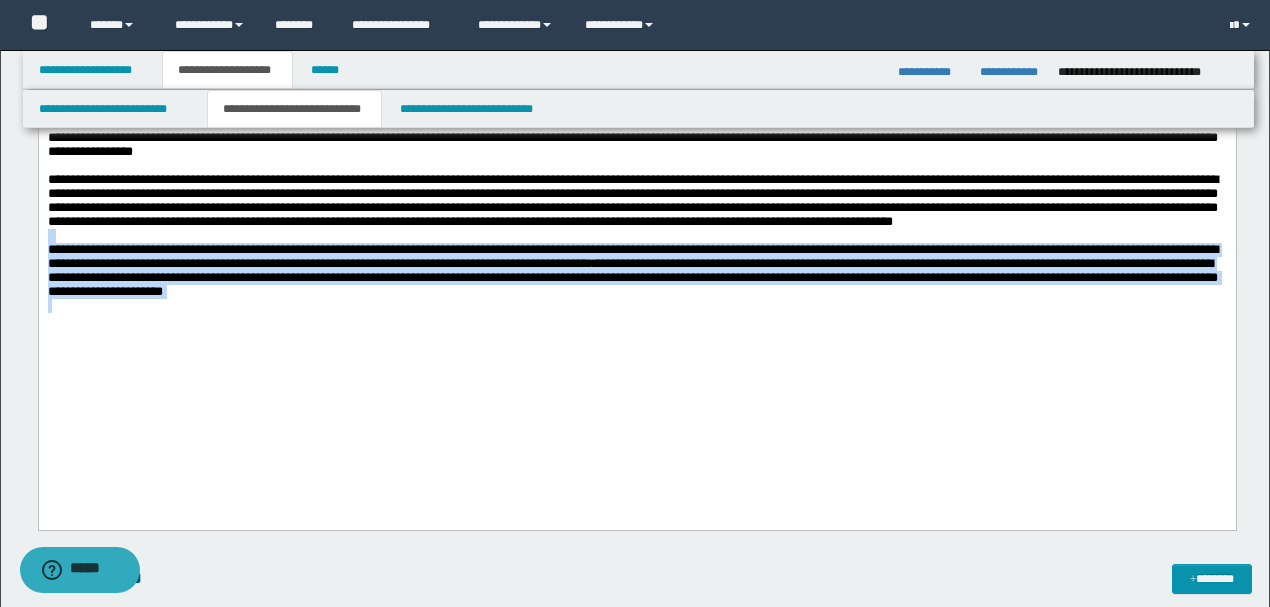 drag, startPoint x: 740, startPoint y: 366, endPoint x: 0, endPoint y: 299, distance: 743.0269 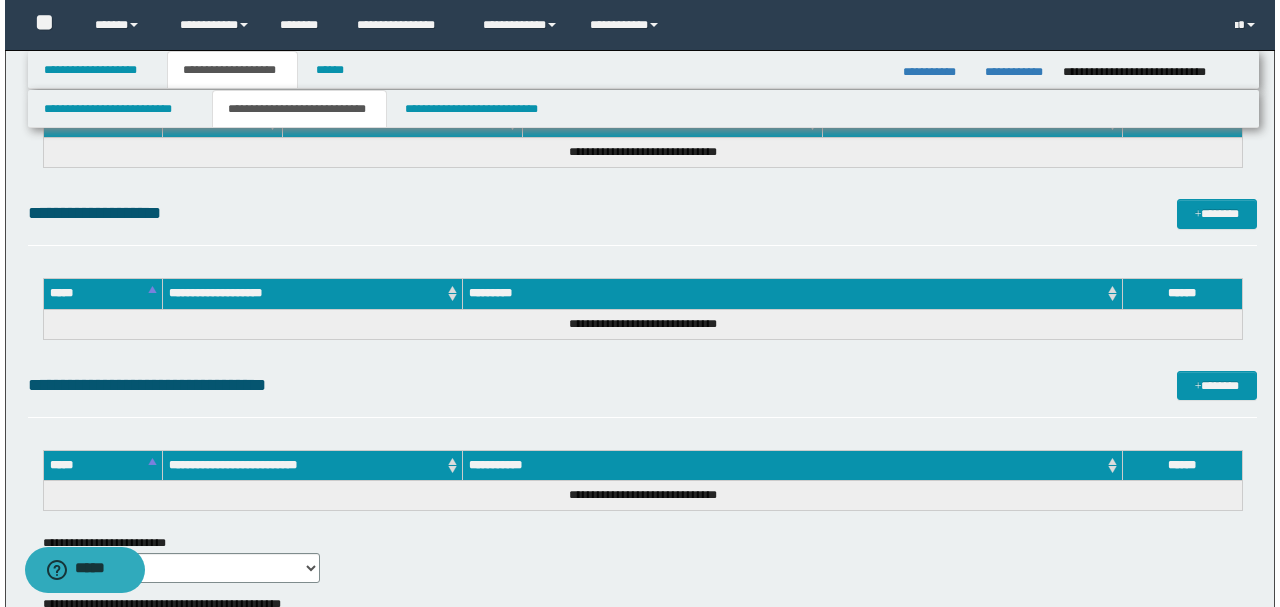 scroll, scrollTop: 2966, scrollLeft: 0, axis: vertical 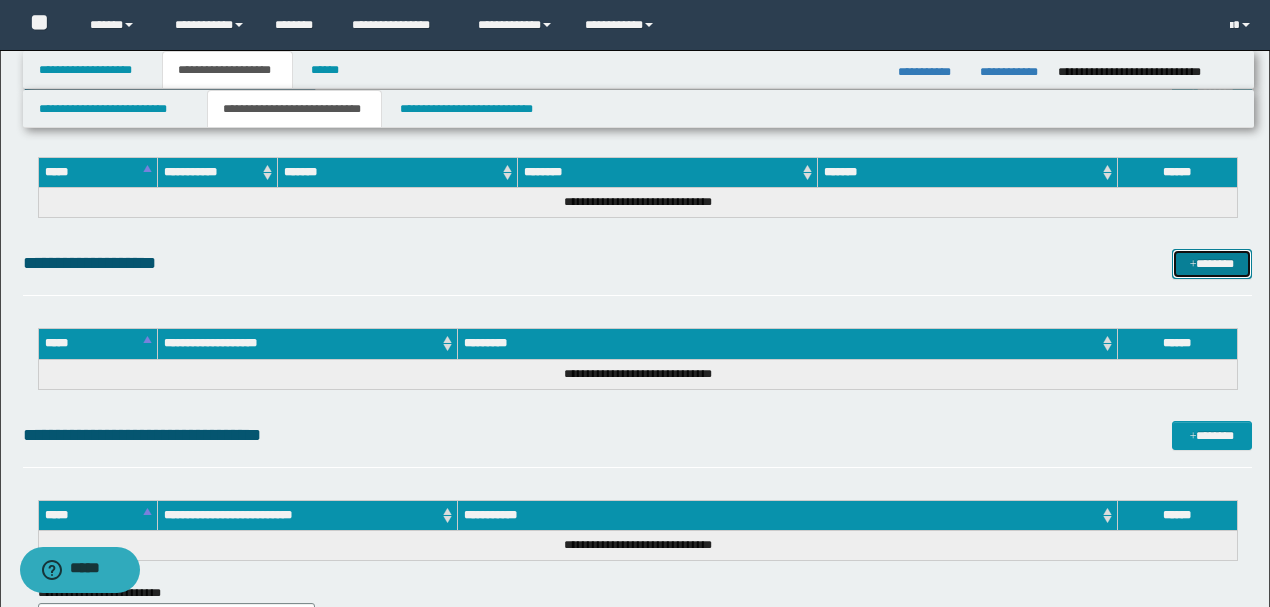 click on "*******" at bounding box center (1211, 263) 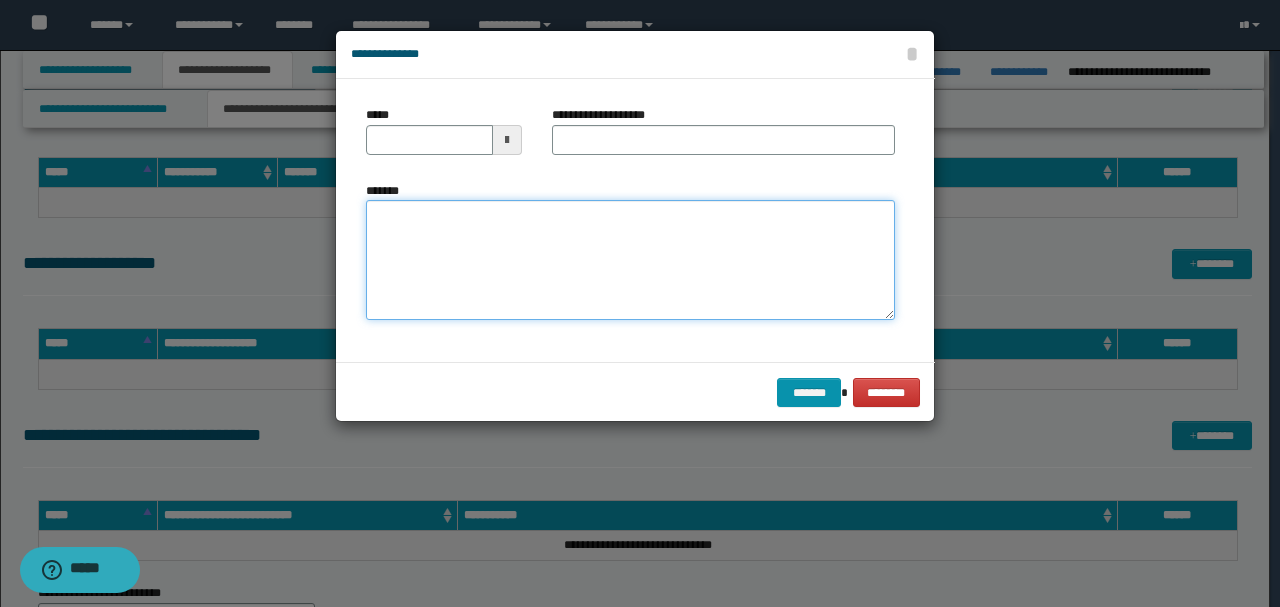 click on "*******" at bounding box center [630, 260] 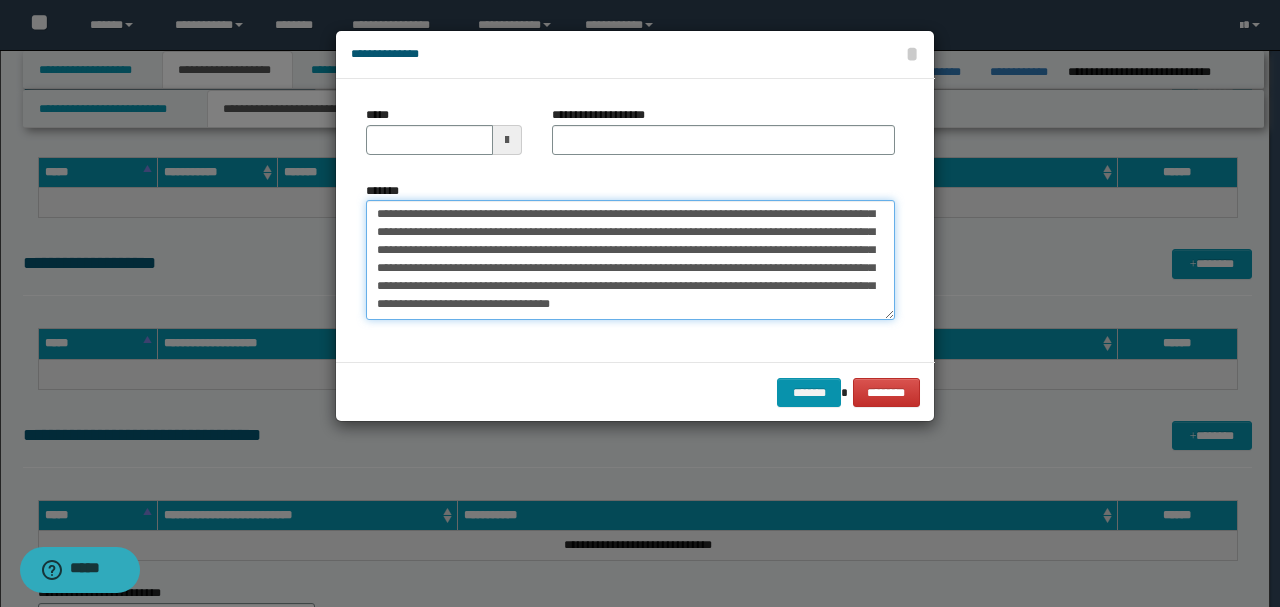 scroll, scrollTop: 0, scrollLeft: 0, axis: both 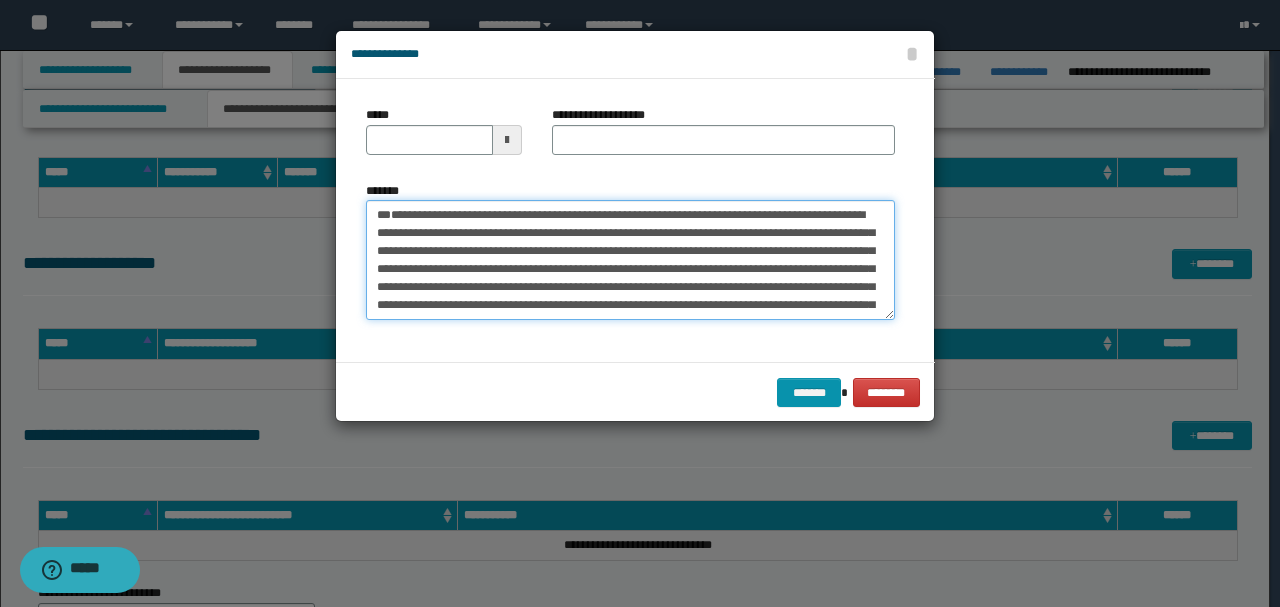 drag, startPoint x: 440, startPoint y: 252, endPoint x: 280, endPoint y: 159, distance: 185.06485 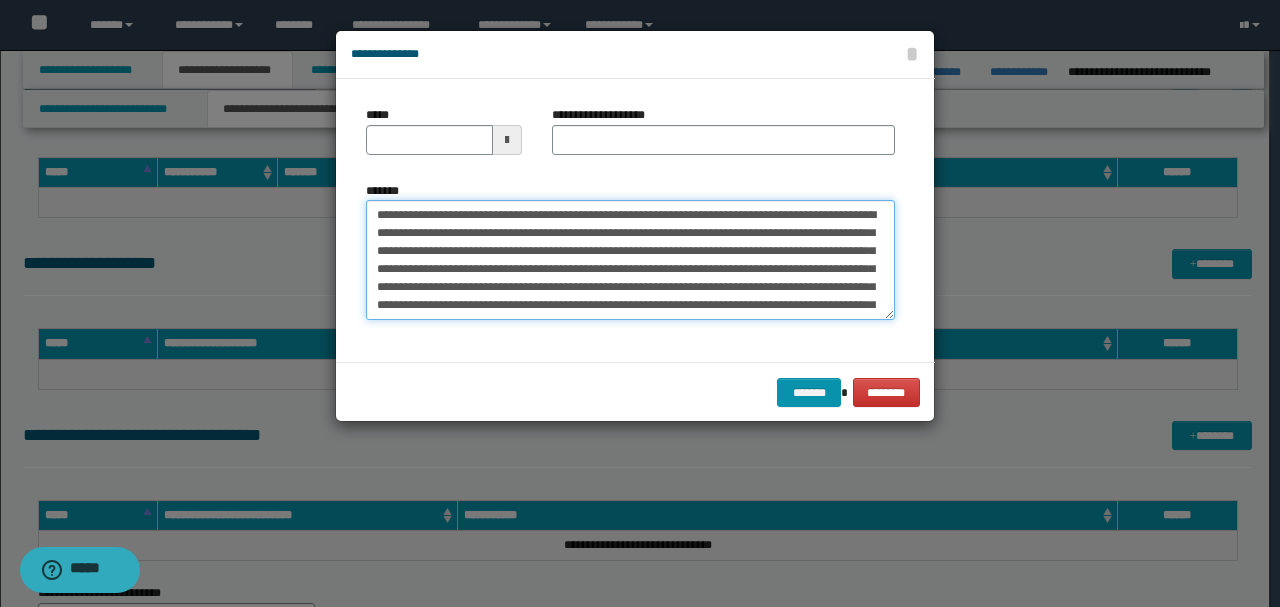 type on "**********" 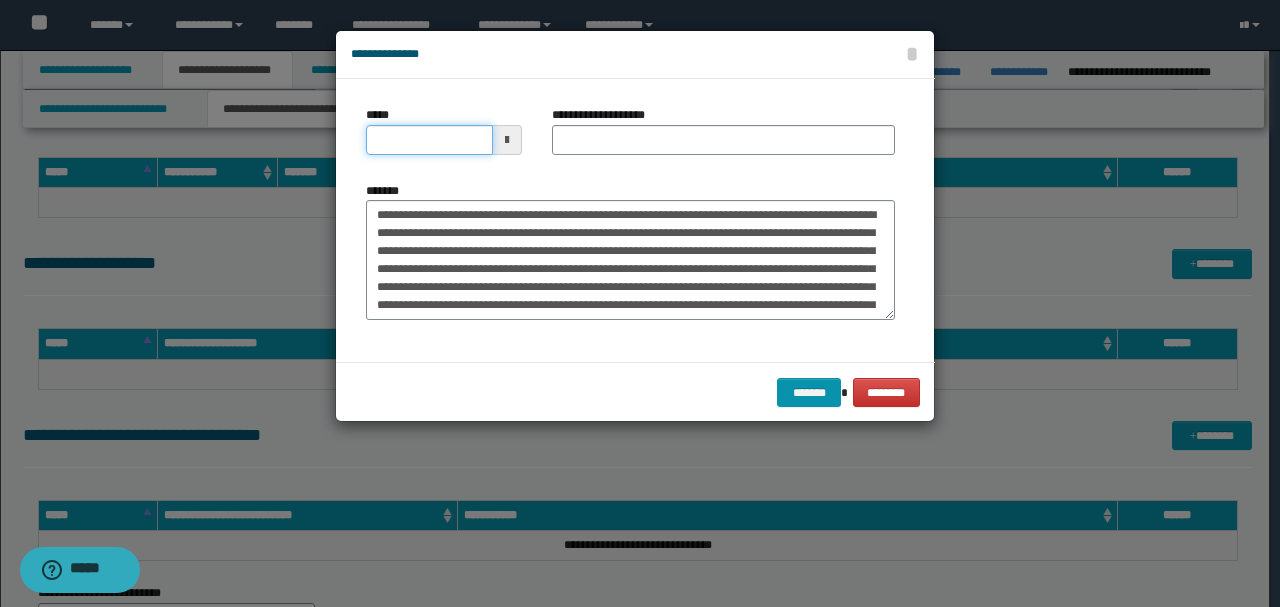 click on "*****" at bounding box center [429, 140] 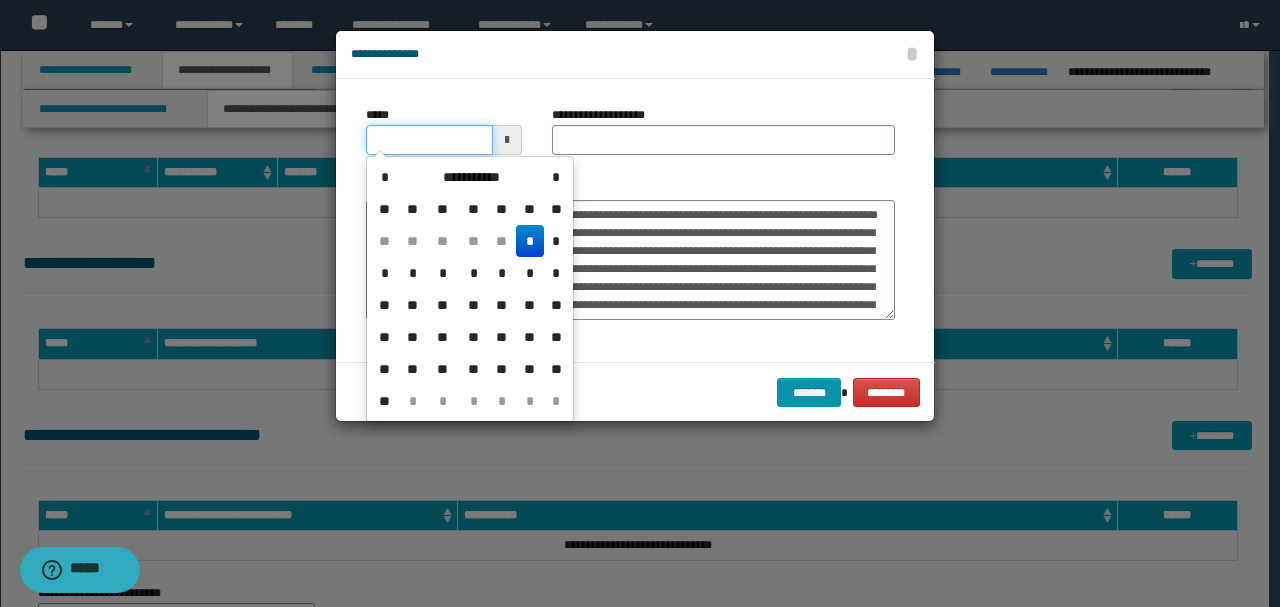 type on "**********" 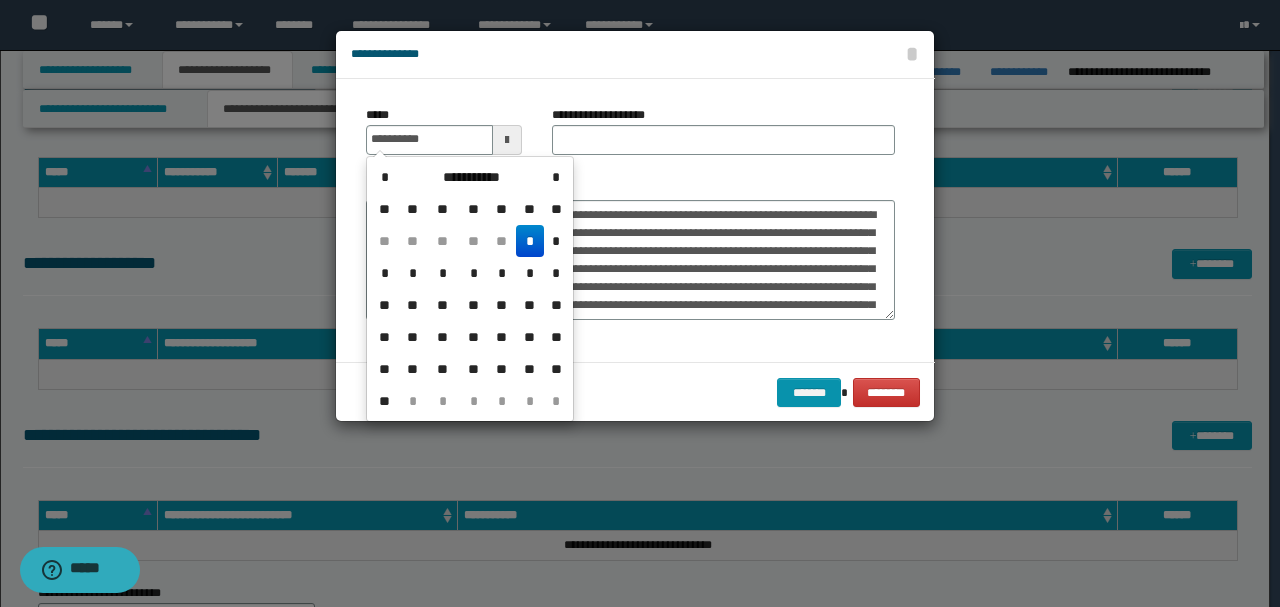 click on "**********" at bounding box center [630, 251] 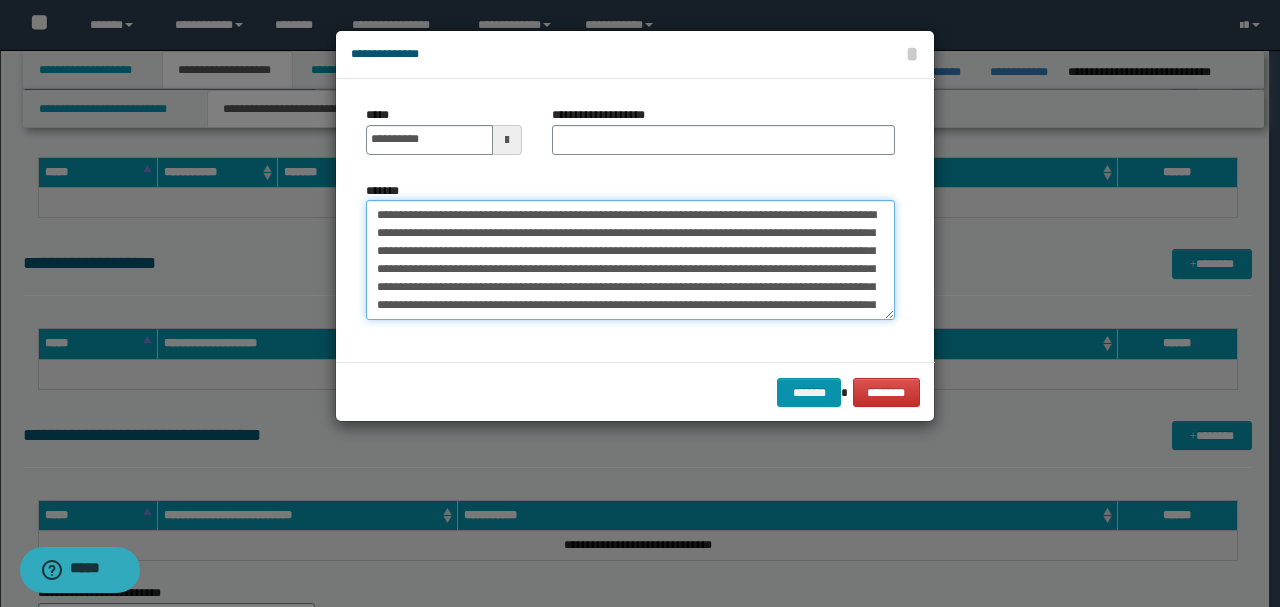 drag, startPoint x: 744, startPoint y: 209, endPoint x: 159, endPoint y: 214, distance: 585.02136 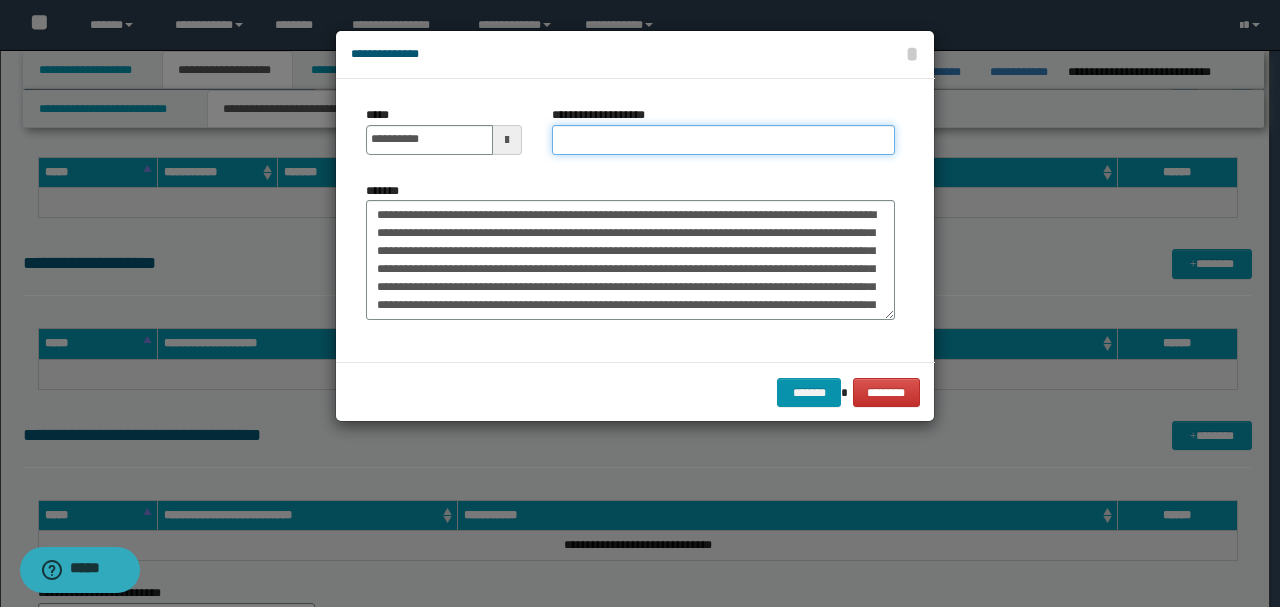 click on "**********" at bounding box center [723, 140] 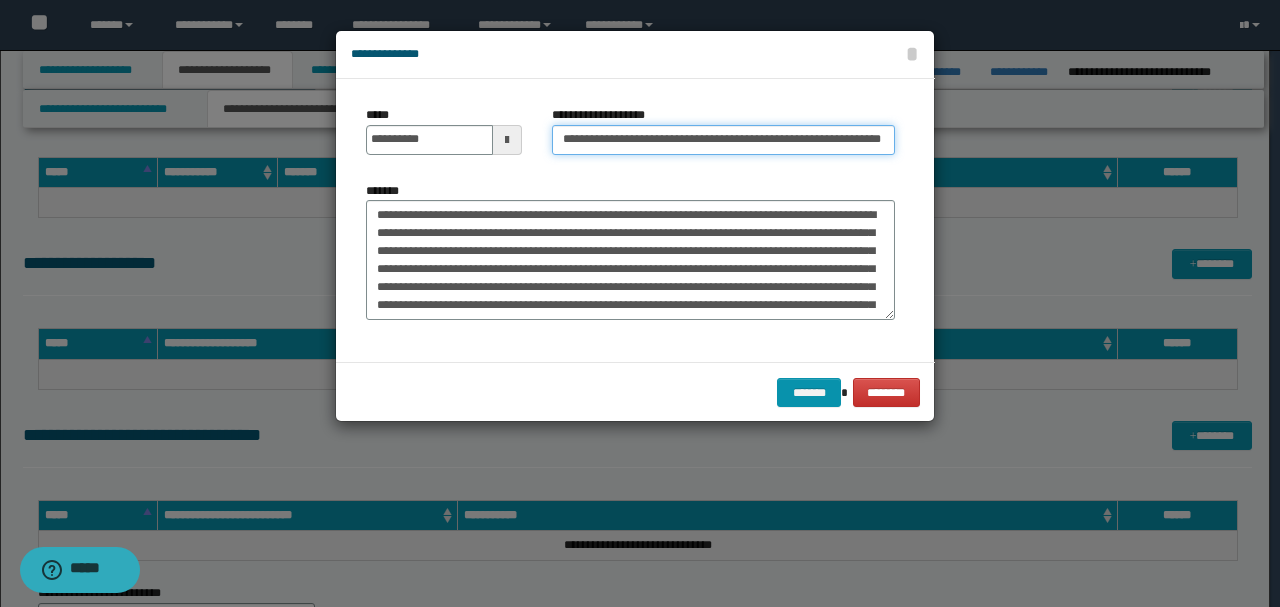 scroll, scrollTop: 0, scrollLeft: 47, axis: horizontal 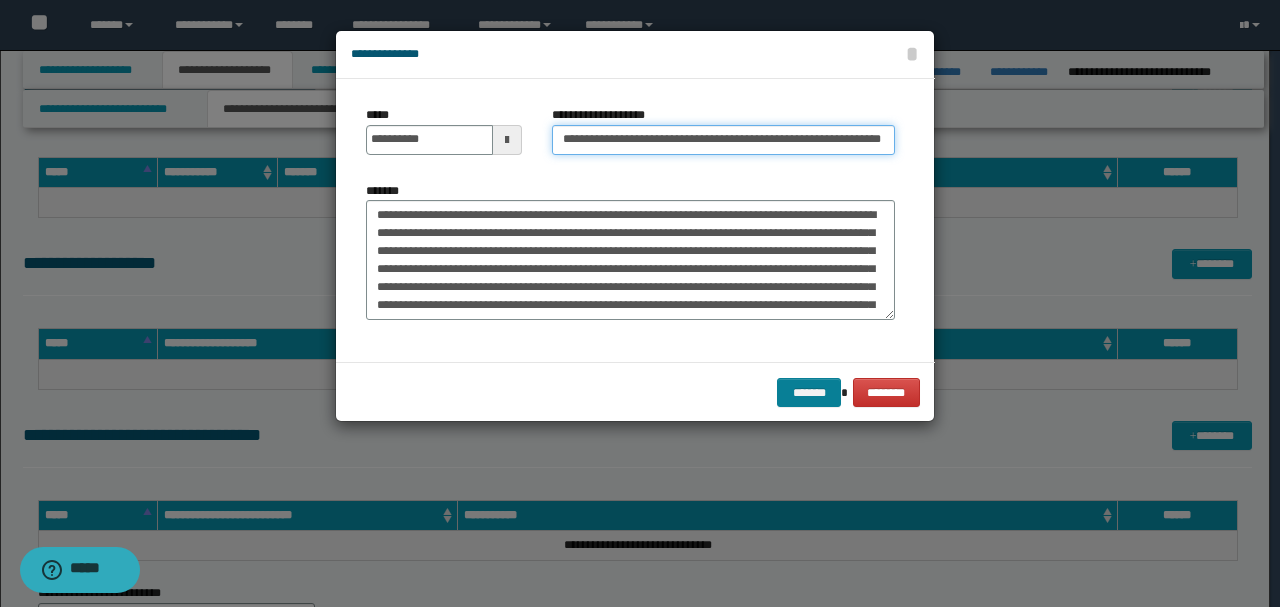 type on "**********" 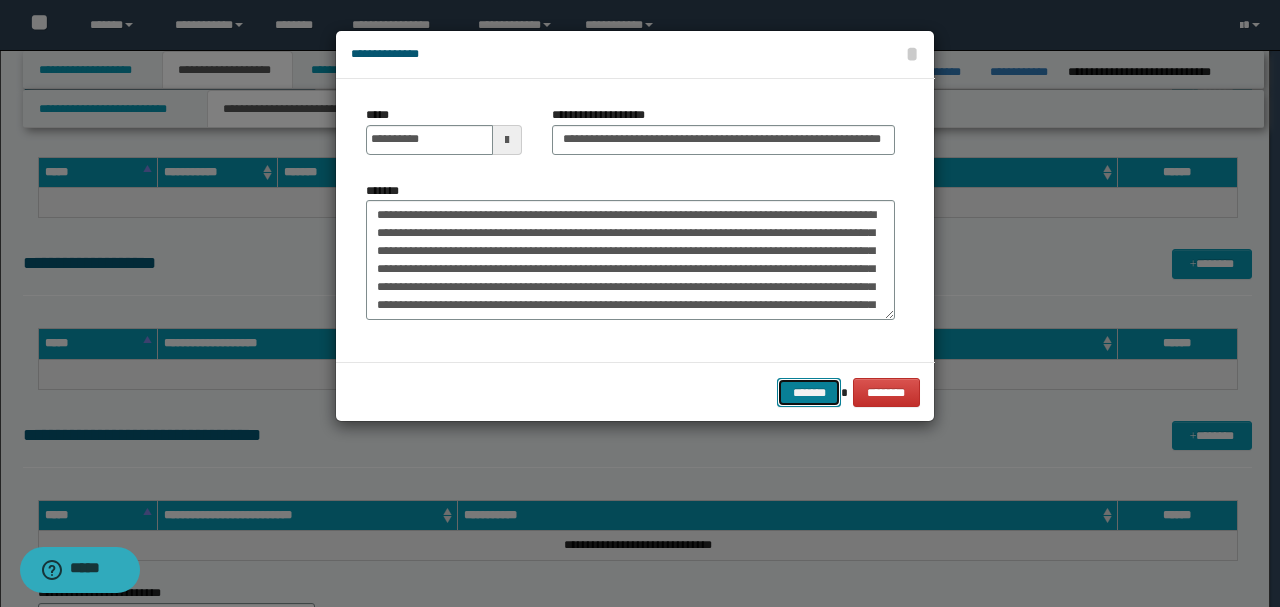 drag, startPoint x: 812, startPoint y: 388, endPoint x: 692, endPoint y: 493, distance: 159.4522 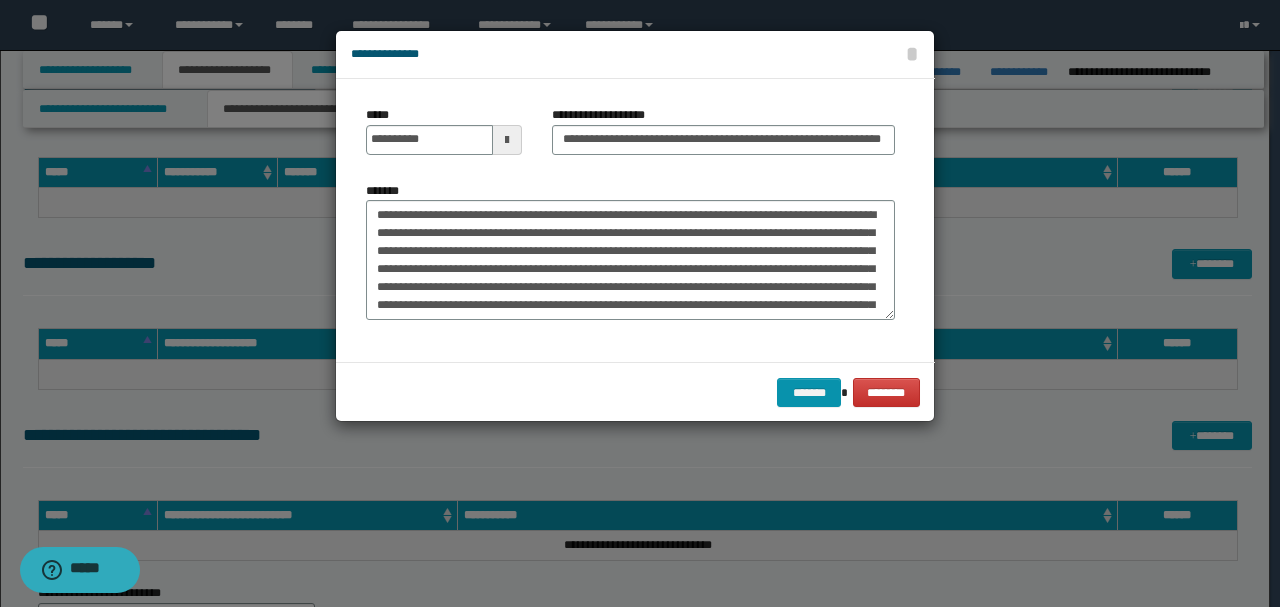 scroll, scrollTop: 0, scrollLeft: 0, axis: both 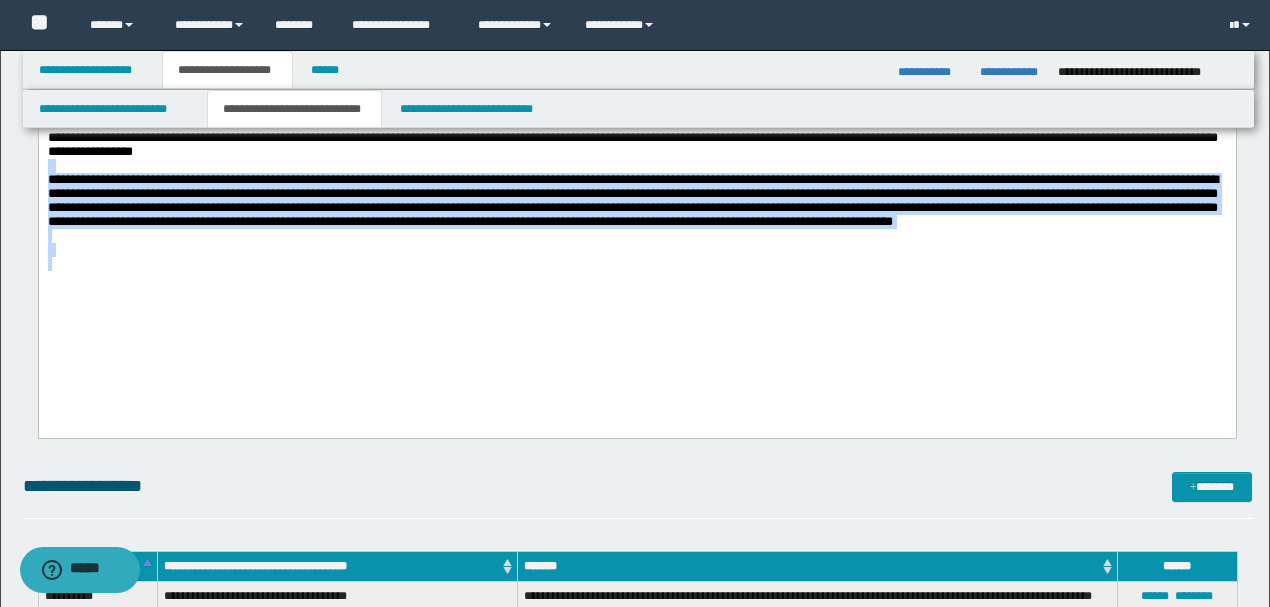 drag, startPoint x: 585, startPoint y: 317, endPoint x: 41, endPoint y: 172, distance: 562.9929 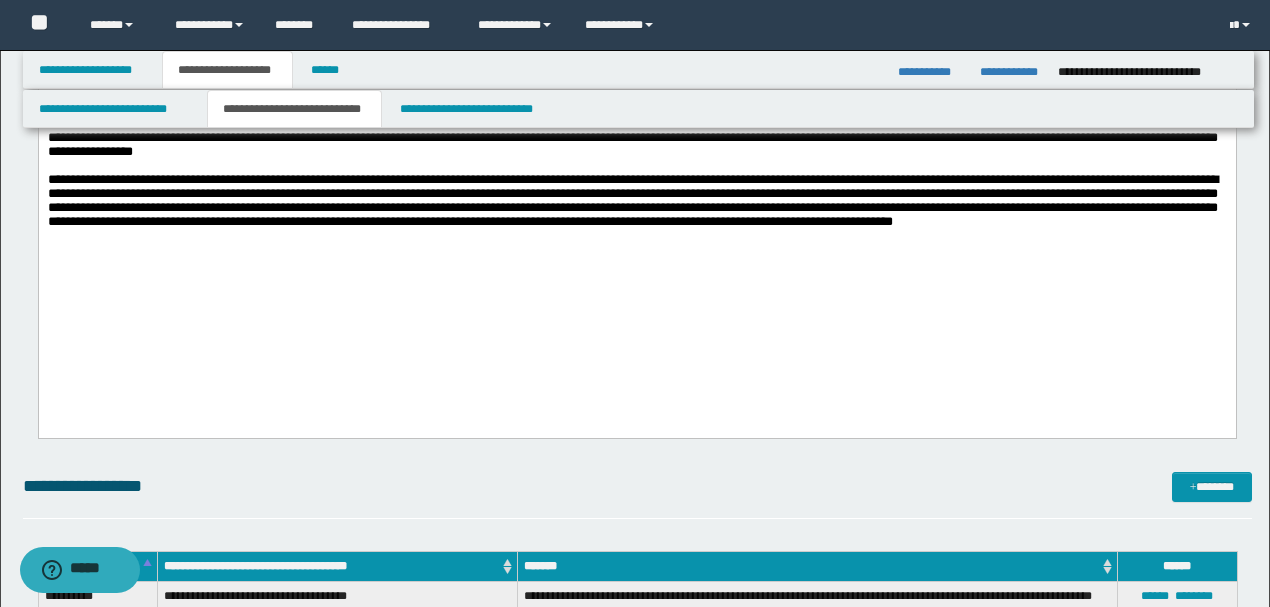 click on "**********" at bounding box center [636, 202] 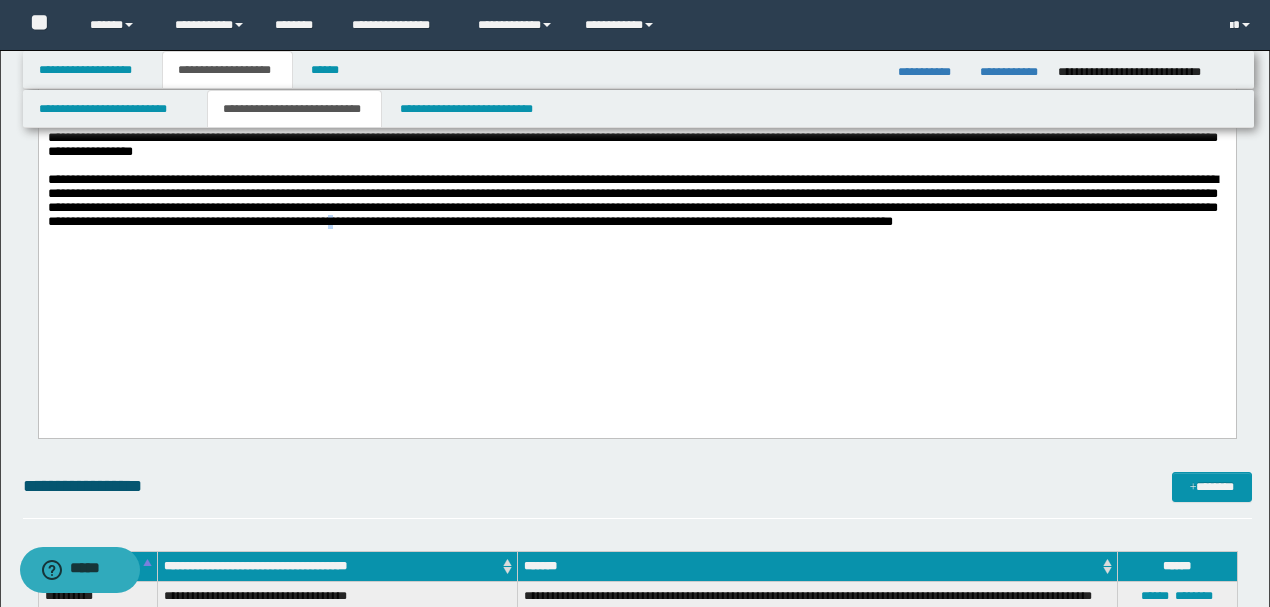 click on "**********" at bounding box center (632, 201) 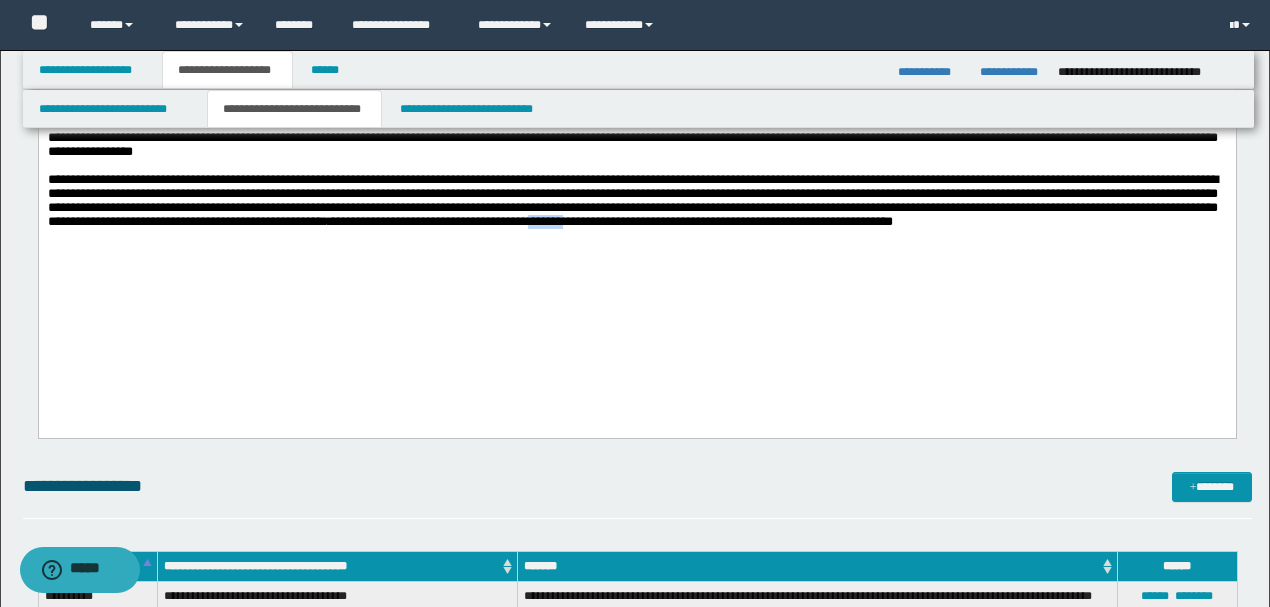drag, startPoint x: 964, startPoint y: 260, endPoint x: 951, endPoint y: 260, distance: 13 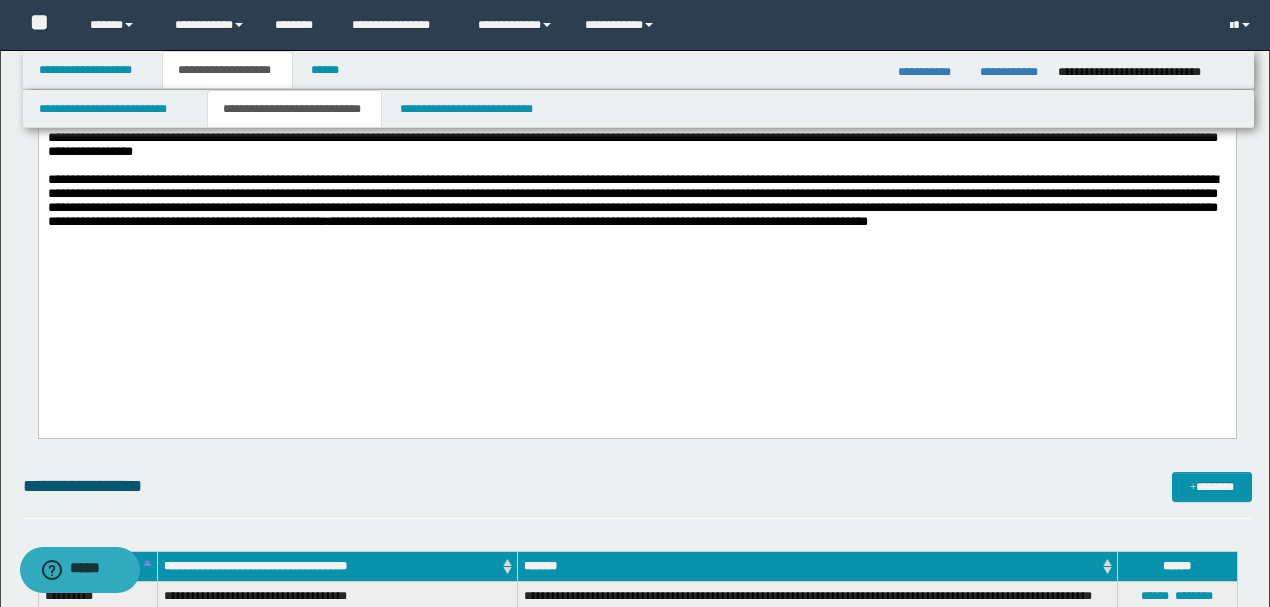 click on "**********" at bounding box center [636, 202] 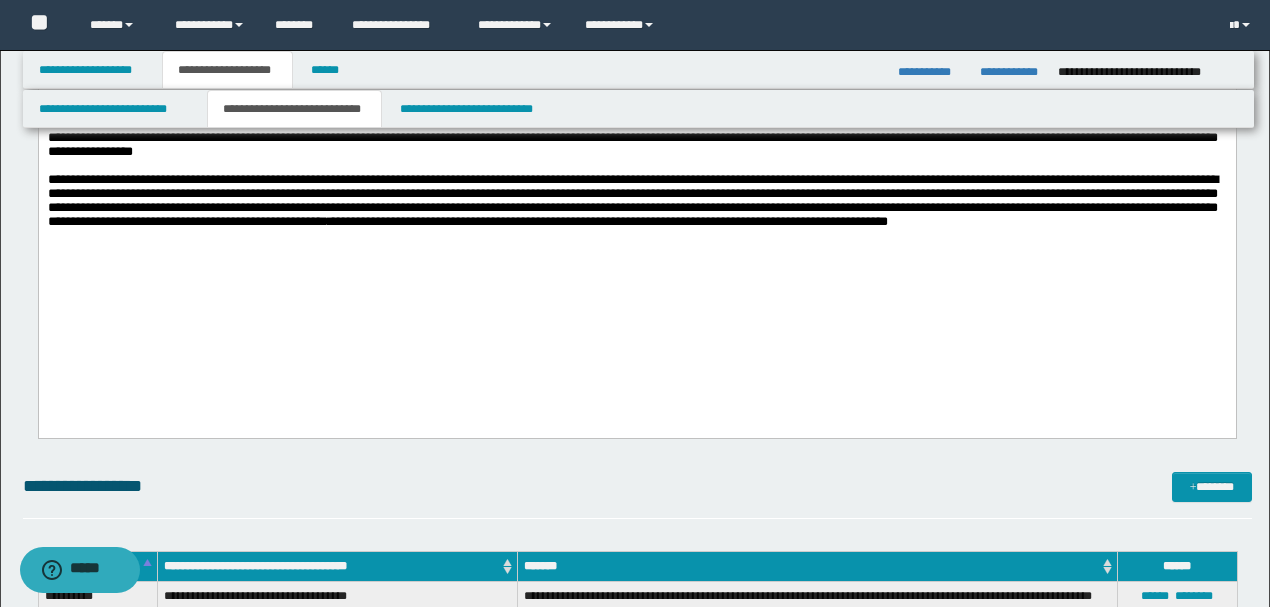 click on "**********" at bounding box center (632, 201) 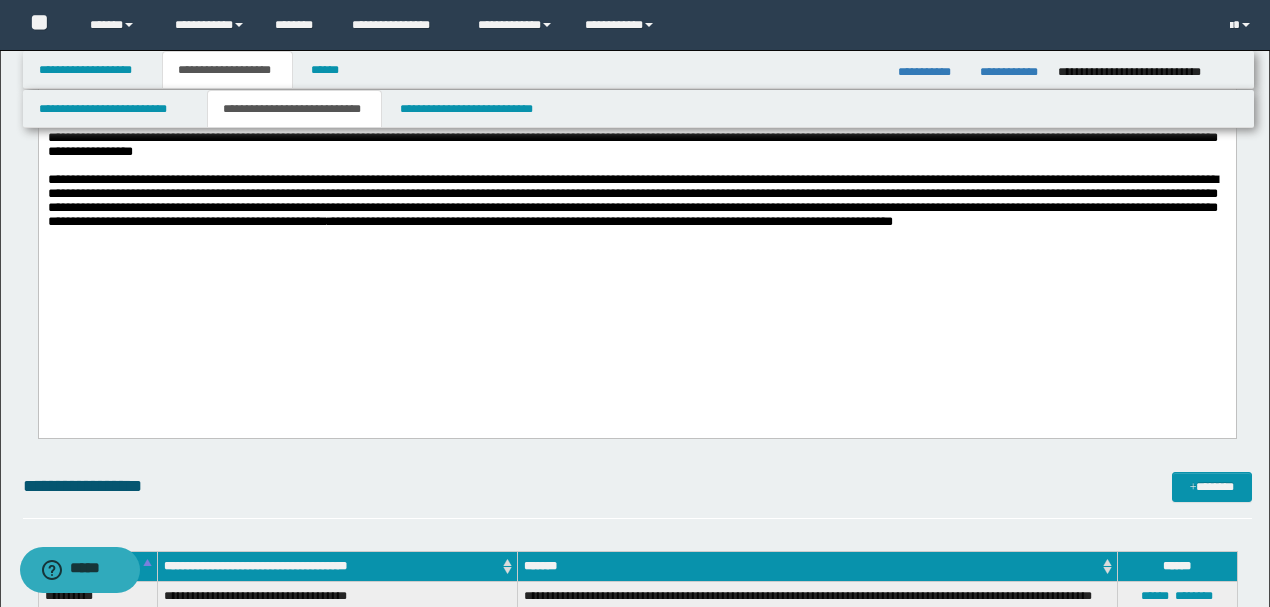 drag, startPoint x: 196, startPoint y: 283, endPoint x: 304, endPoint y: 279, distance: 108.07405 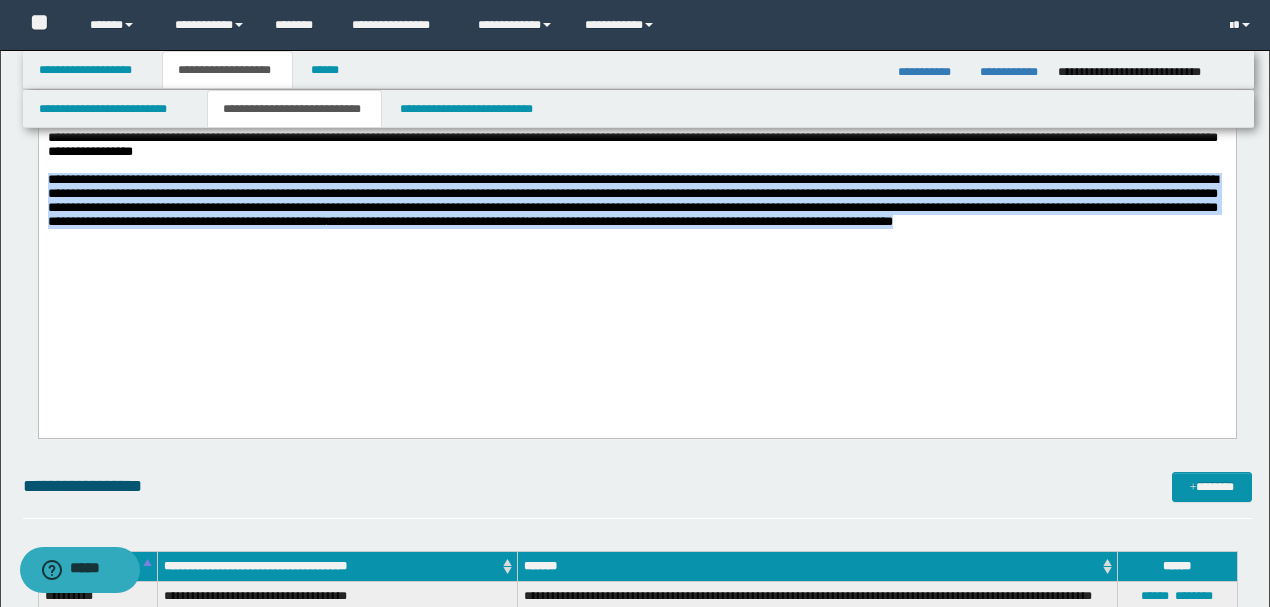 drag, startPoint x: 304, startPoint y: 279, endPoint x: 0, endPoint y: 209, distance: 311.95514 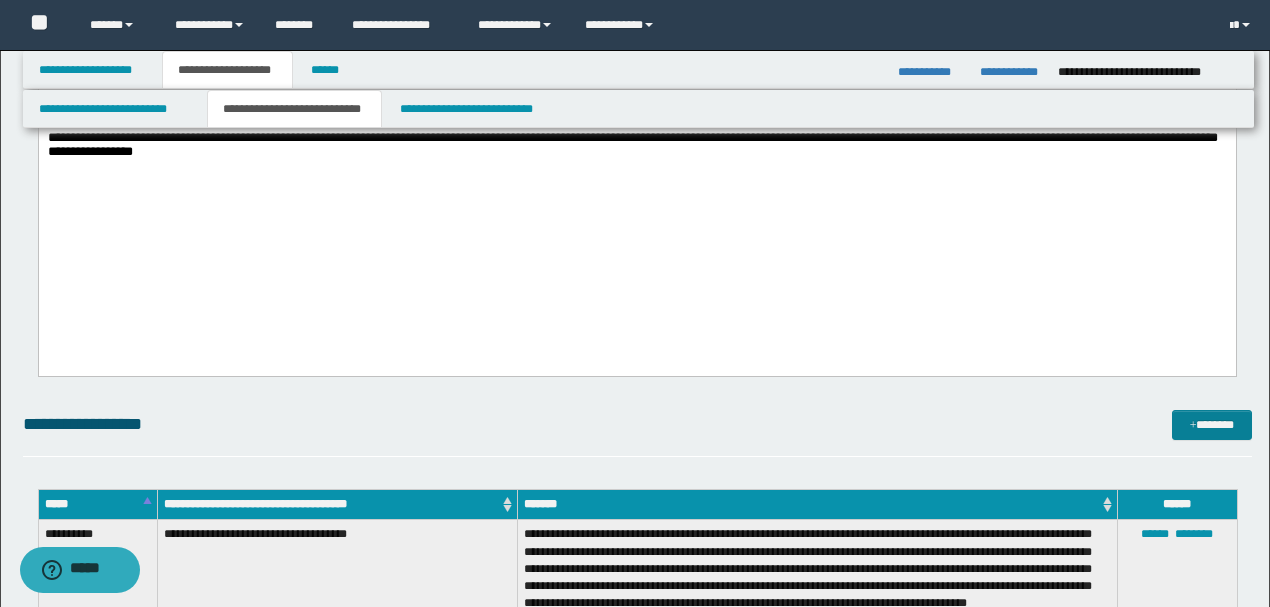 click on "*******" at bounding box center (1211, 424) 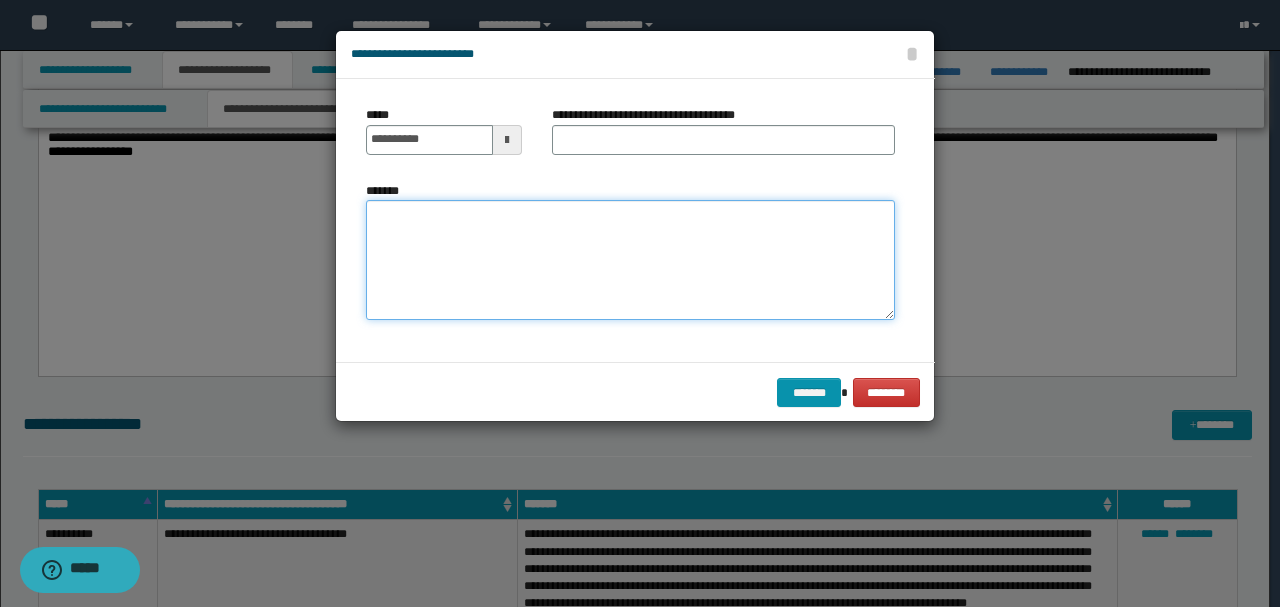 click on "*******" at bounding box center [630, 259] 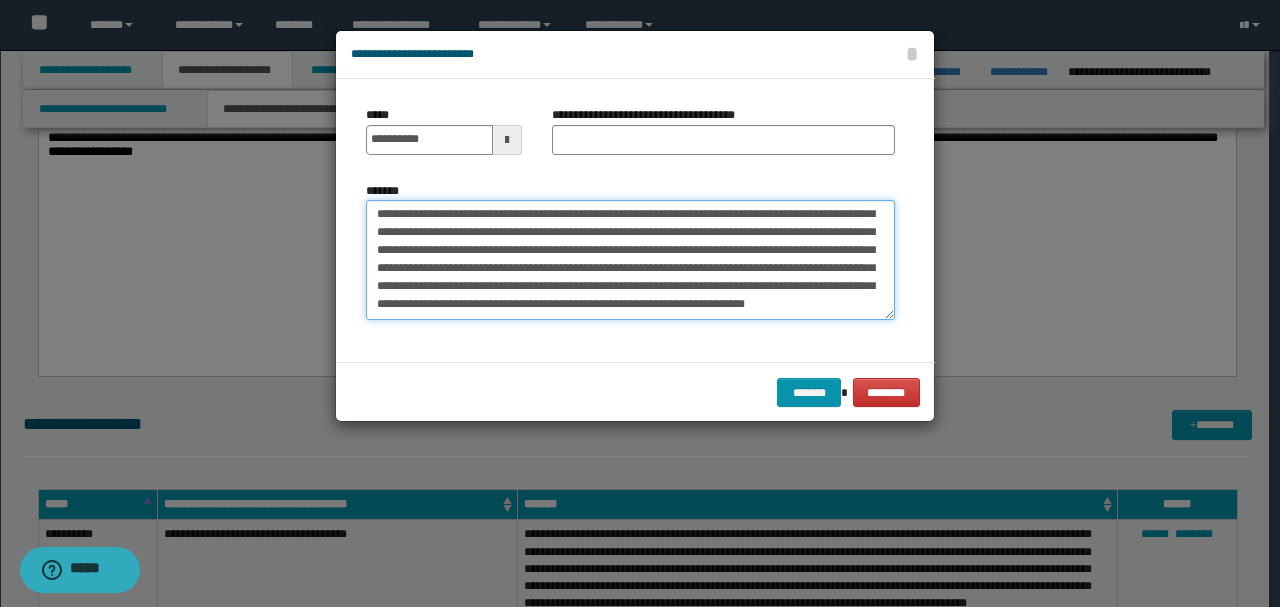 scroll, scrollTop: 0, scrollLeft: 0, axis: both 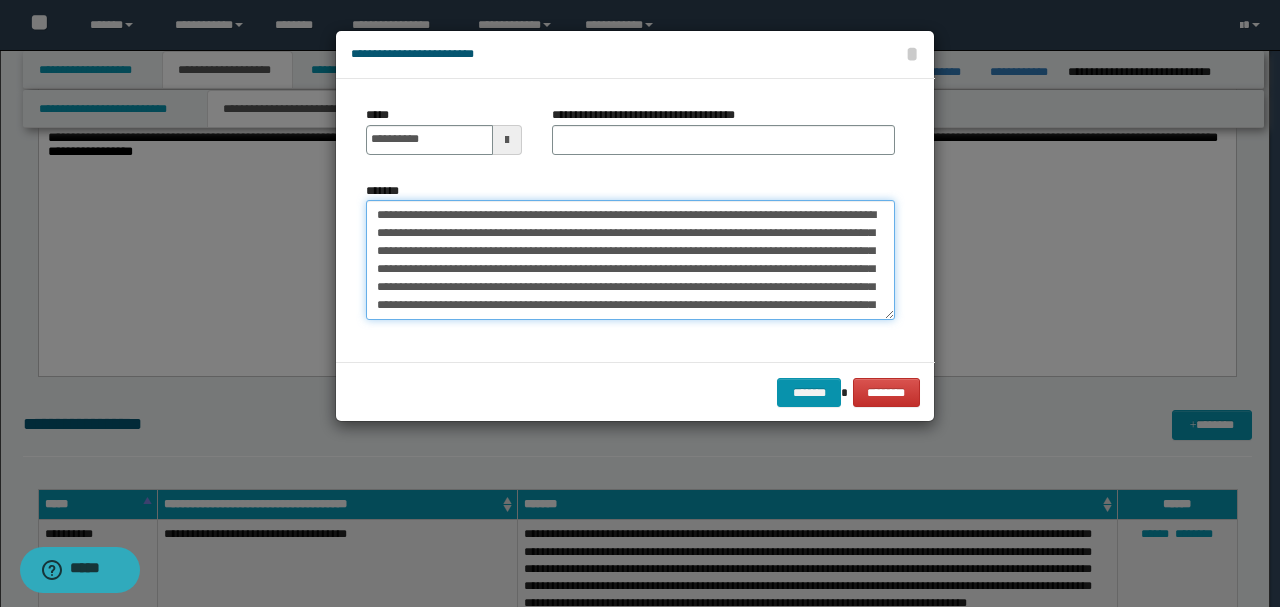 drag, startPoint x: 444, startPoint y: 211, endPoint x: 303, endPoint y: 196, distance: 141.79562 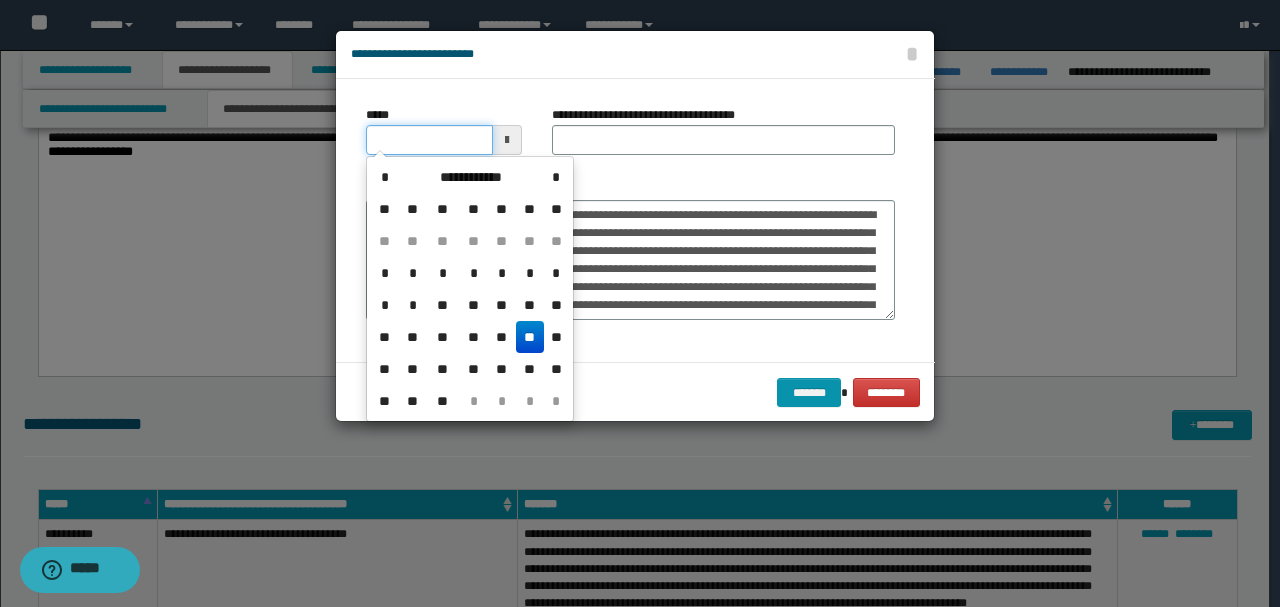 click on "*****" at bounding box center (429, 140) 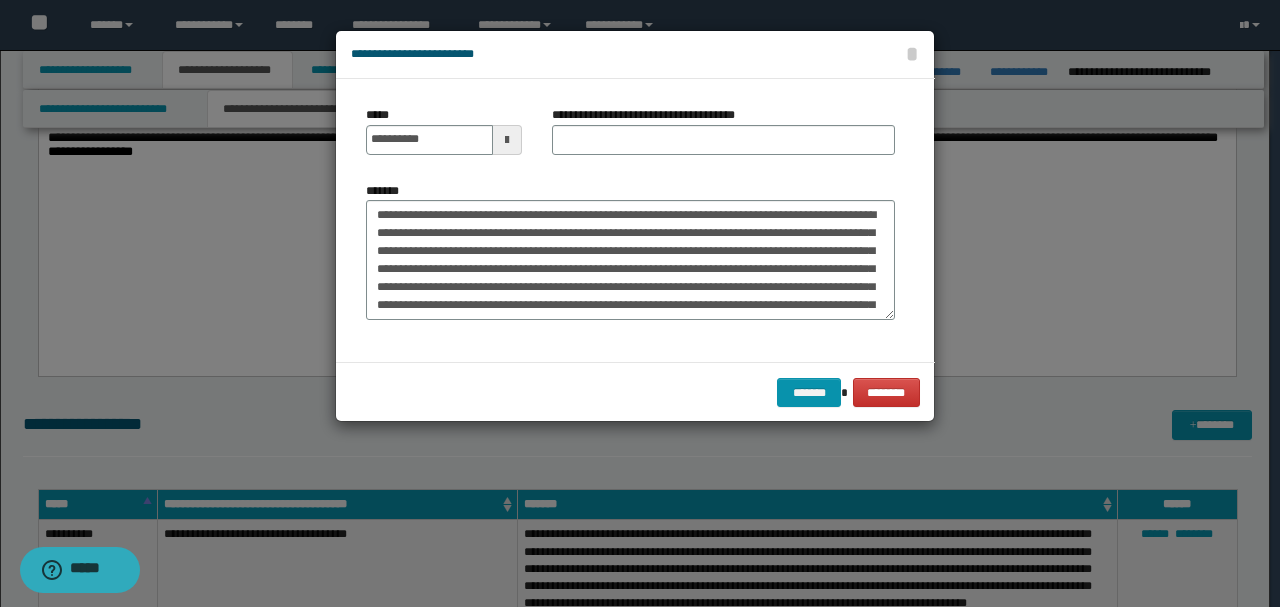 click on "**********" at bounding box center [630, 220] 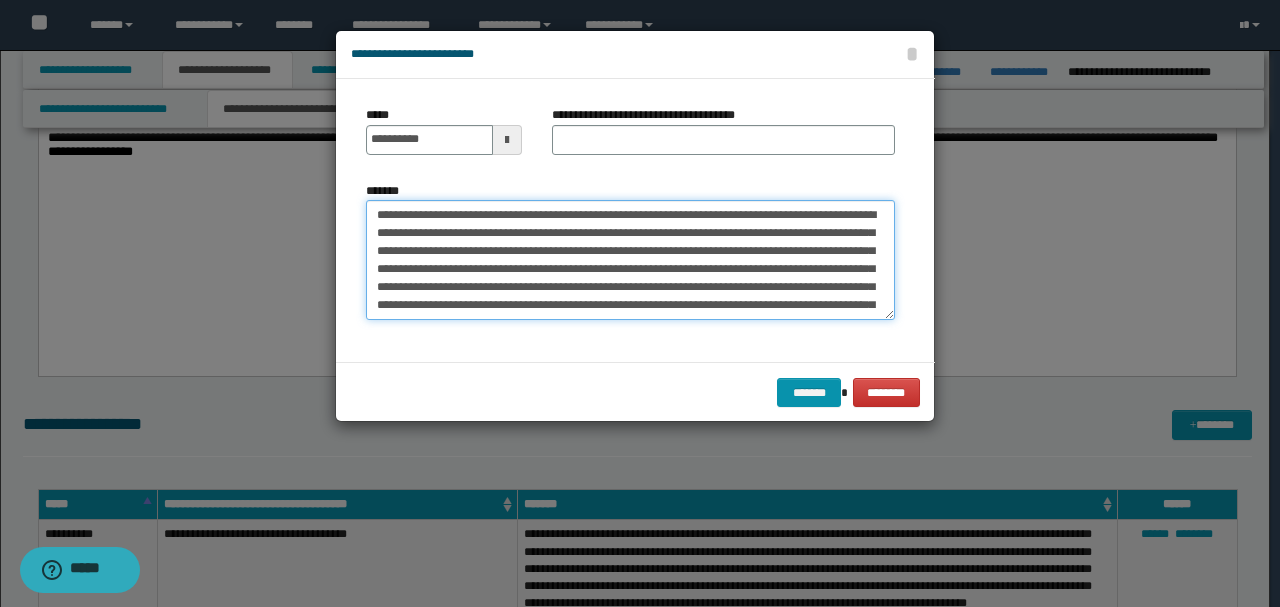 drag, startPoint x: 602, startPoint y: 214, endPoint x: 330, endPoint y: 214, distance: 272 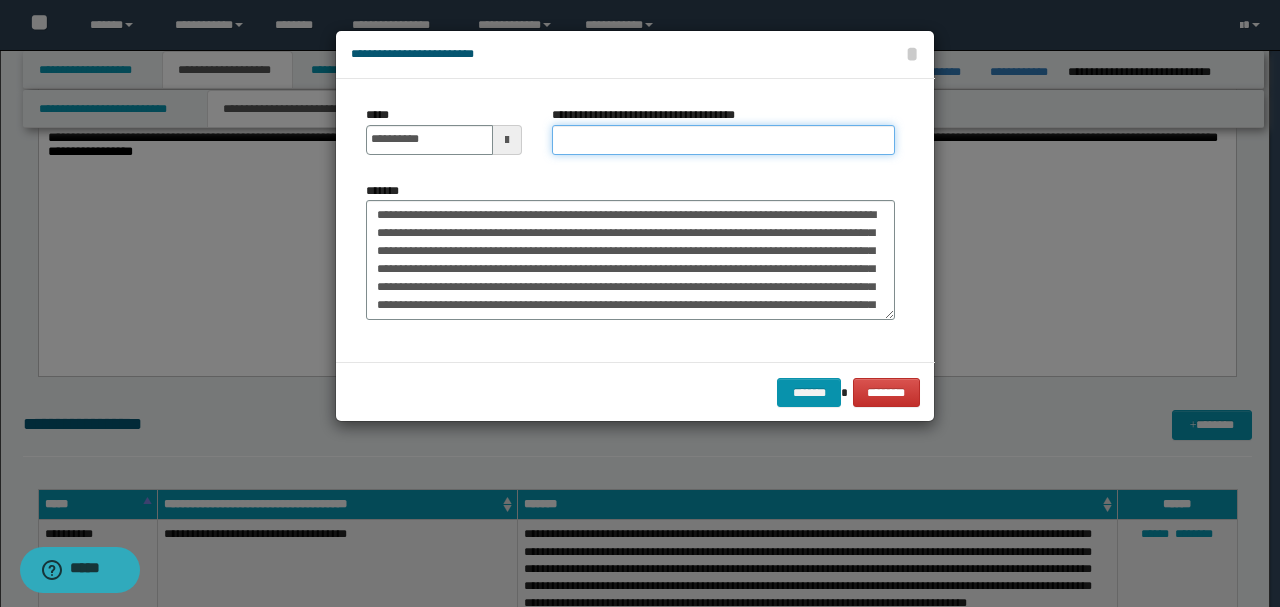 click on "**********" at bounding box center [723, 140] 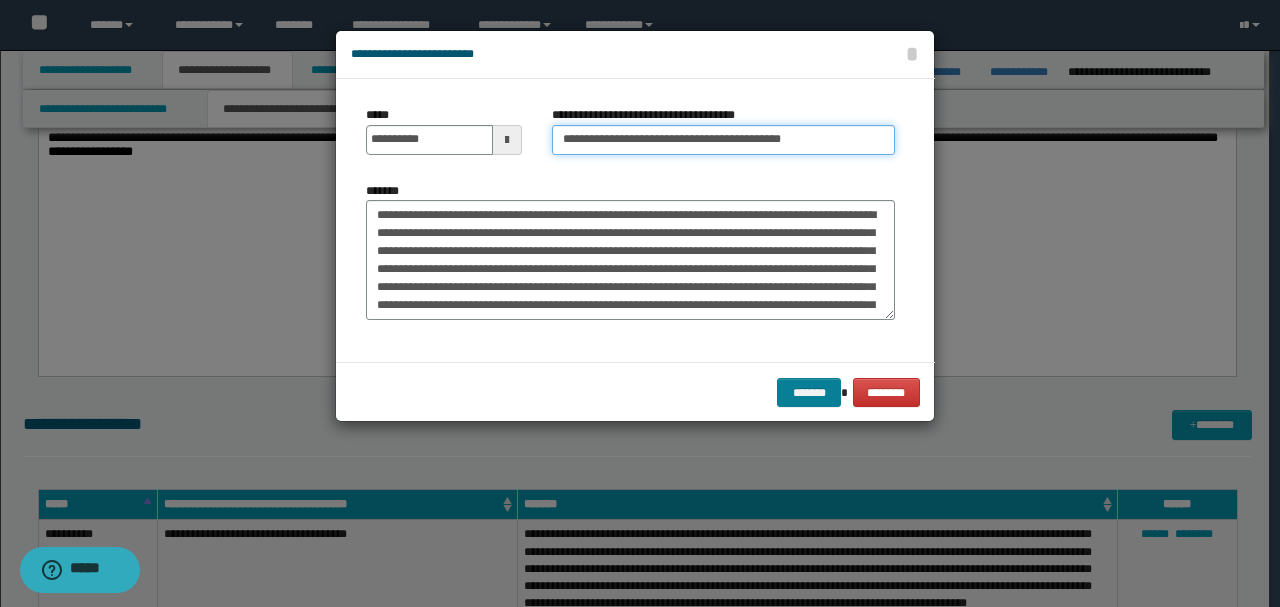 type on "**********" 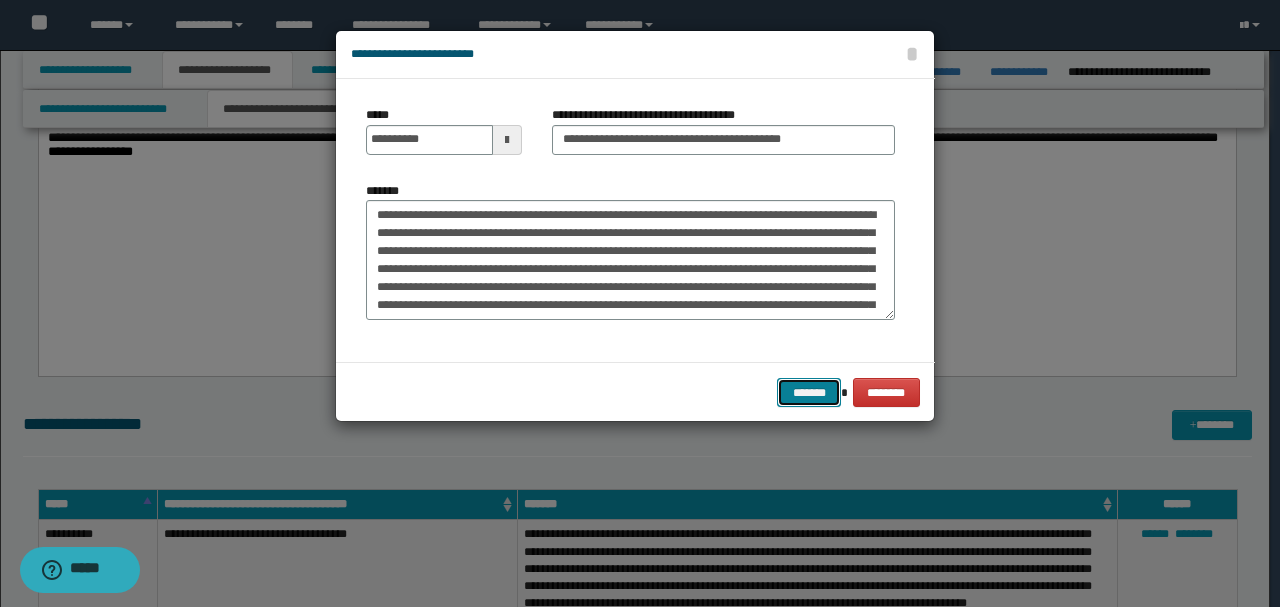 drag, startPoint x: 809, startPoint y: 397, endPoint x: 628, endPoint y: 438, distance: 185.58556 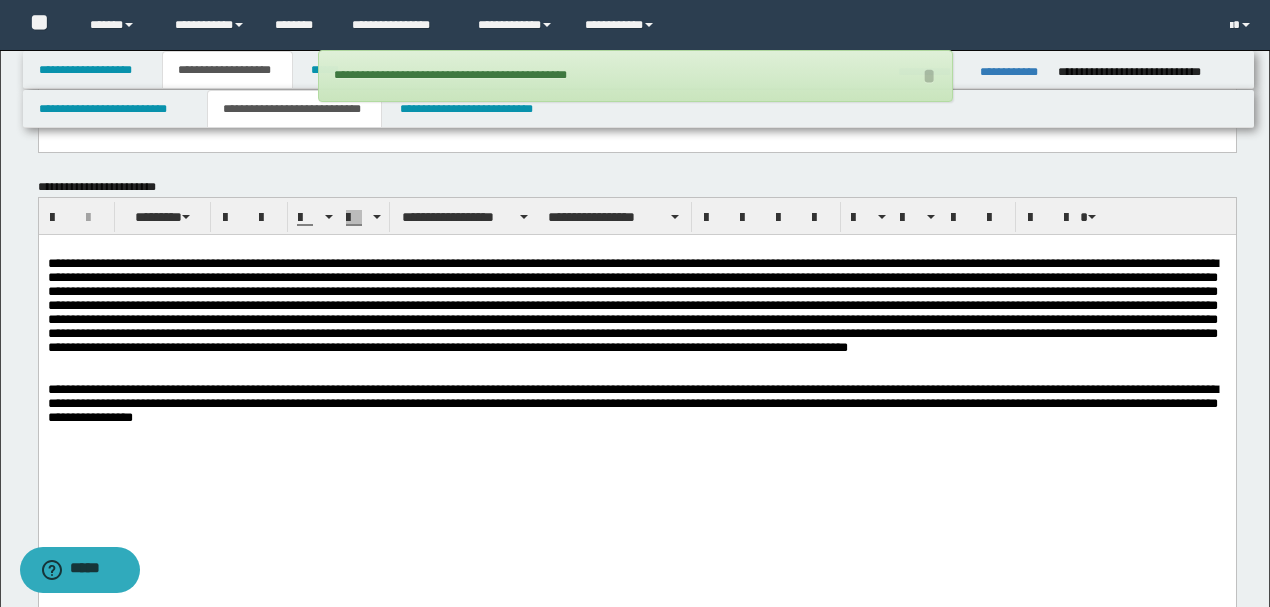 scroll, scrollTop: 1299, scrollLeft: 0, axis: vertical 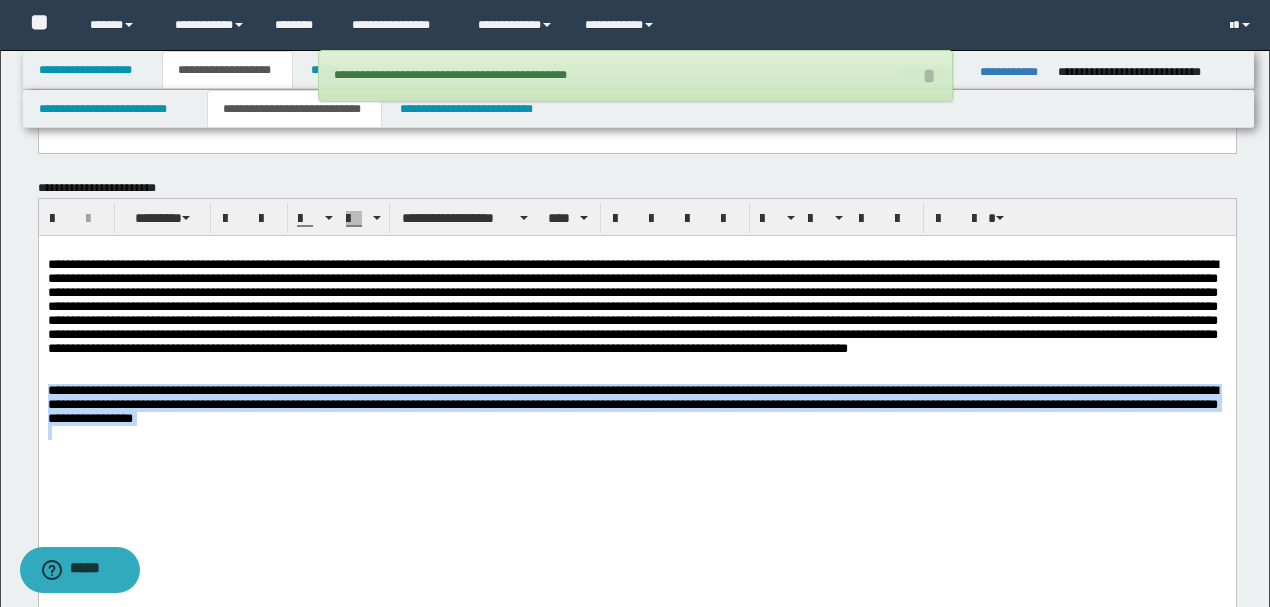 drag, startPoint x: 941, startPoint y: 461, endPoint x: 0, endPoint y: 415, distance: 942.12366 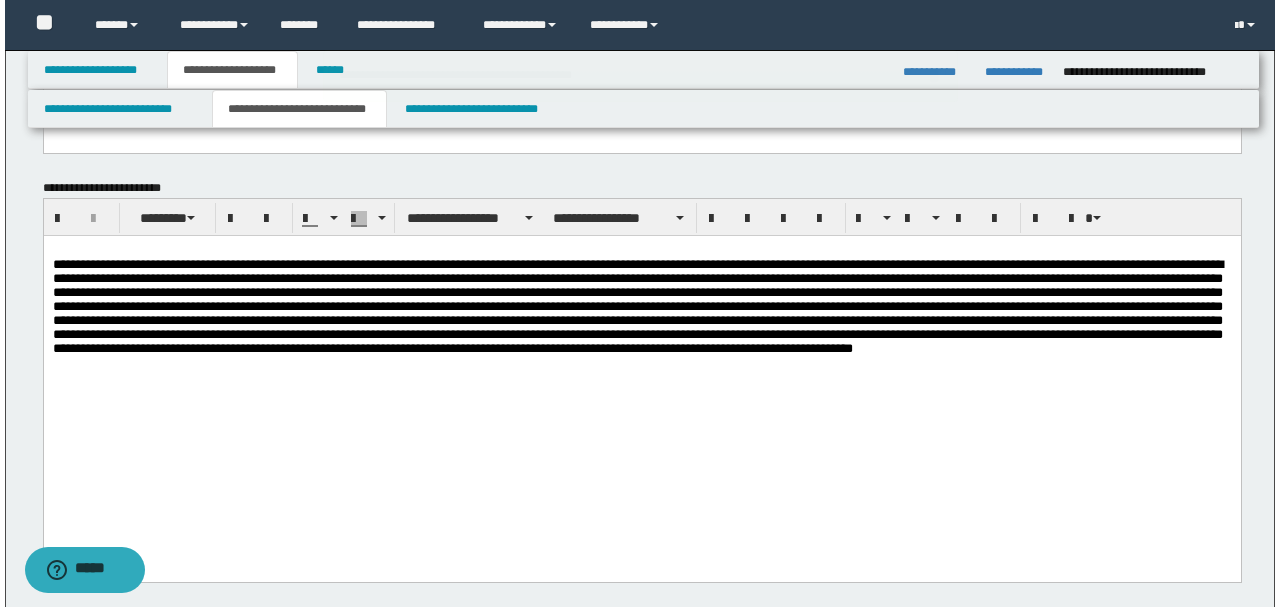 scroll, scrollTop: 1566, scrollLeft: 0, axis: vertical 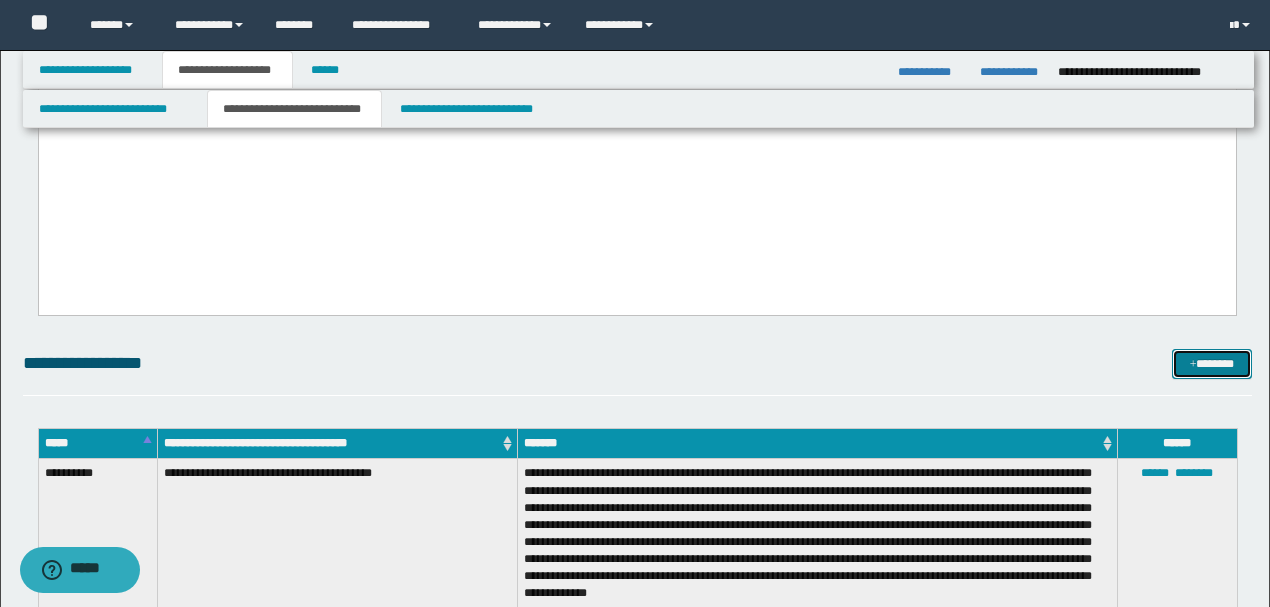 click at bounding box center [1193, 365] 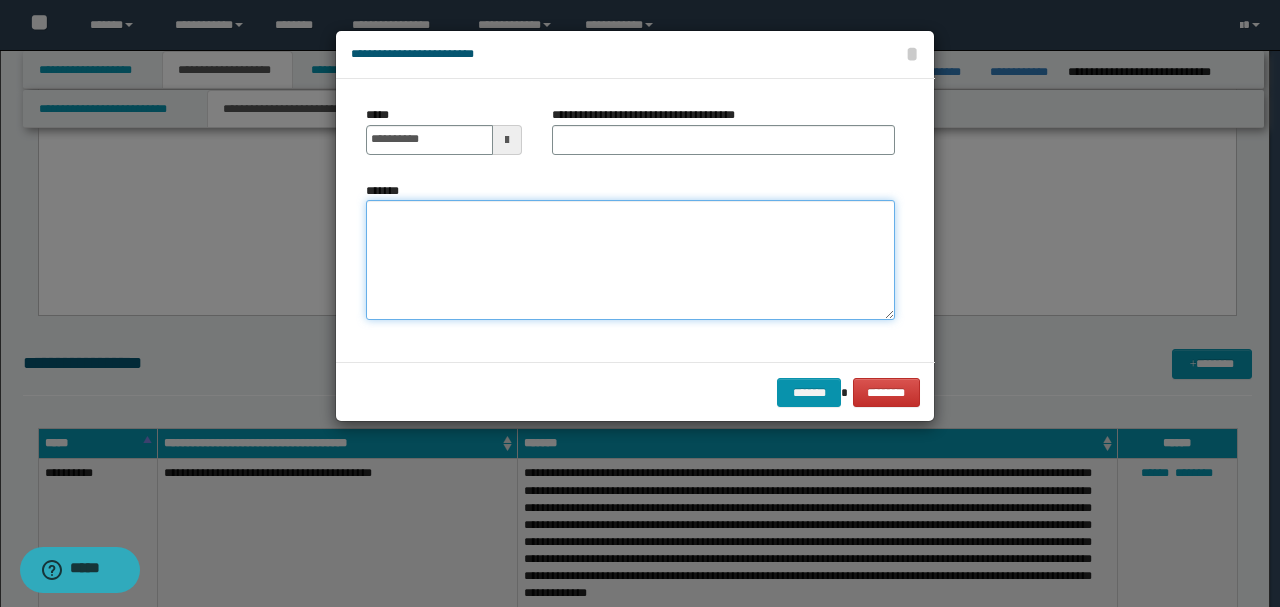 click on "*******" at bounding box center [630, 259] 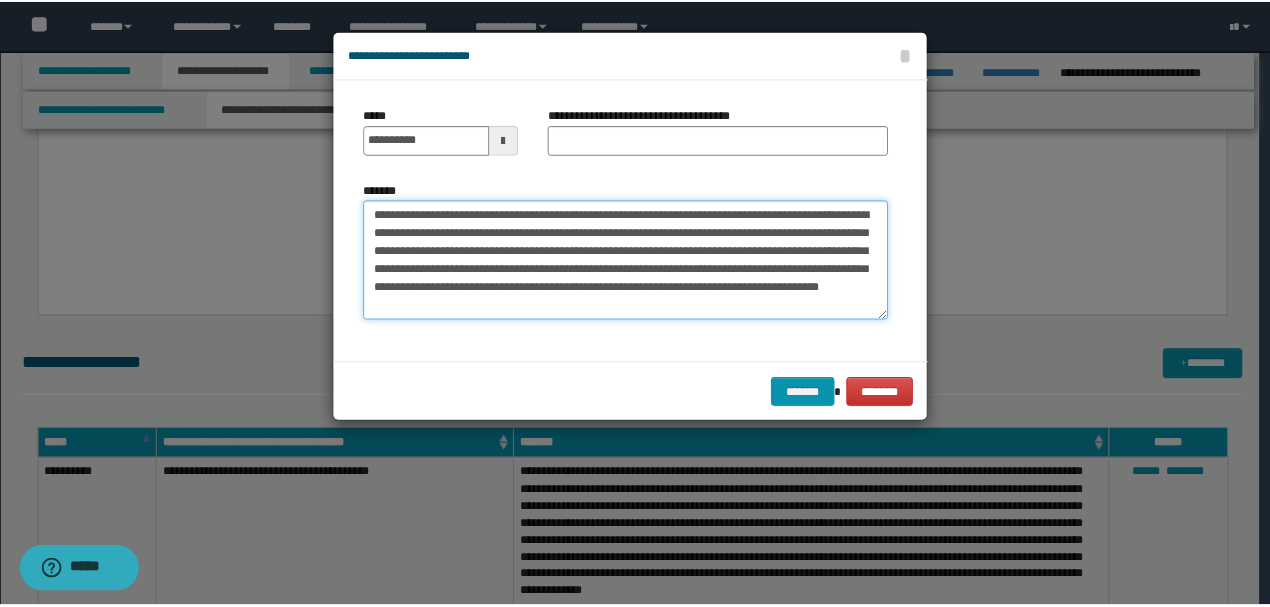 scroll, scrollTop: 0, scrollLeft: 0, axis: both 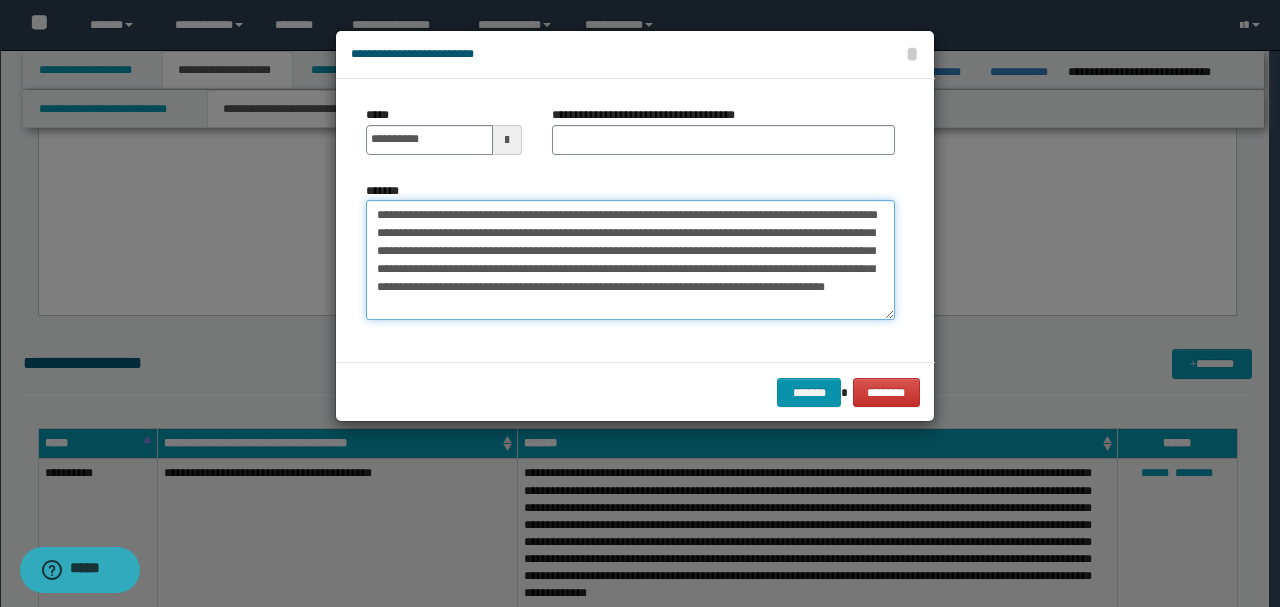 drag, startPoint x: 446, startPoint y: 207, endPoint x: 256, endPoint y: 210, distance: 190.02368 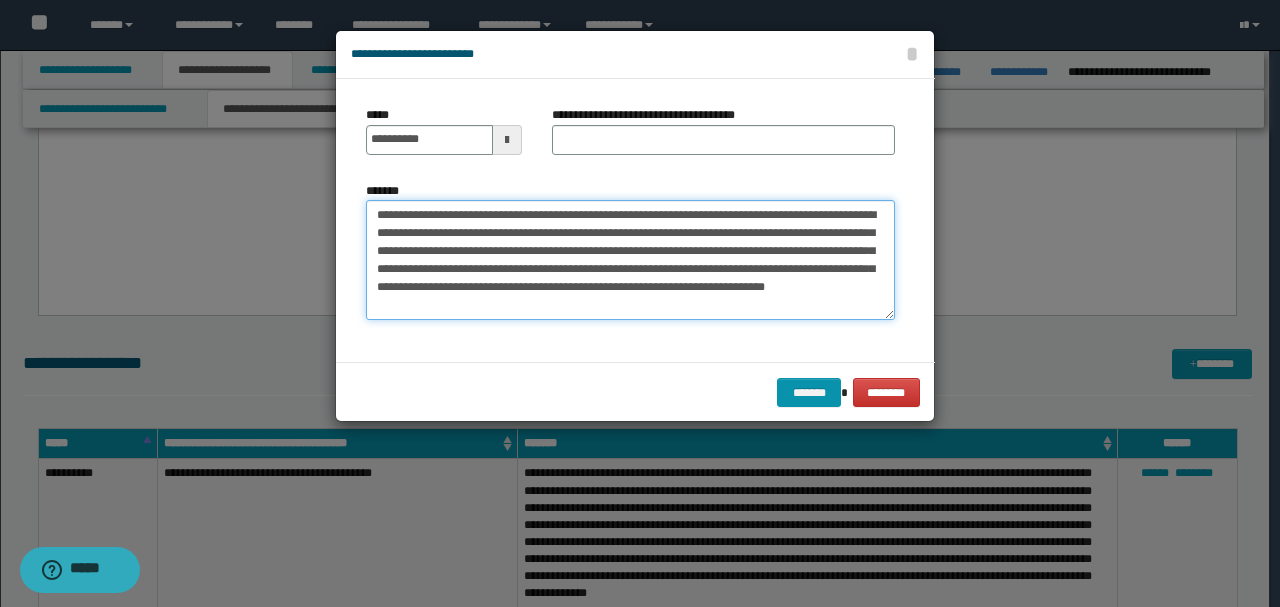 type on "**********" 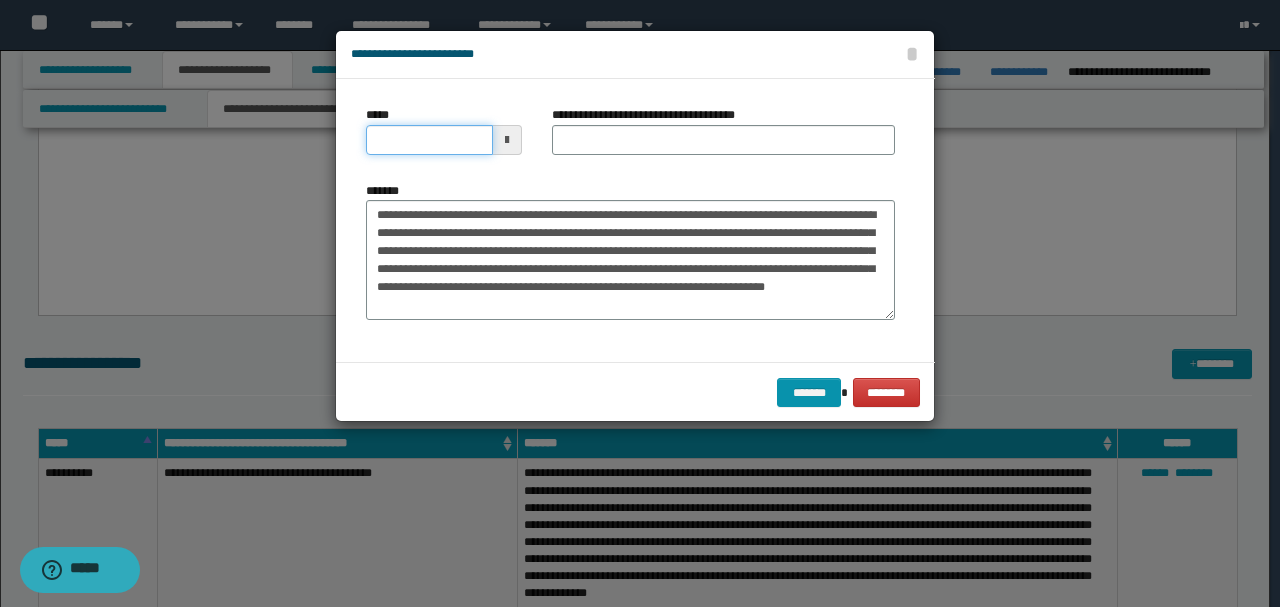click on "*****" at bounding box center (429, 140) 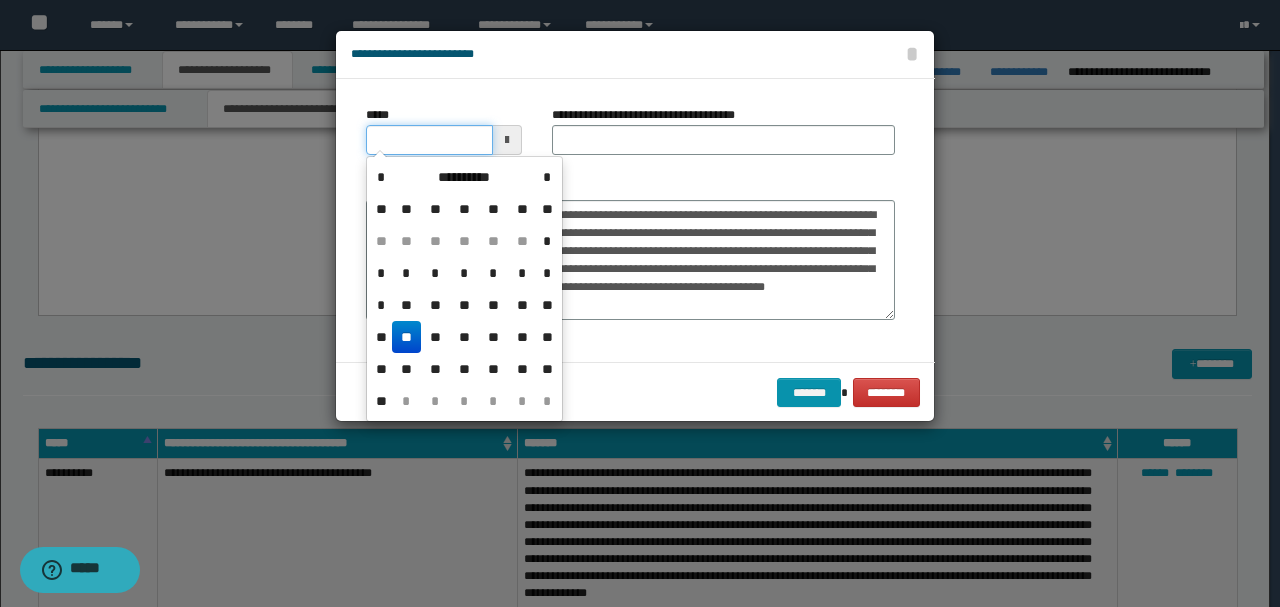 type on "**********" 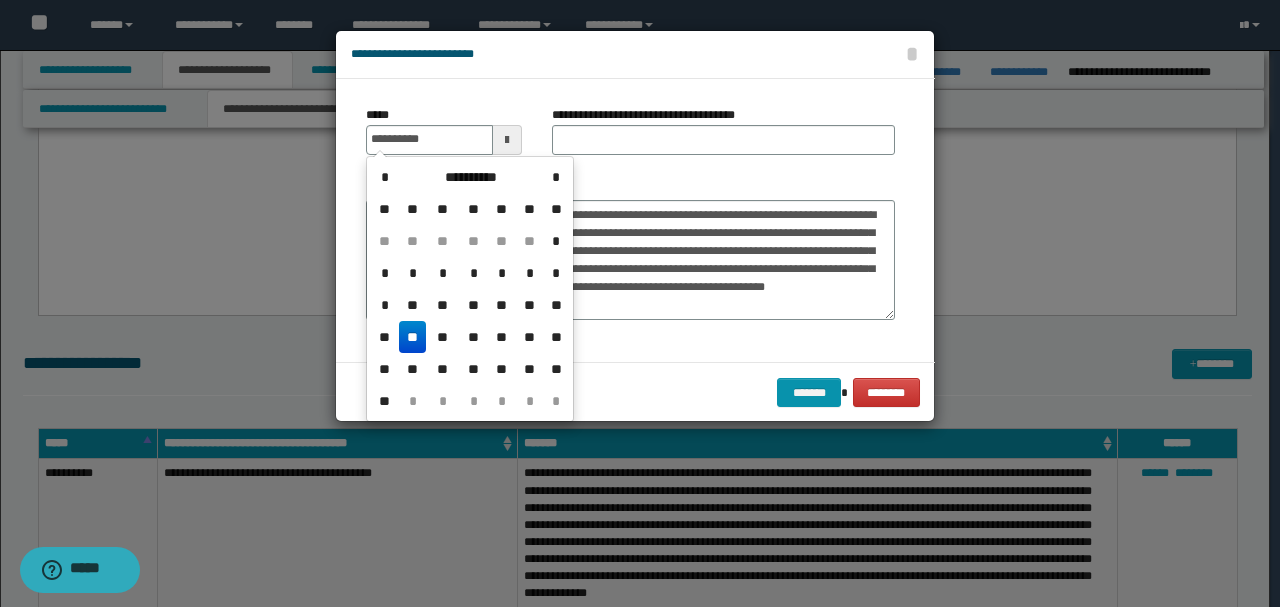 click on "**********" at bounding box center (630, 251) 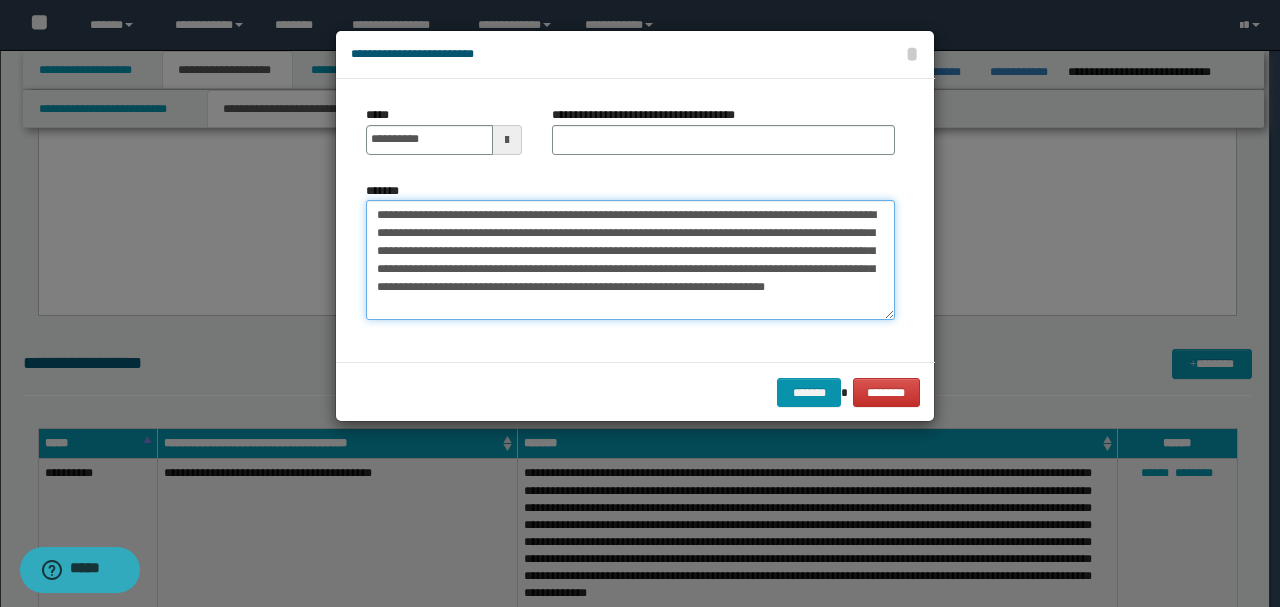 drag, startPoint x: 532, startPoint y: 207, endPoint x: 169, endPoint y: 202, distance: 363.03442 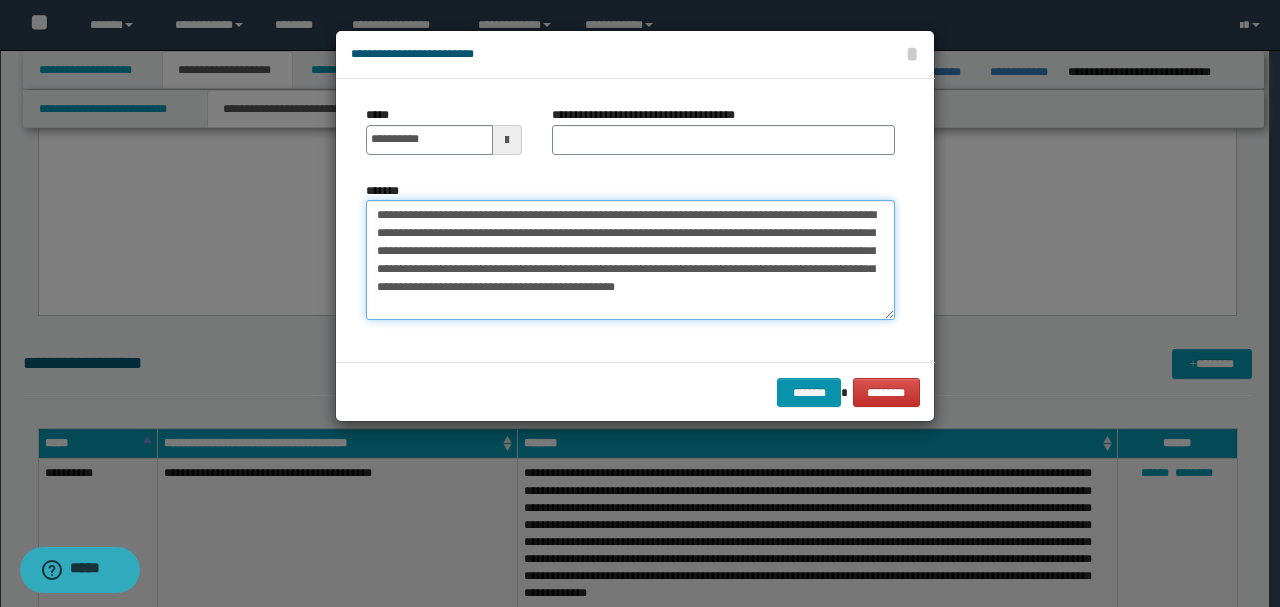 type on "**********" 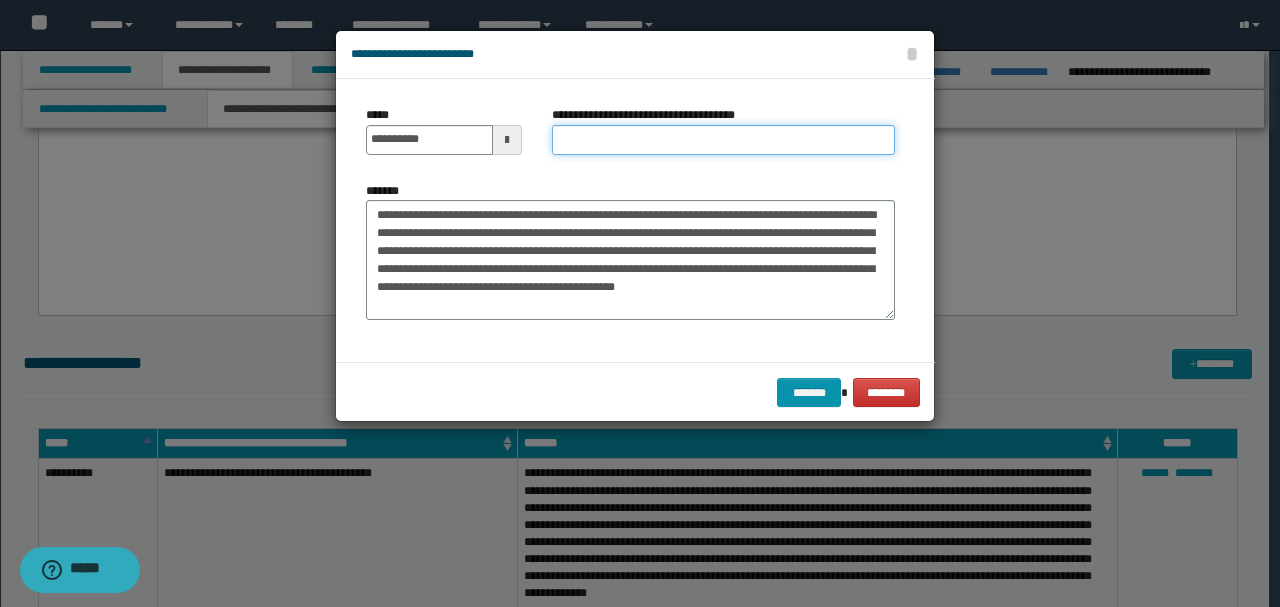 click on "**********" at bounding box center (723, 140) 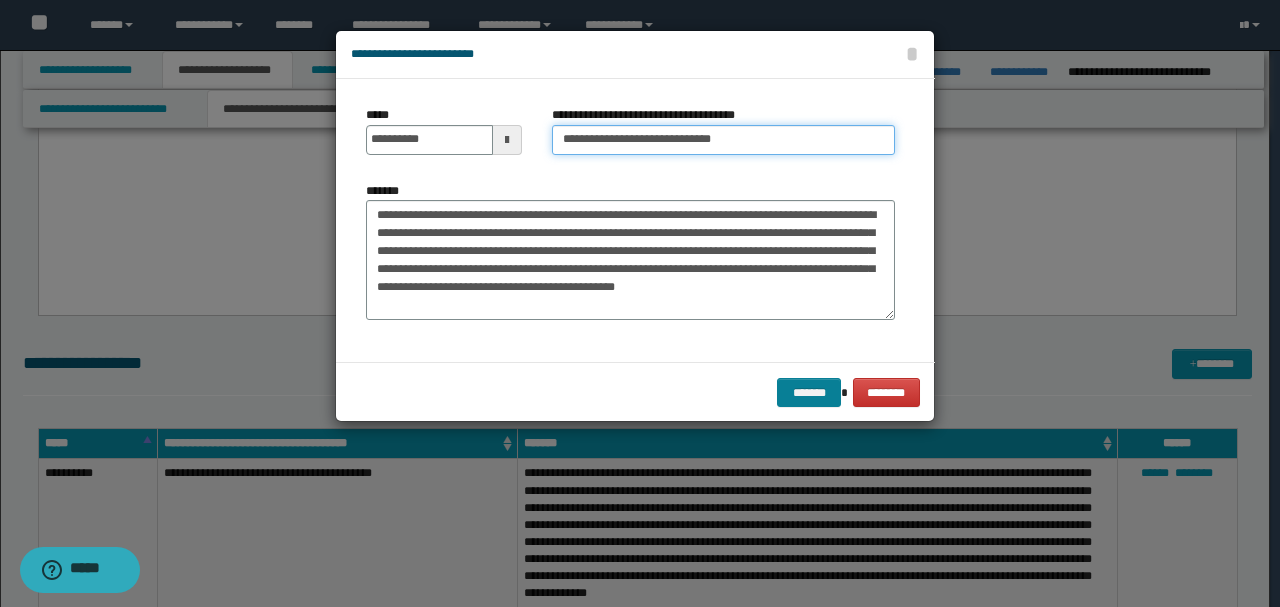 type on "**********" 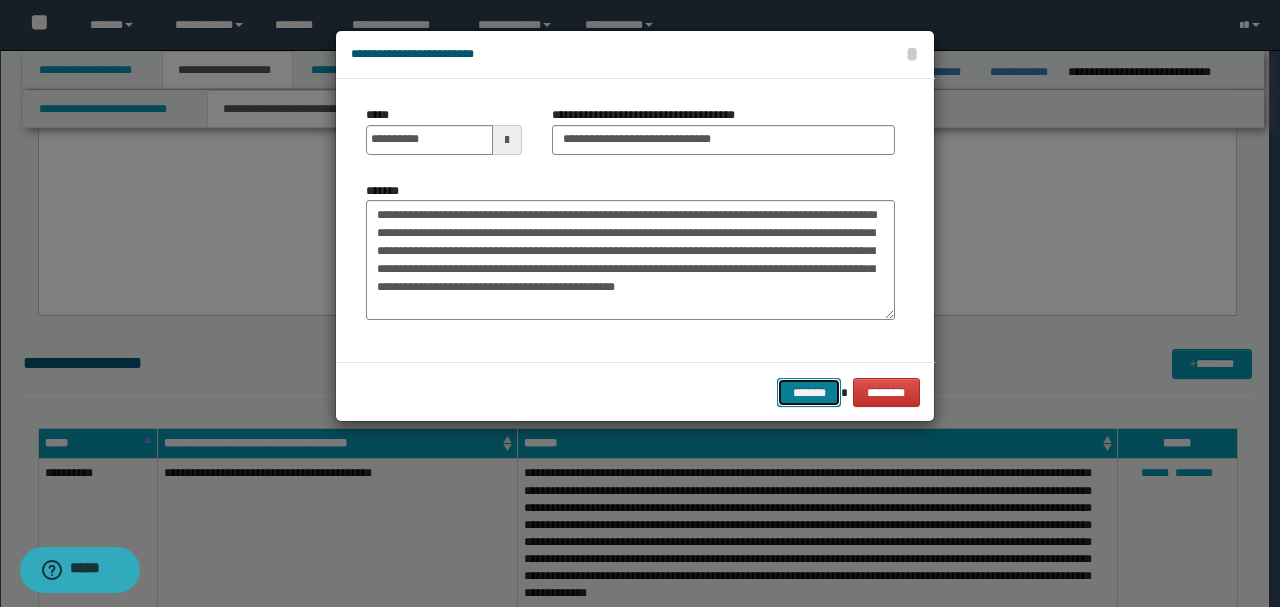 click on "*******" at bounding box center (809, 392) 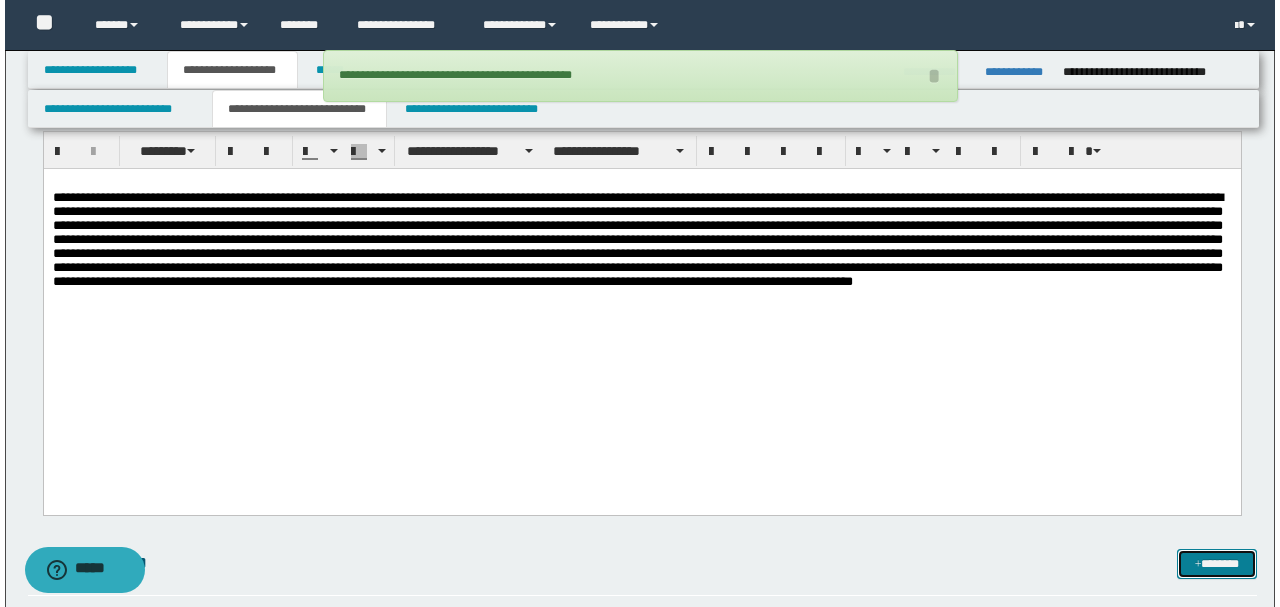 scroll, scrollTop: 1366, scrollLeft: 0, axis: vertical 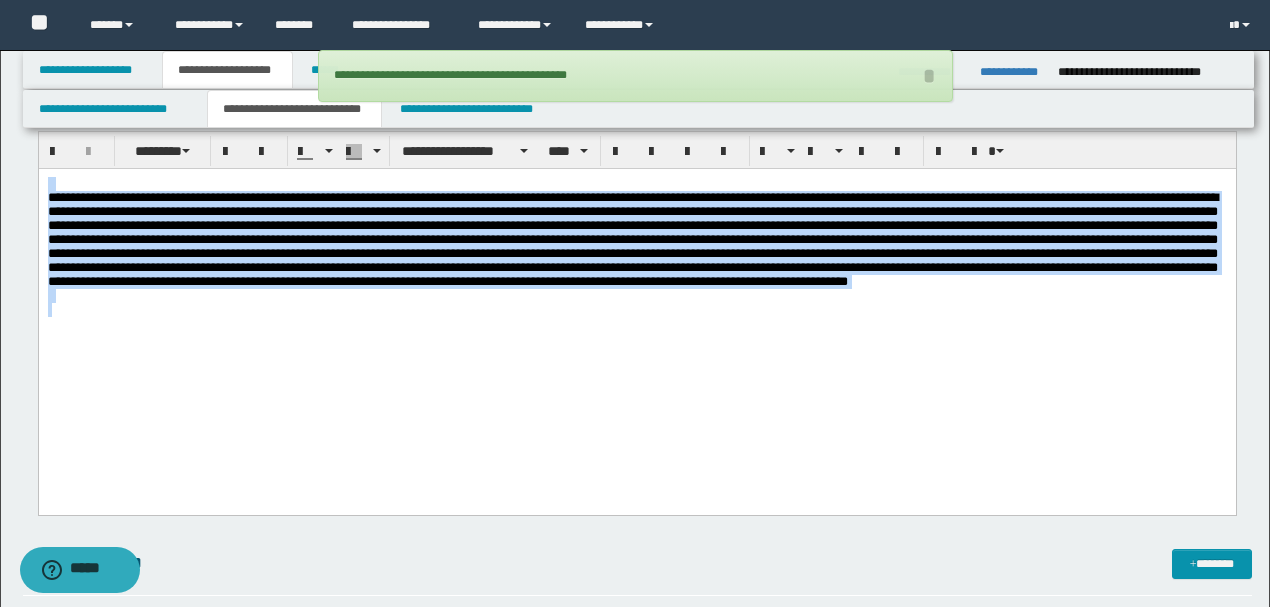 drag, startPoint x: 668, startPoint y: 336, endPoint x: 42, endPoint y: 330, distance: 626.02875 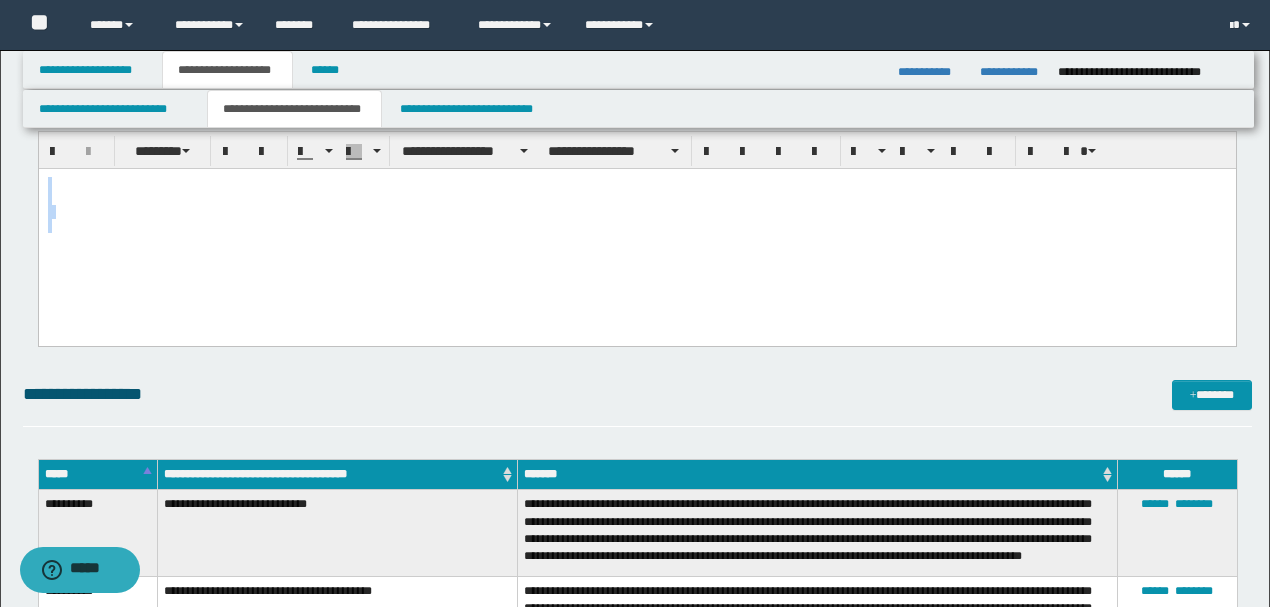drag, startPoint x: 898, startPoint y: 185, endPoint x: 960, endPoint y: 314, distance: 143.12582 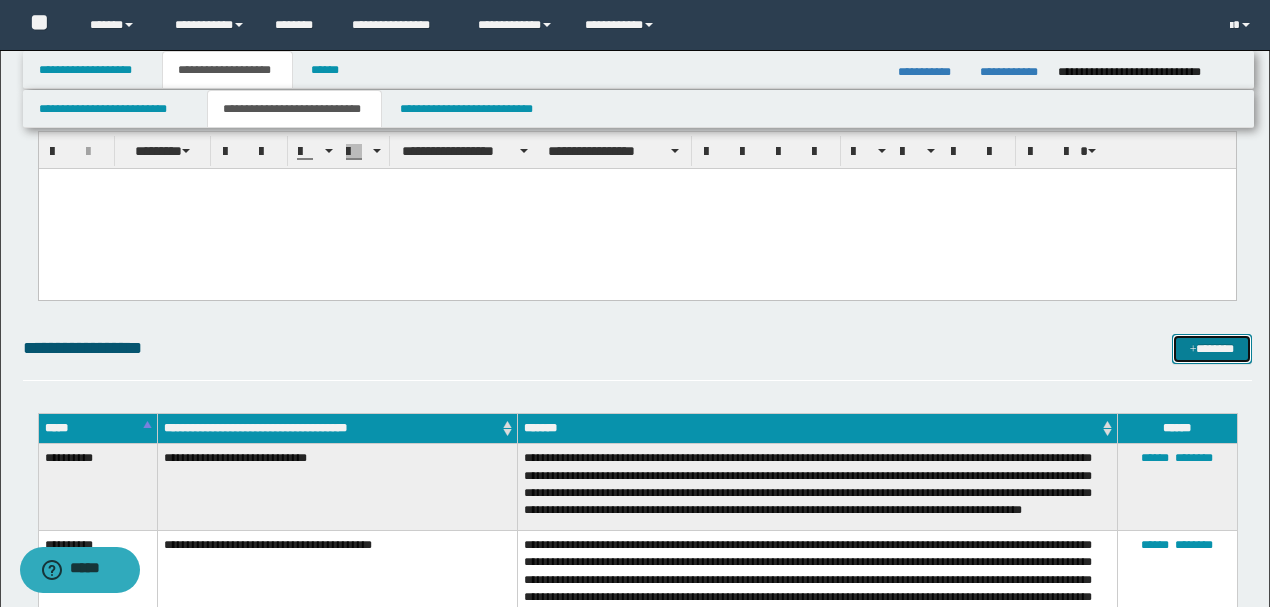 click on "*******" at bounding box center (1211, 348) 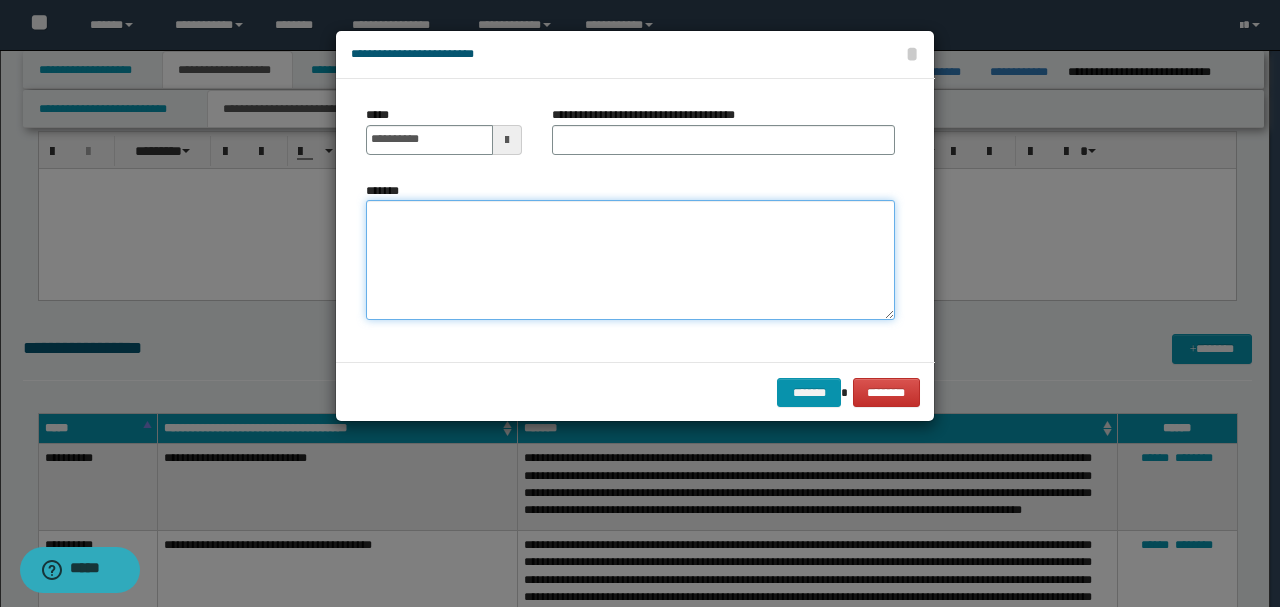 click on "*******" at bounding box center [630, 259] 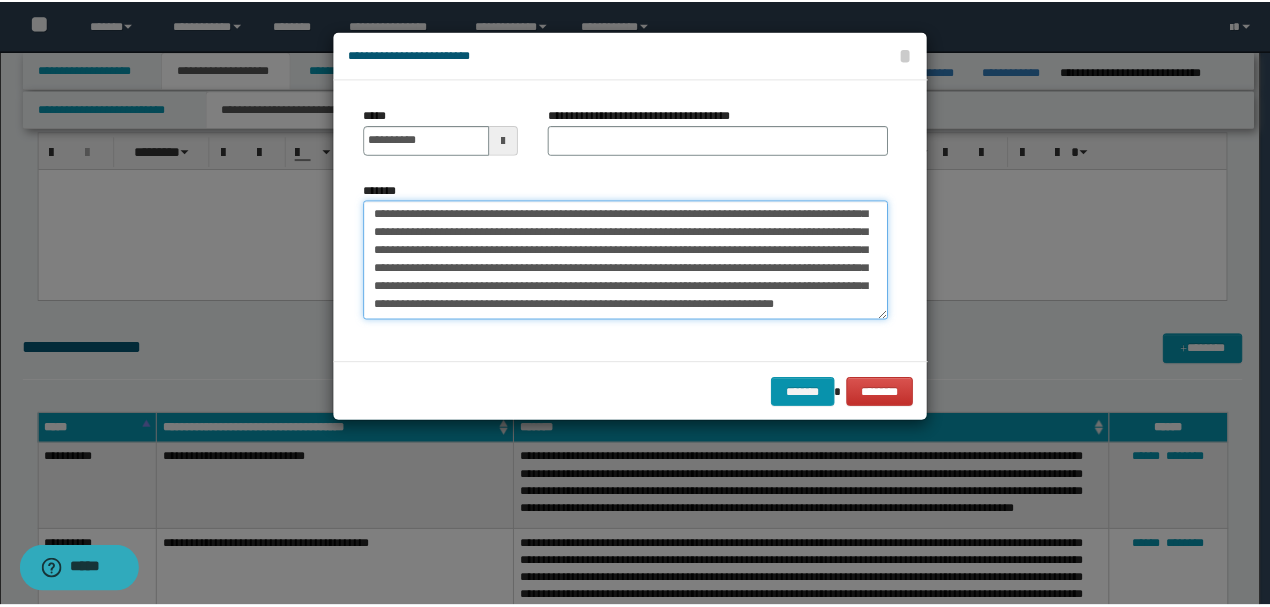 scroll, scrollTop: 0, scrollLeft: 0, axis: both 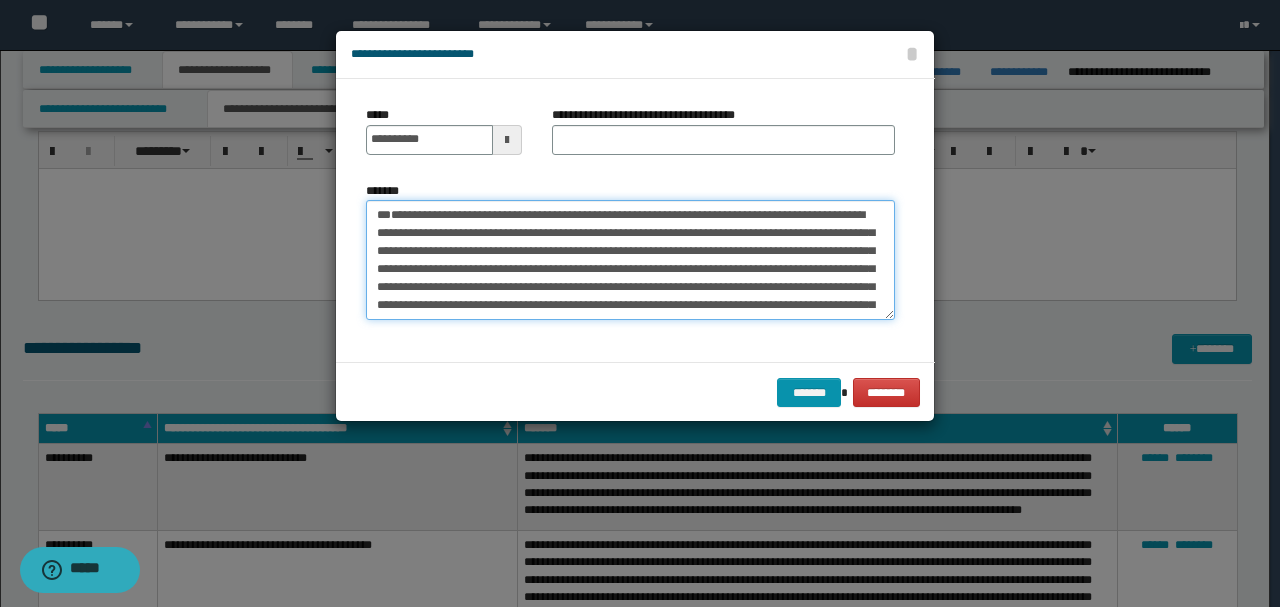 drag, startPoint x: 453, startPoint y: 246, endPoint x: 252, endPoint y: 150, distance: 222.74873 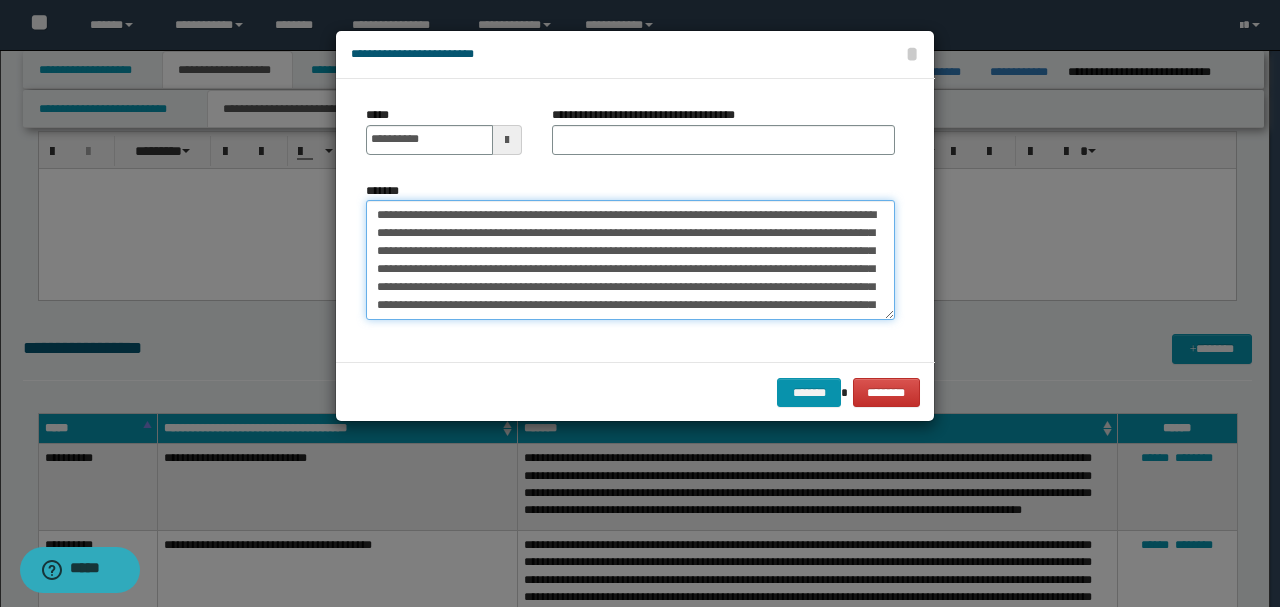 type on "**********" 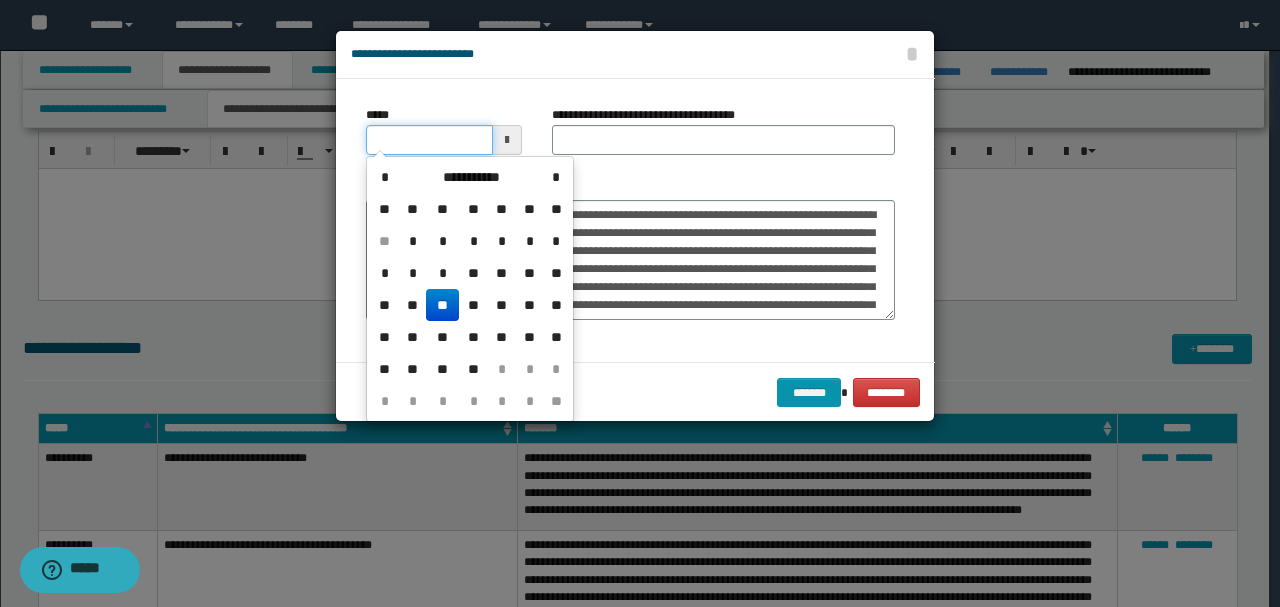 click on "*****" at bounding box center [429, 140] 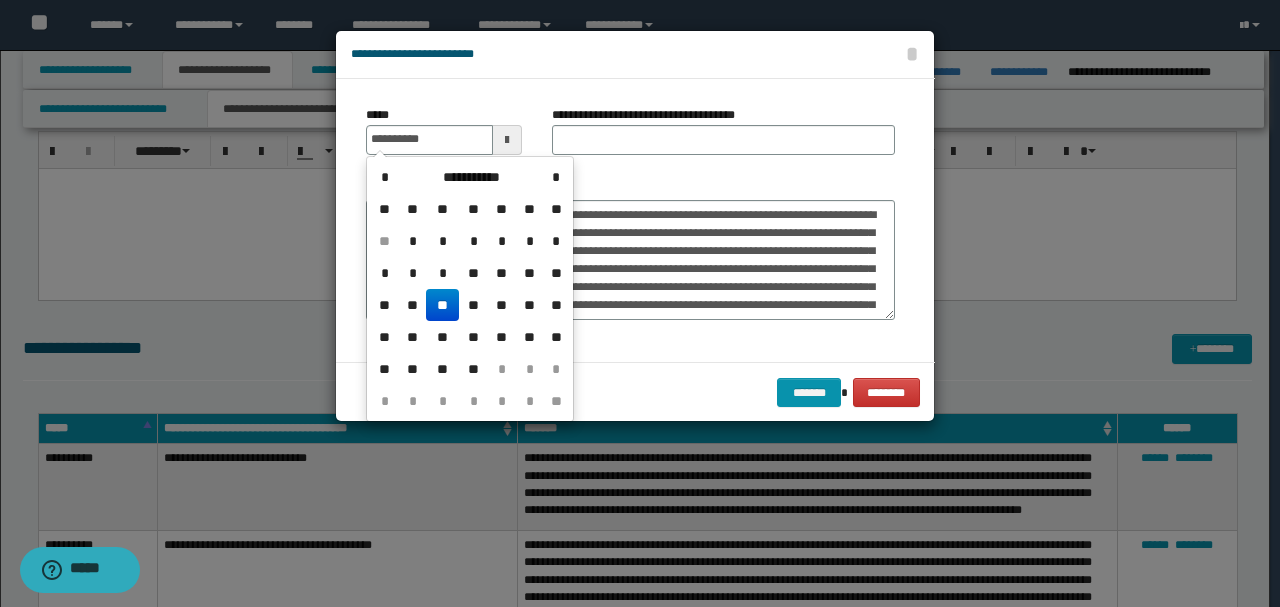 click on "**********" at bounding box center [723, 138] 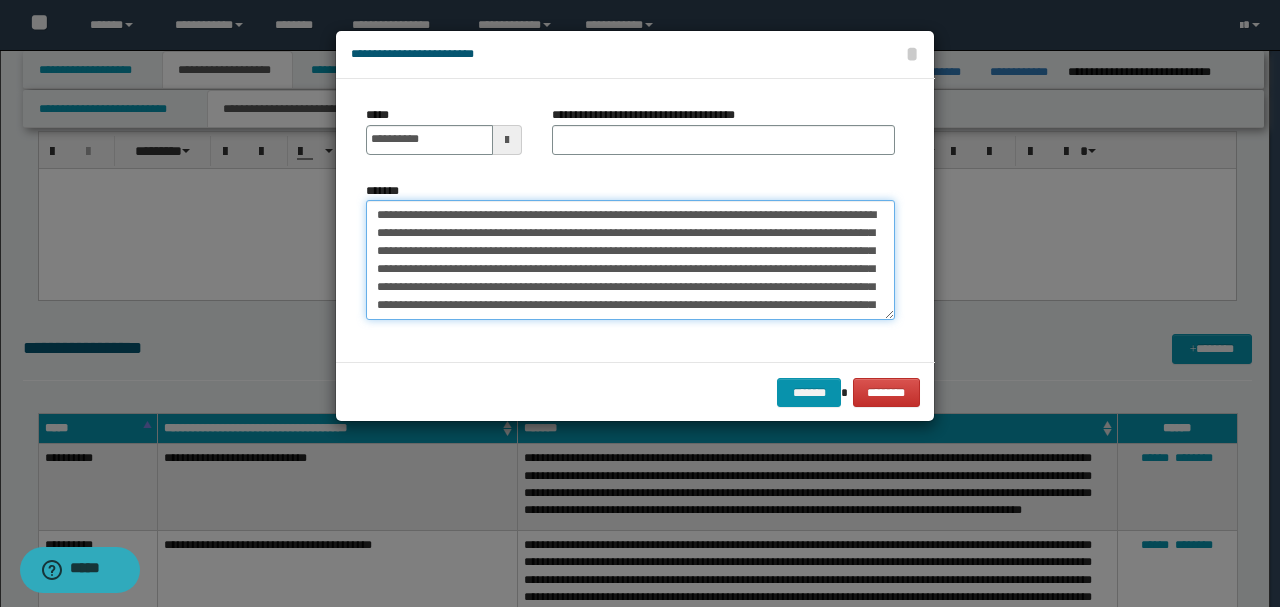 drag, startPoint x: 688, startPoint y: 210, endPoint x: 215, endPoint y: 195, distance: 473.2378 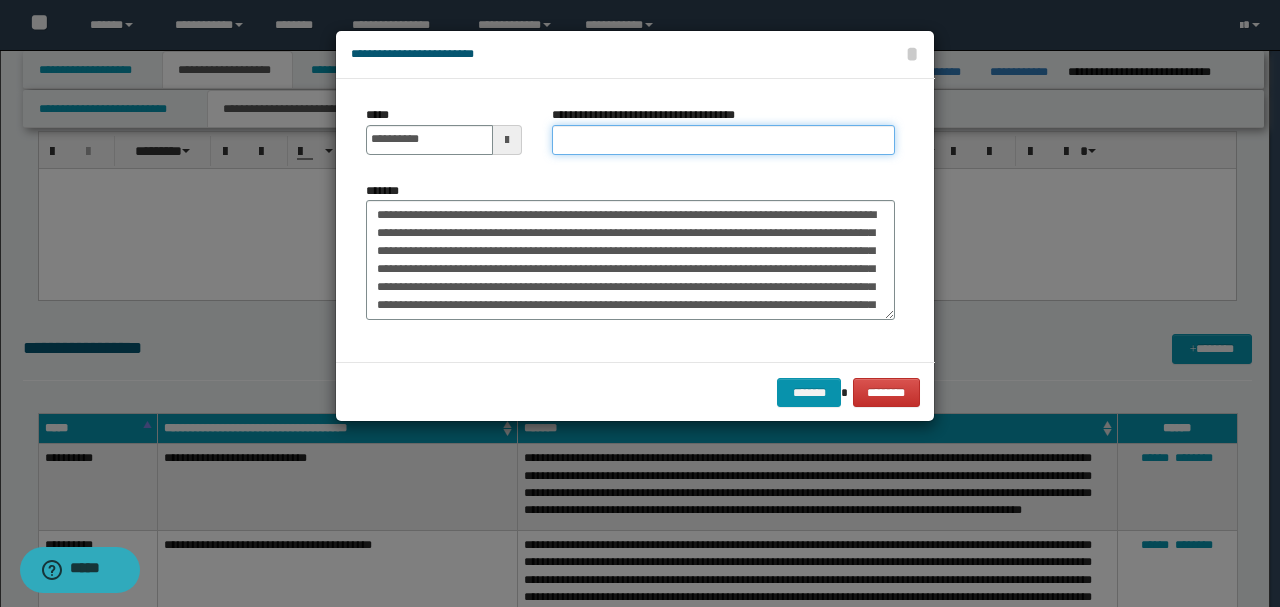 click on "**********" at bounding box center [723, 140] 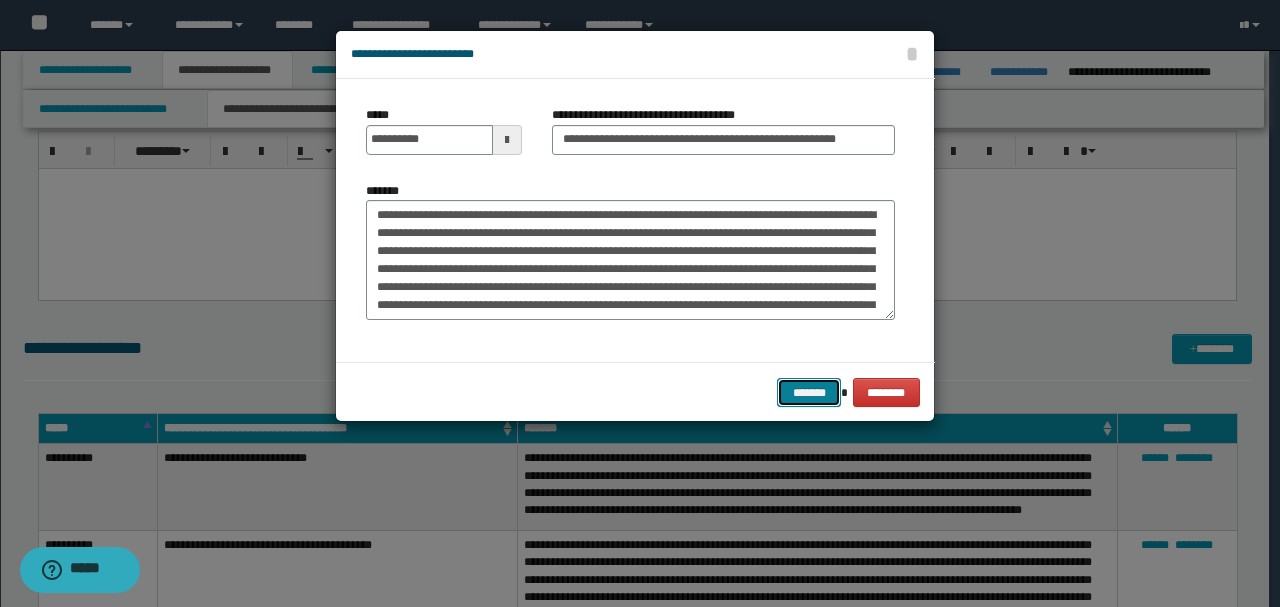 click on "*******" at bounding box center [809, 392] 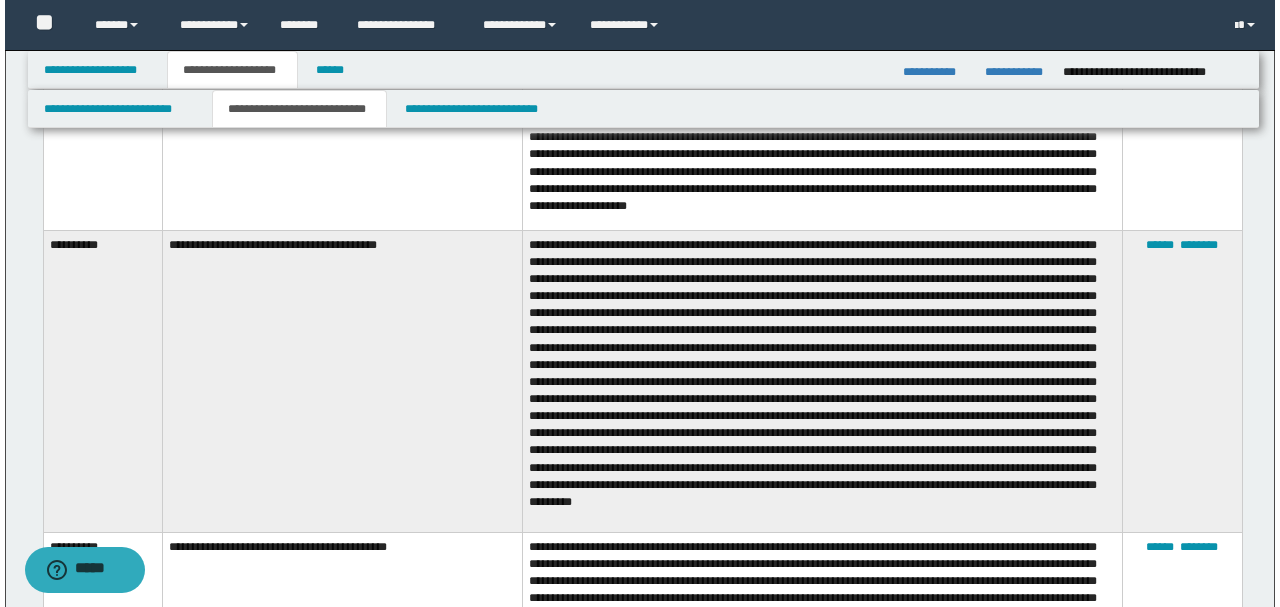 scroll, scrollTop: 2432, scrollLeft: 0, axis: vertical 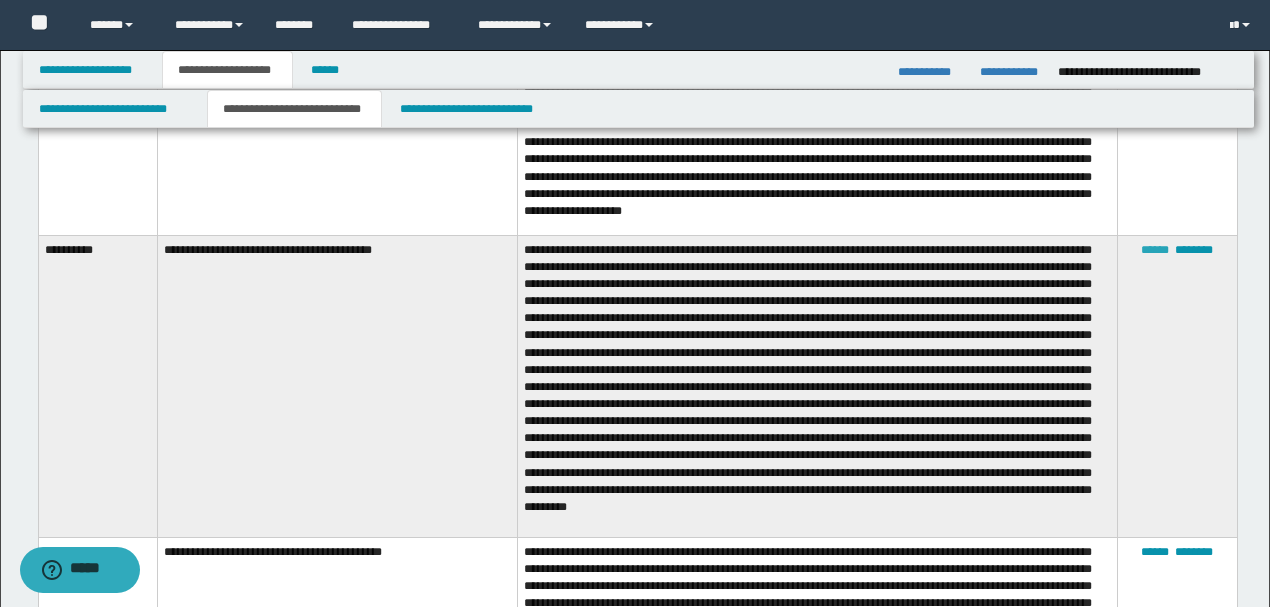 click on "******" at bounding box center (1155, 250) 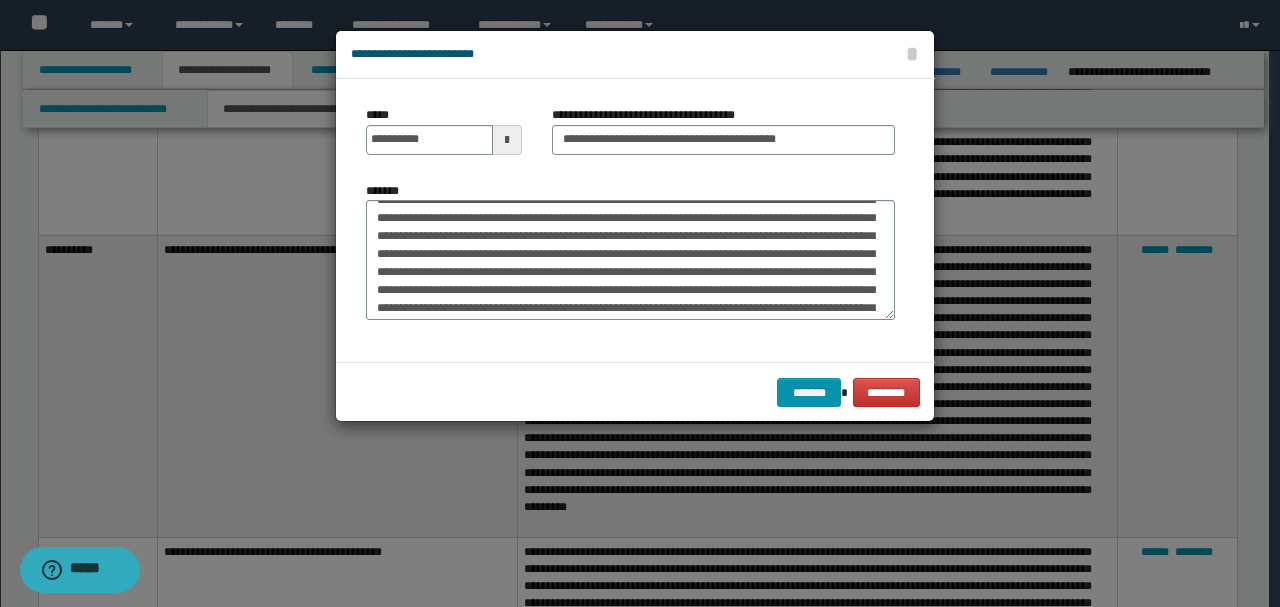 scroll, scrollTop: 200, scrollLeft: 0, axis: vertical 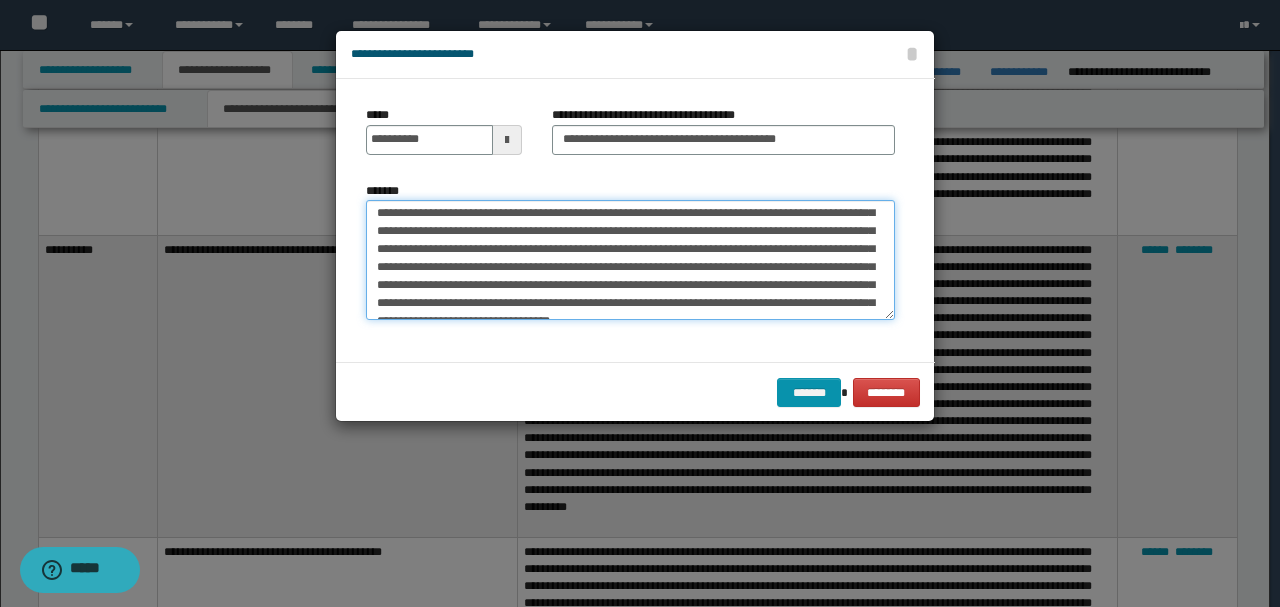 drag, startPoint x: 680, startPoint y: 286, endPoint x: 642, endPoint y: 288, distance: 38.052597 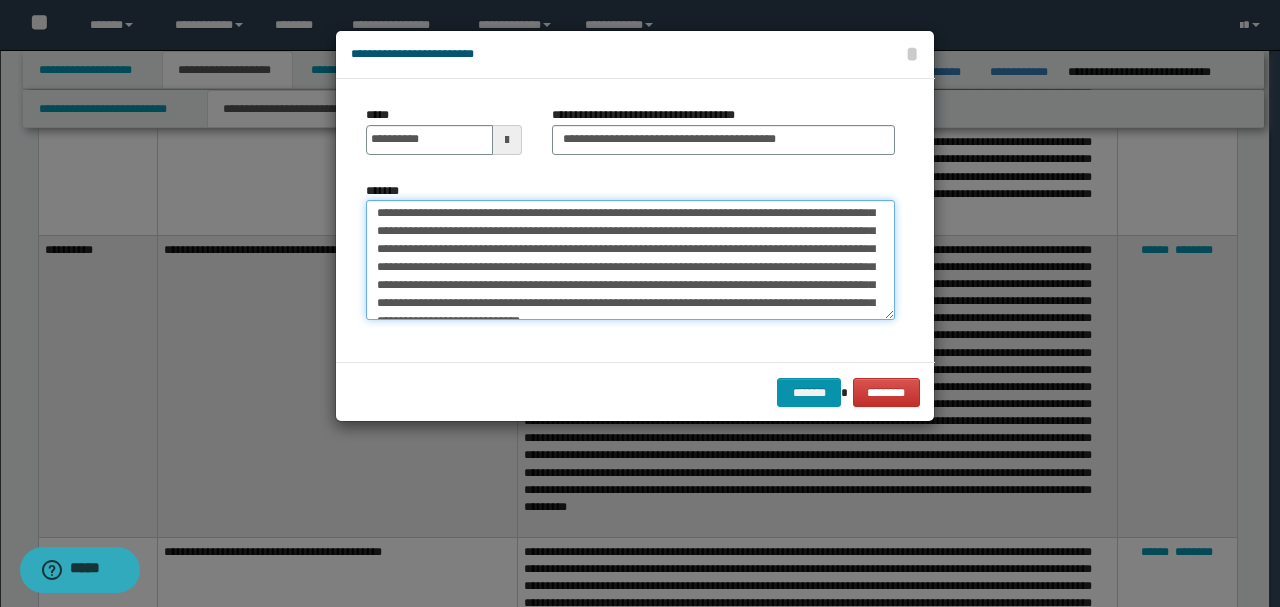 click on "*******" at bounding box center (630, 259) 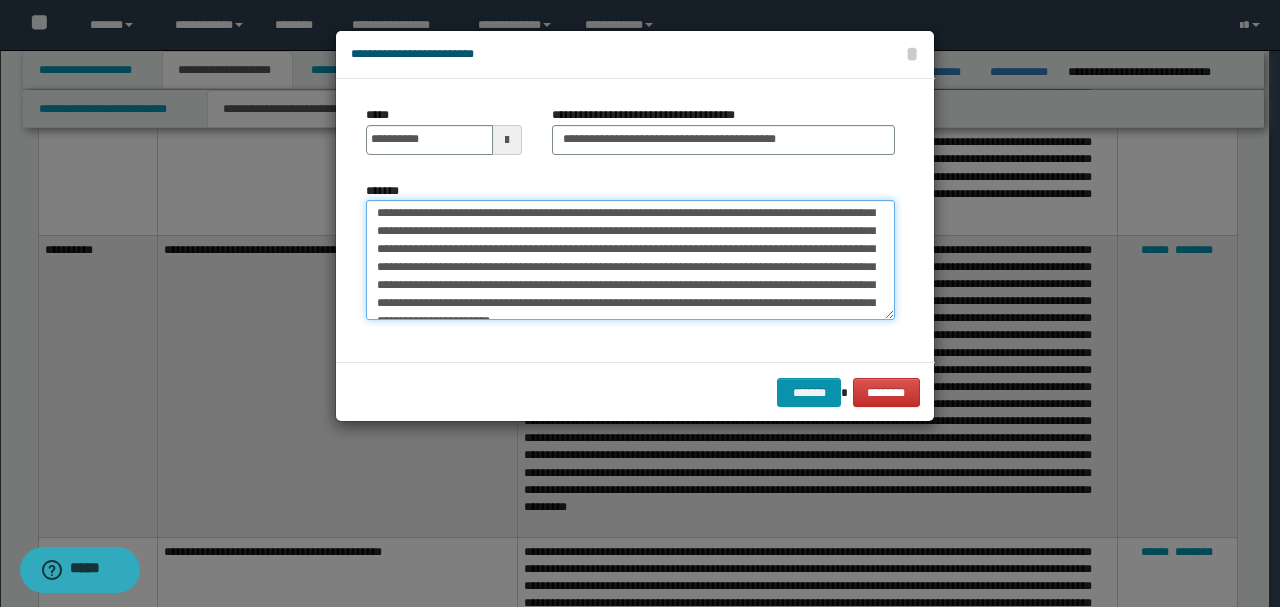 click on "*******" at bounding box center [630, 259] 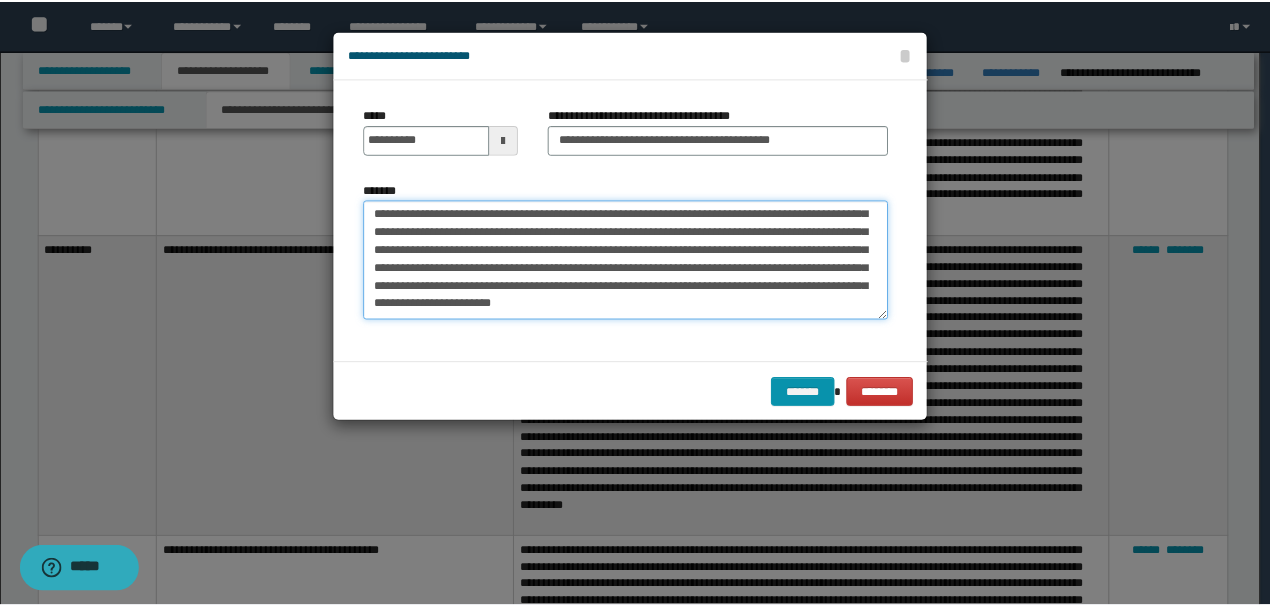 scroll, scrollTop: 252, scrollLeft: 0, axis: vertical 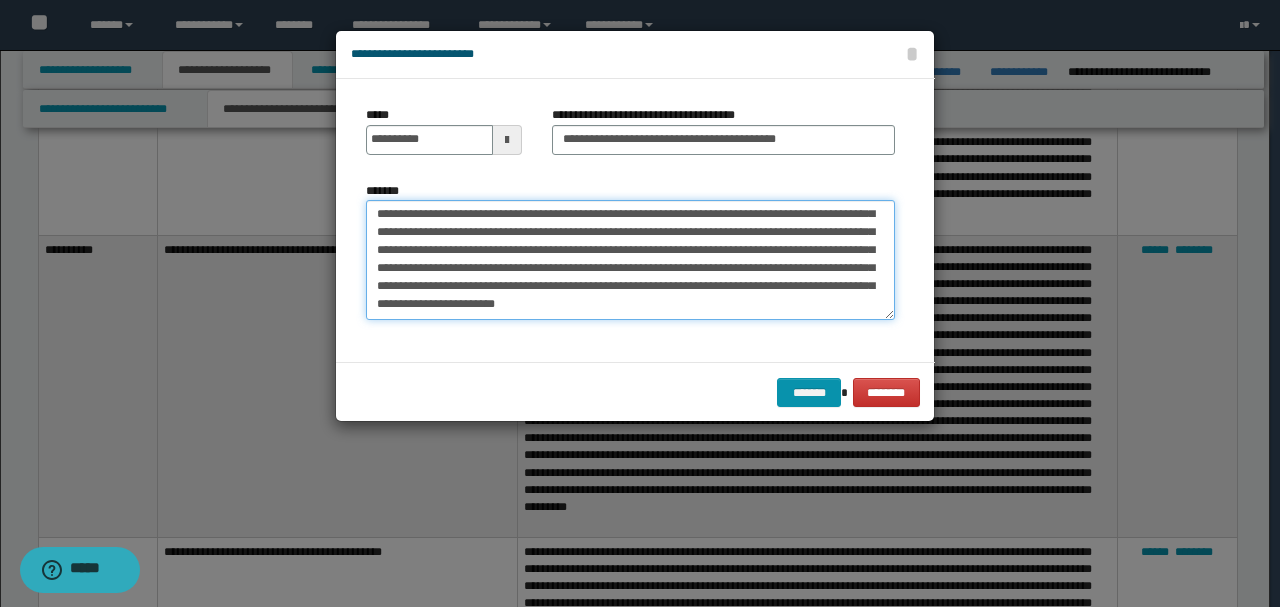 click on "*******" at bounding box center [630, 259] 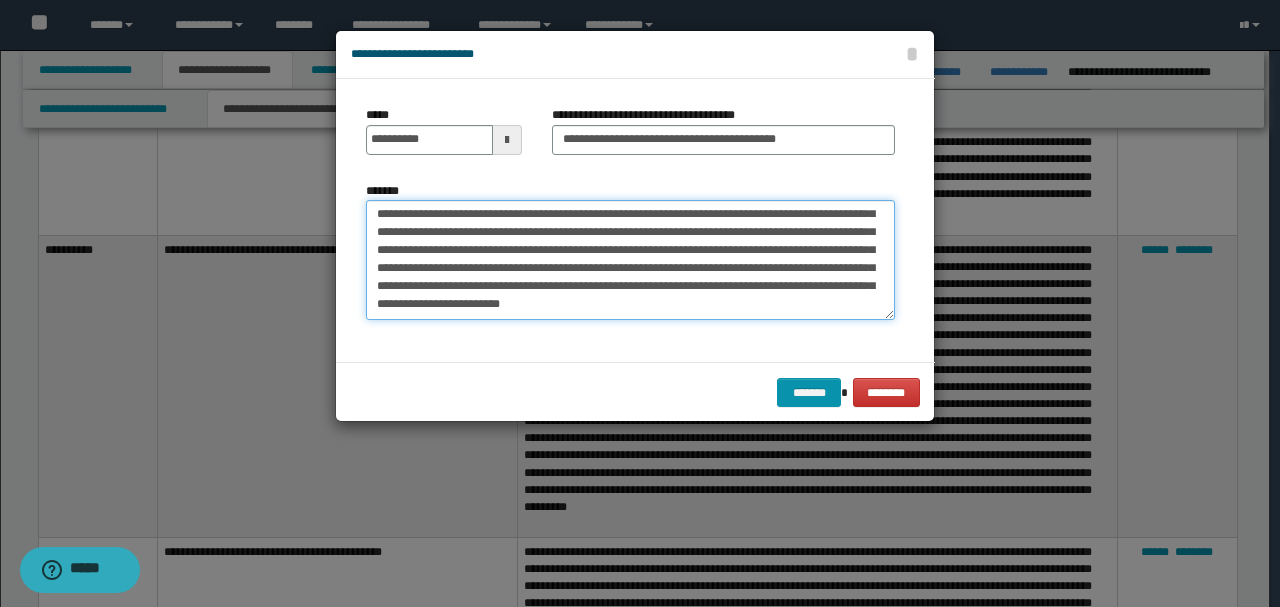 drag, startPoint x: 460, startPoint y: 266, endPoint x: 473, endPoint y: 269, distance: 13.341664 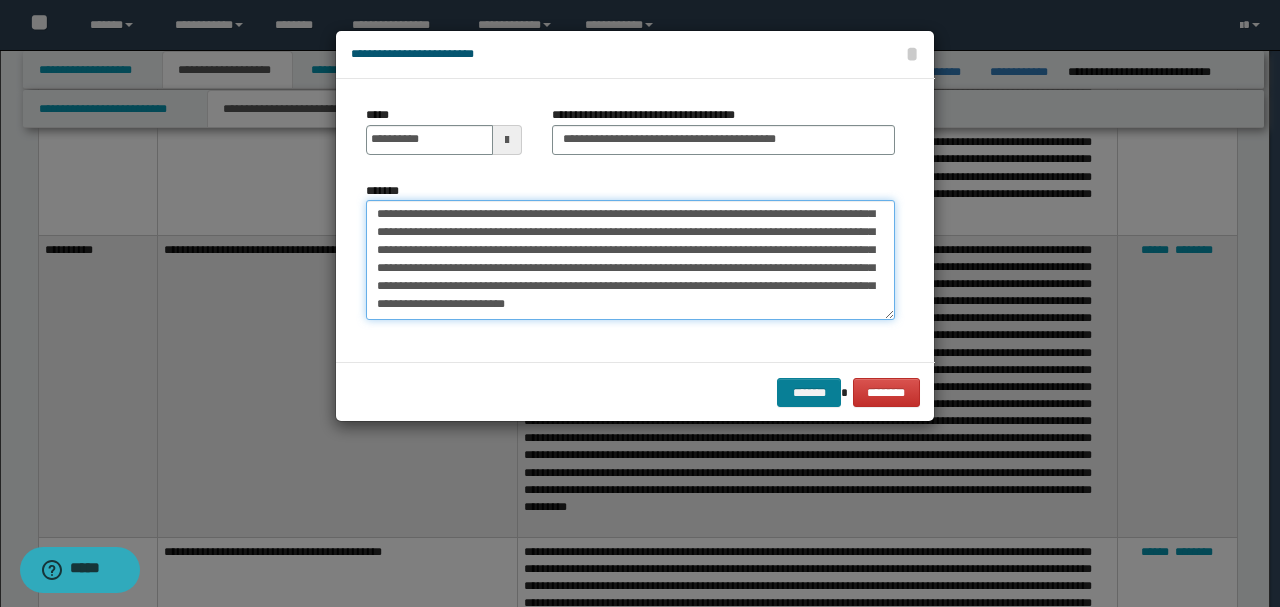 type on "**********" 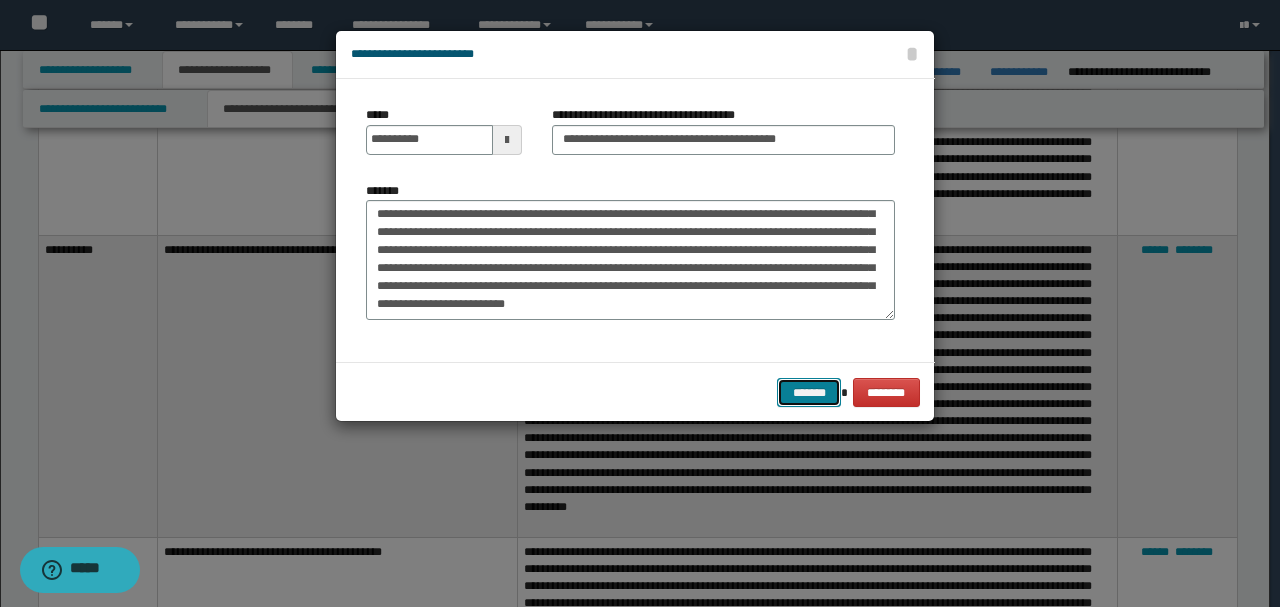 click on "*******" at bounding box center (809, 392) 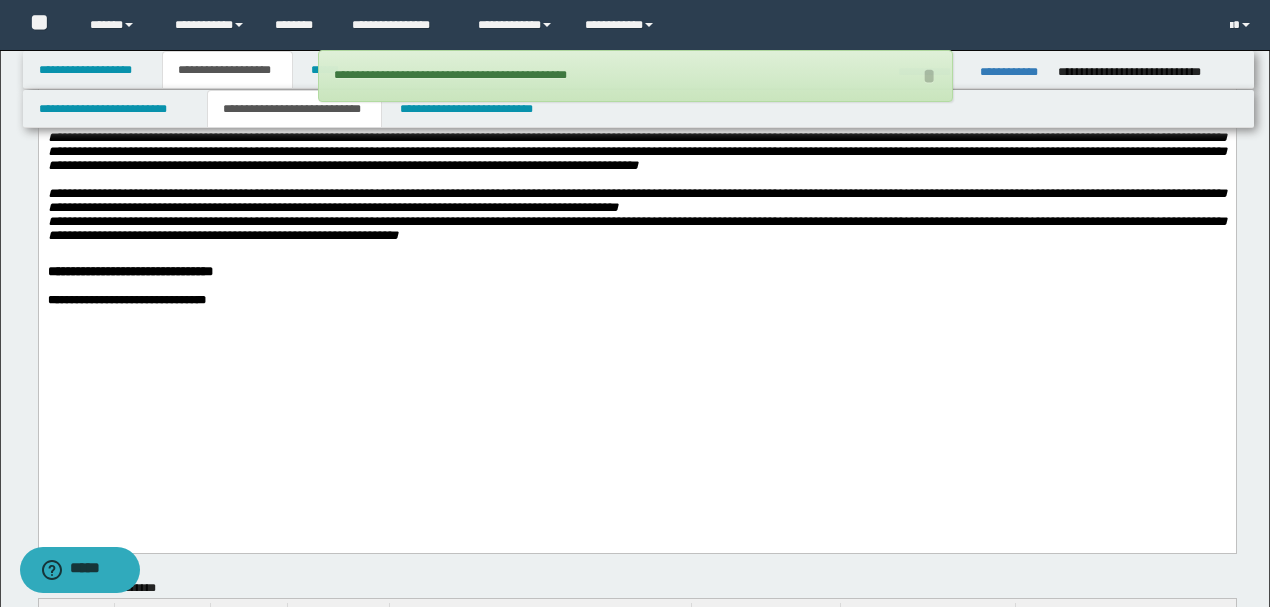 scroll, scrollTop: 1366, scrollLeft: 0, axis: vertical 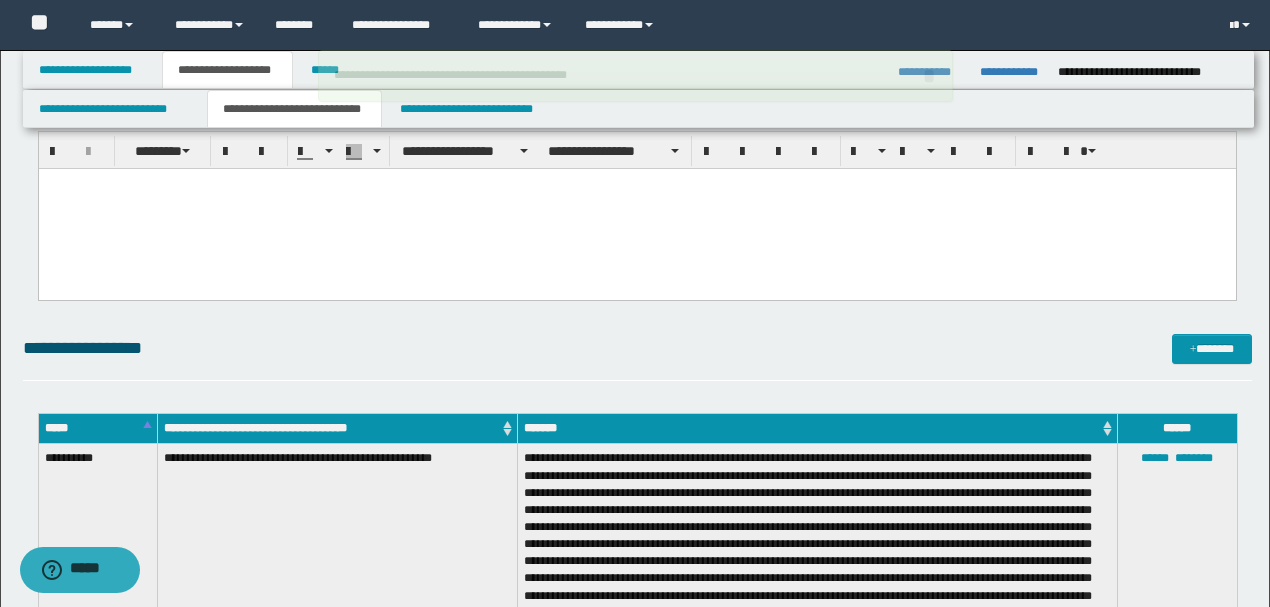 click at bounding box center (636, 209) 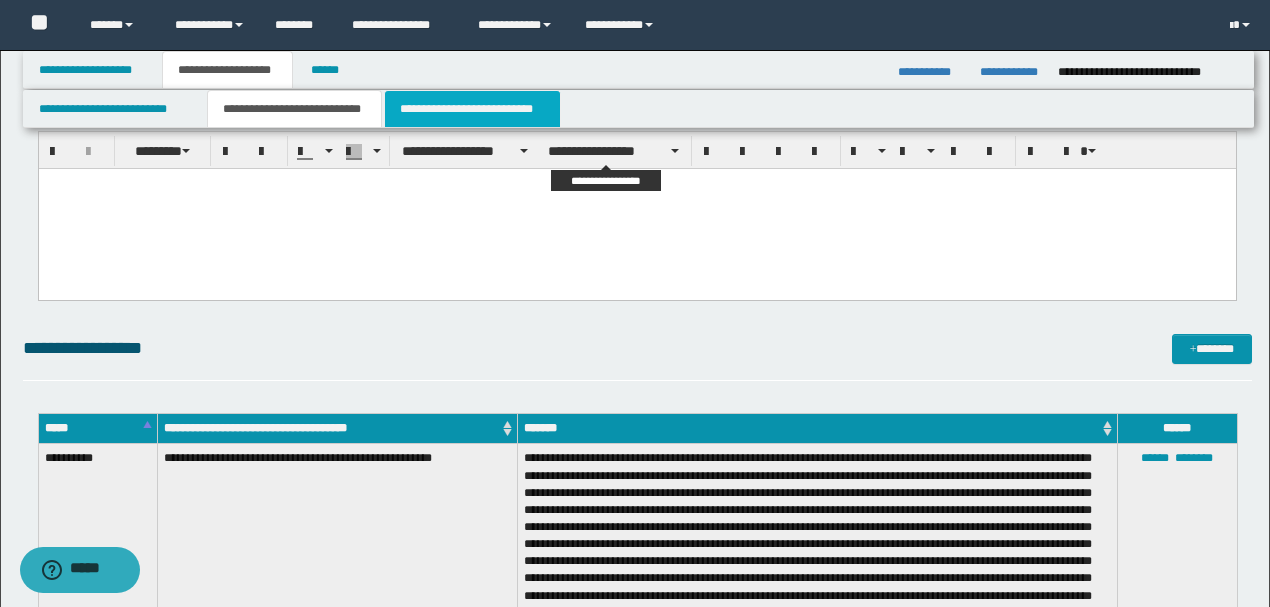 click on "**********" at bounding box center (472, 109) 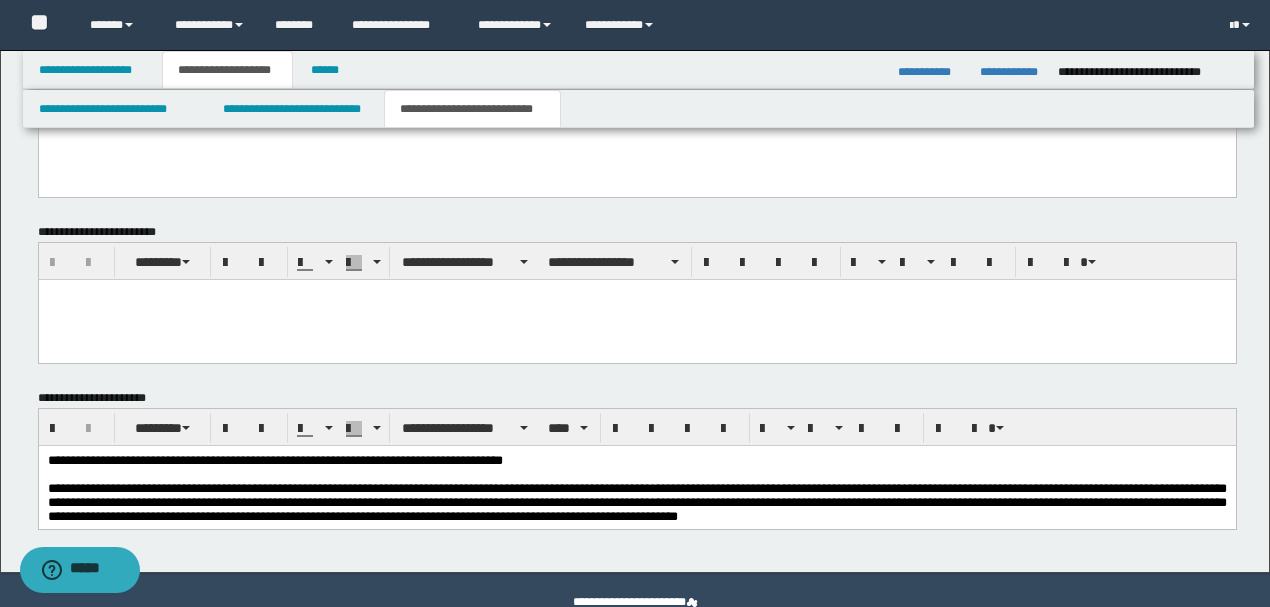 scroll, scrollTop: 1415, scrollLeft: 0, axis: vertical 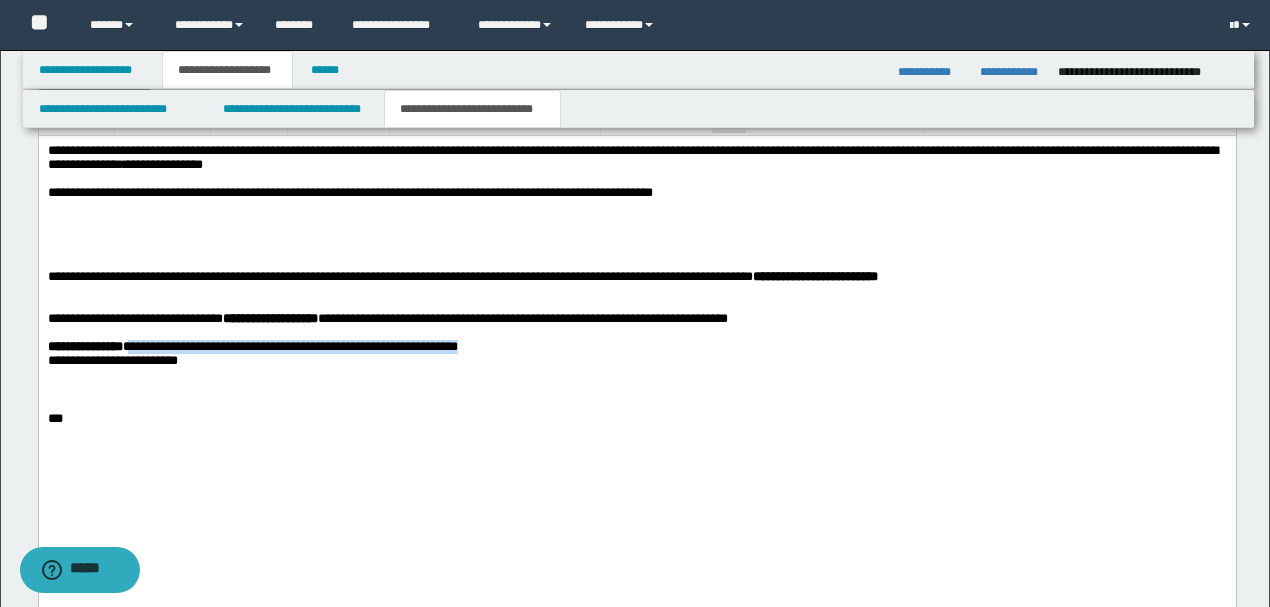 click at bounding box center [636, 290] 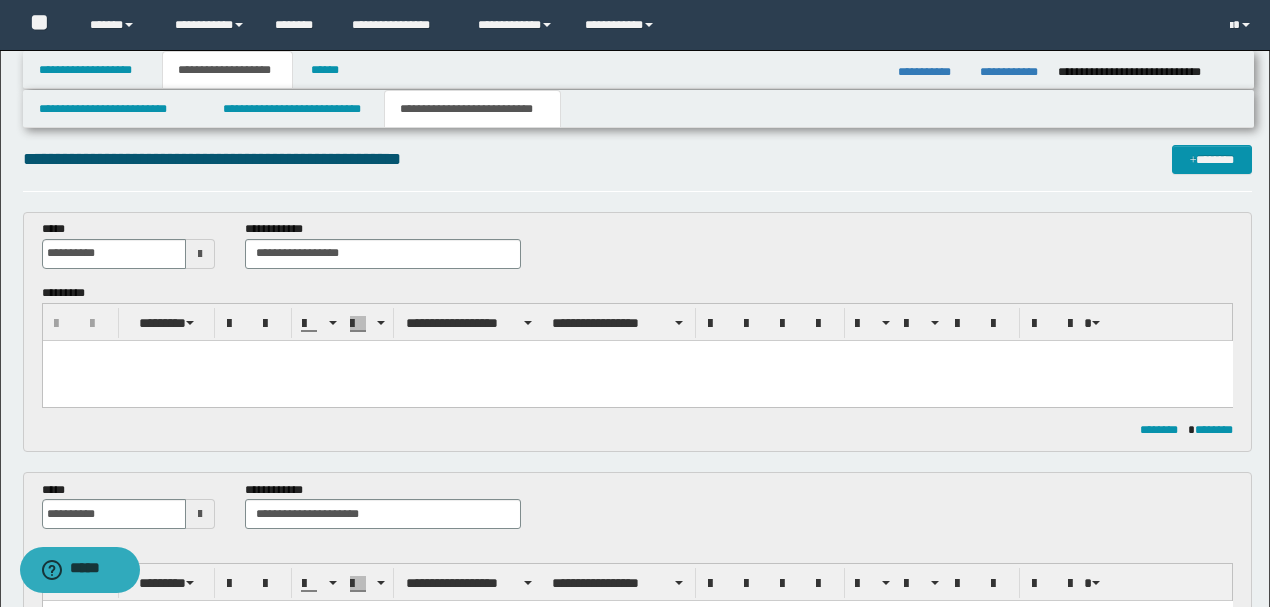 scroll, scrollTop: 0, scrollLeft: 0, axis: both 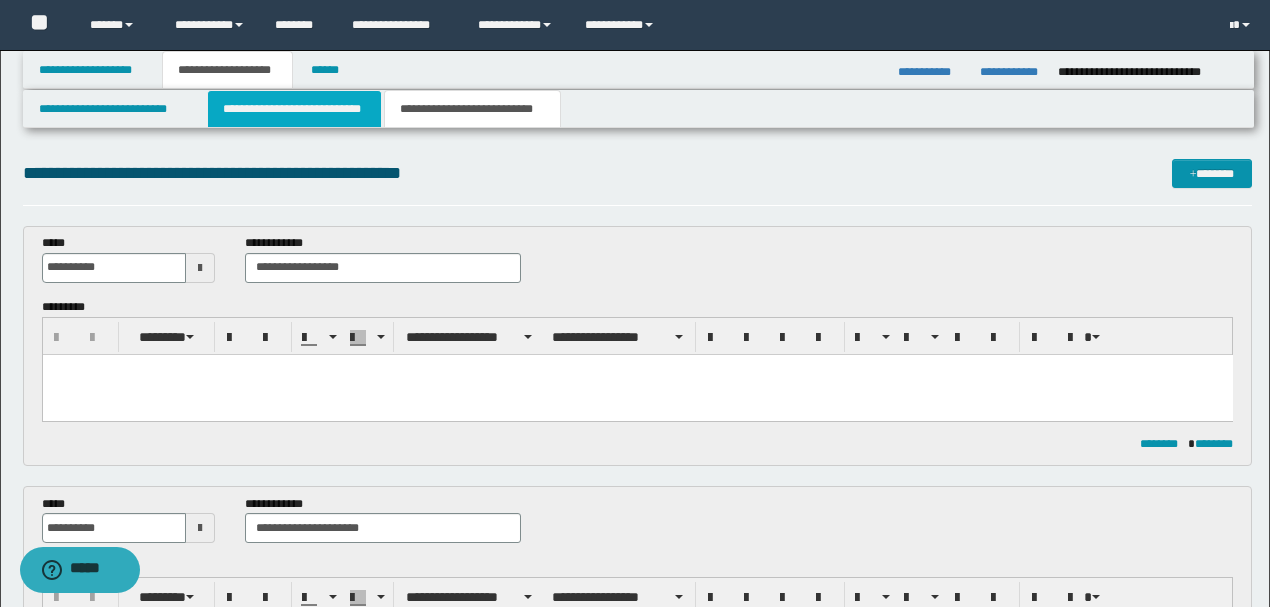 click on "**********" at bounding box center [294, 109] 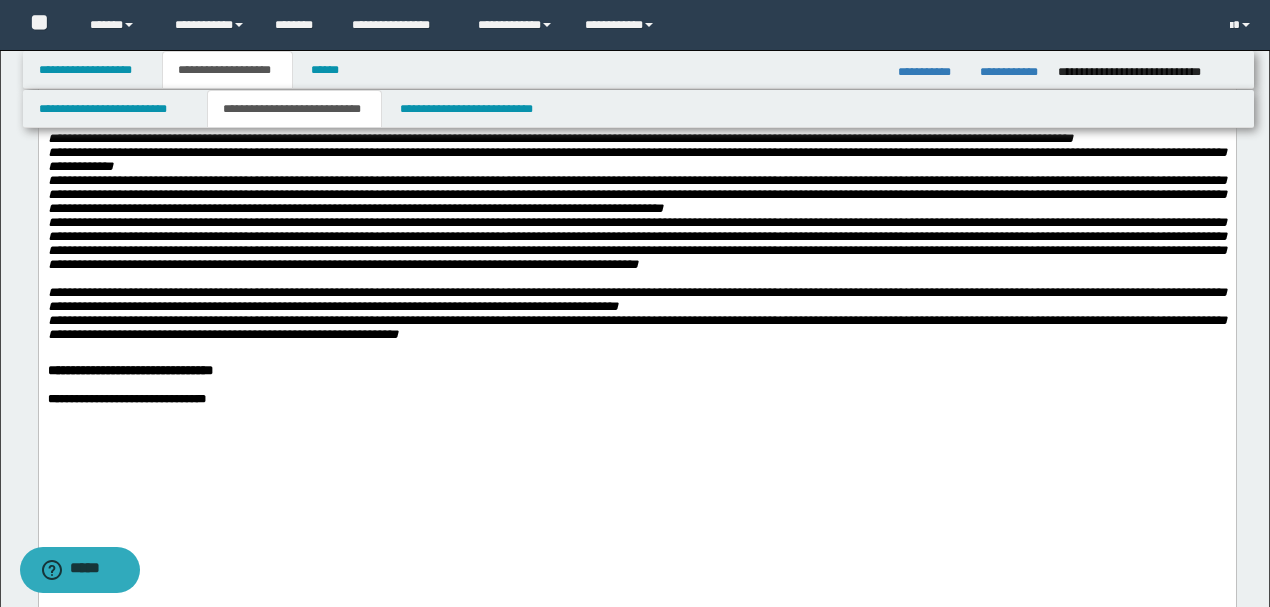 scroll, scrollTop: 800, scrollLeft: 0, axis: vertical 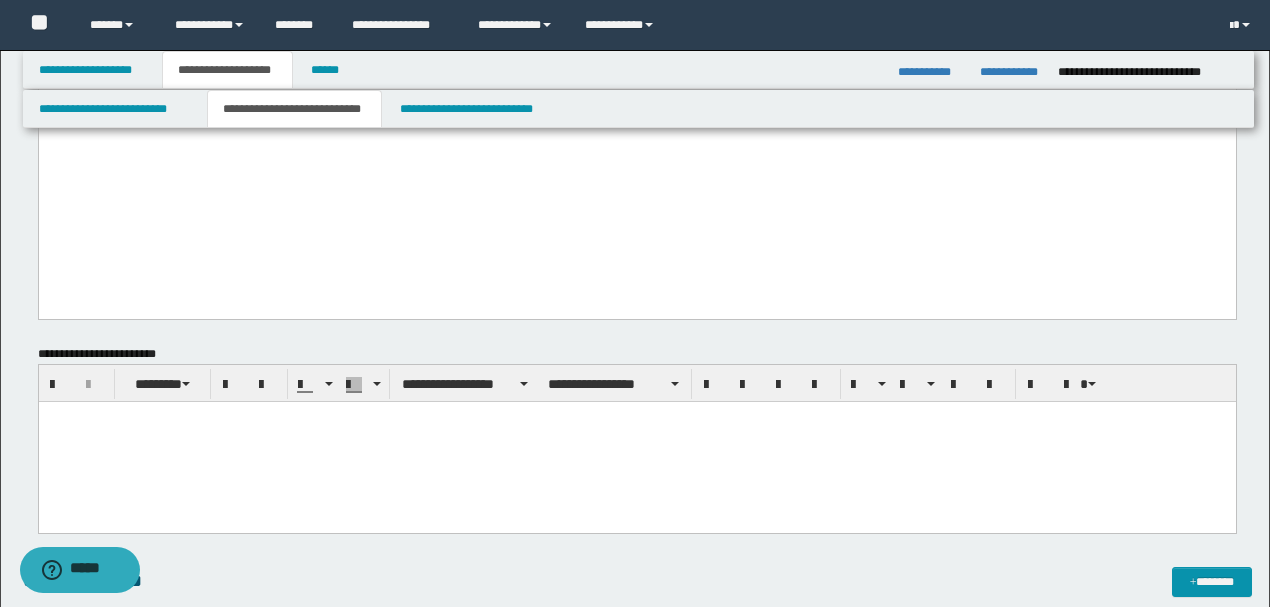 click on "**********" at bounding box center [636, 66] 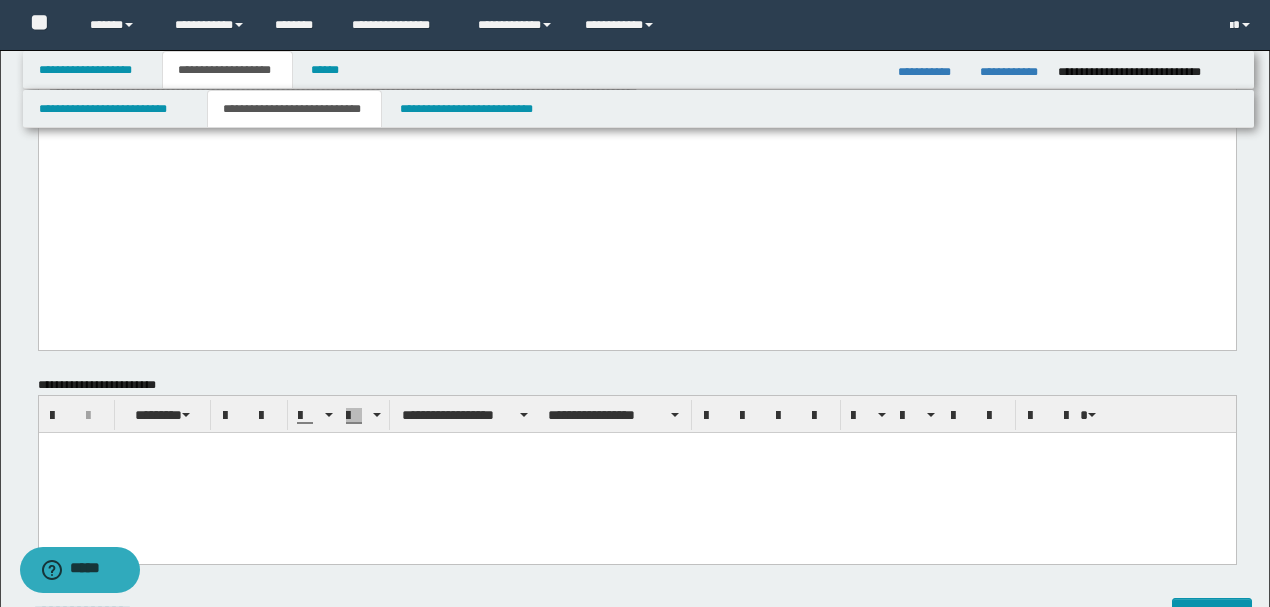 drag, startPoint x: 94, startPoint y: 230, endPoint x: 107, endPoint y: 240, distance: 16.40122 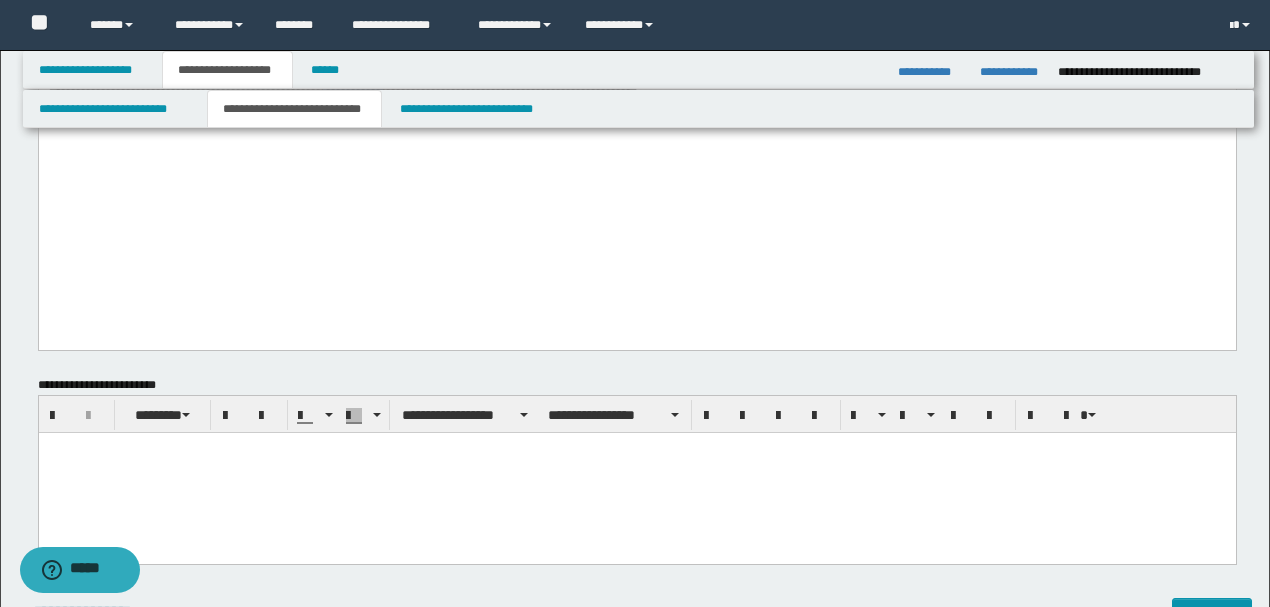 drag, startPoint x: 390, startPoint y: 232, endPoint x: 328, endPoint y: 230, distance: 62.03225 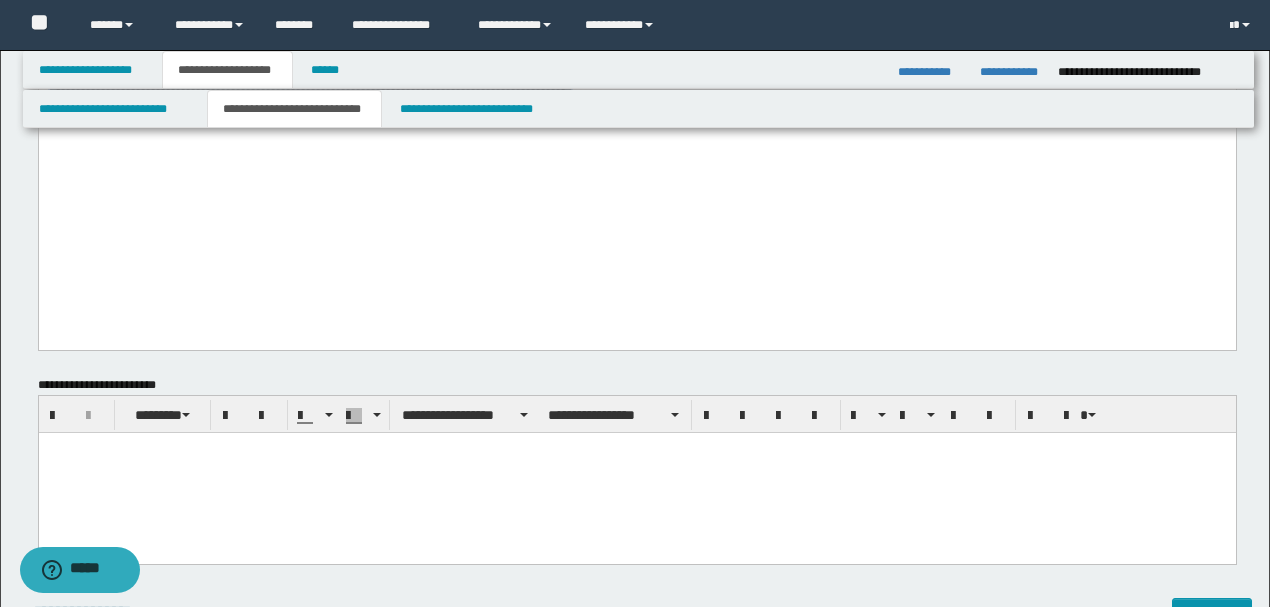 drag, startPoint x: 731, startPoint y: 228, endPoint x: 38, endPoint y: -702, distance: 1159.8055 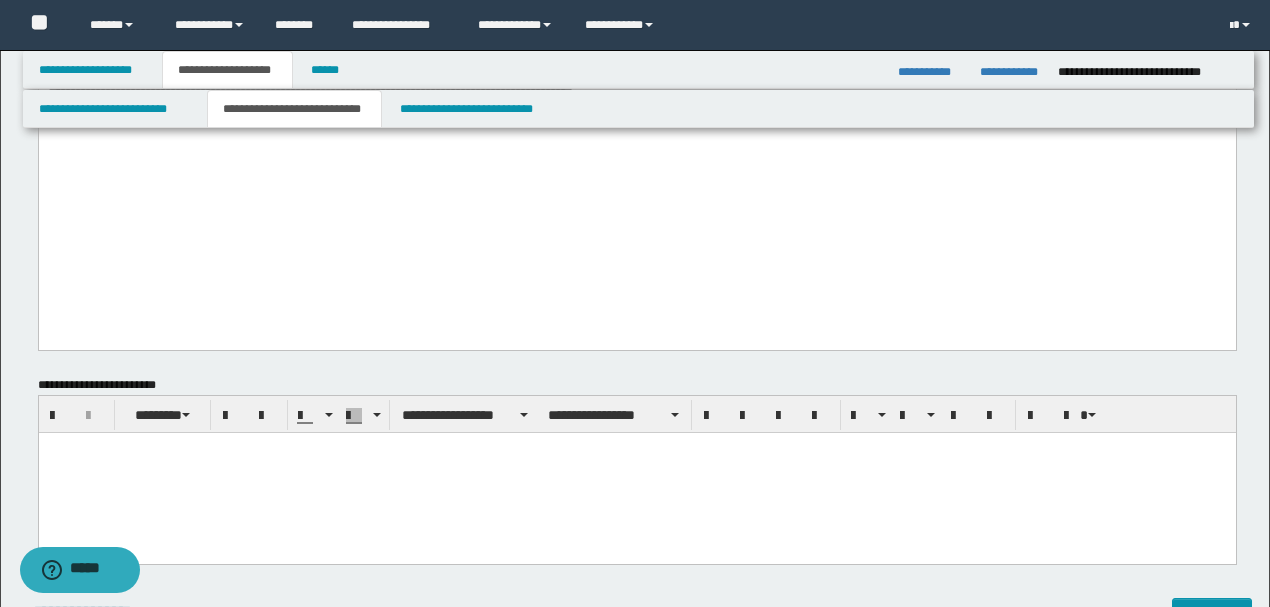 drag, startPoint x: 597, startPoint y: 303, endPoint x: 566, endPoint y: -324, distance: 627.76587 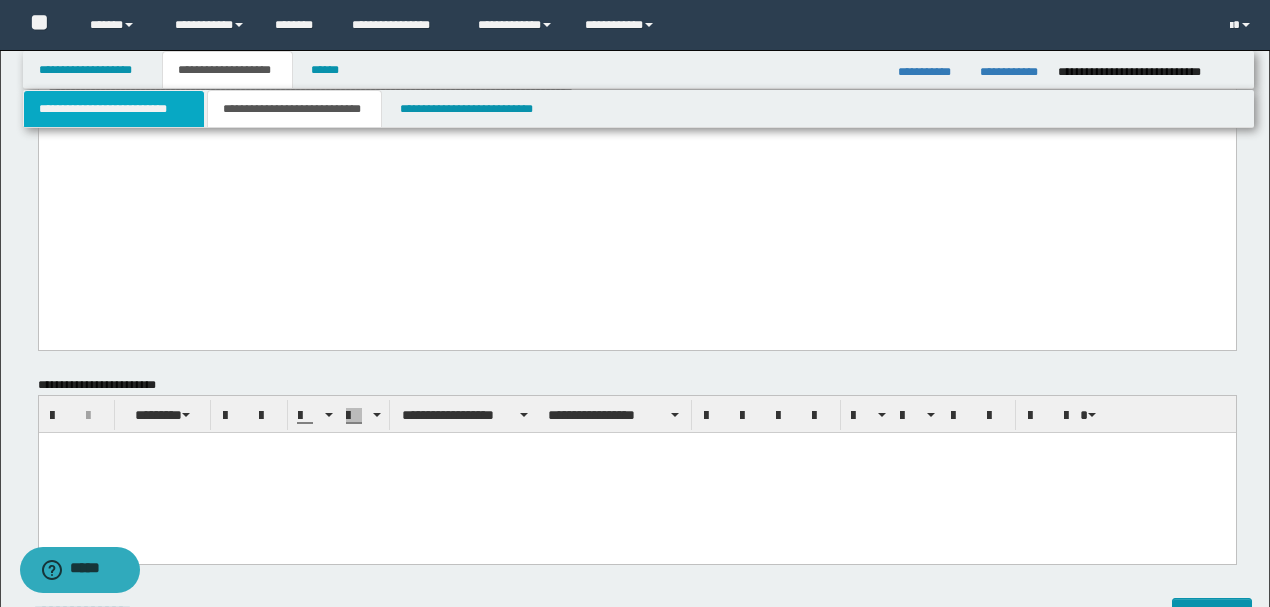 click on "**********" at bounding box center [114, 109] 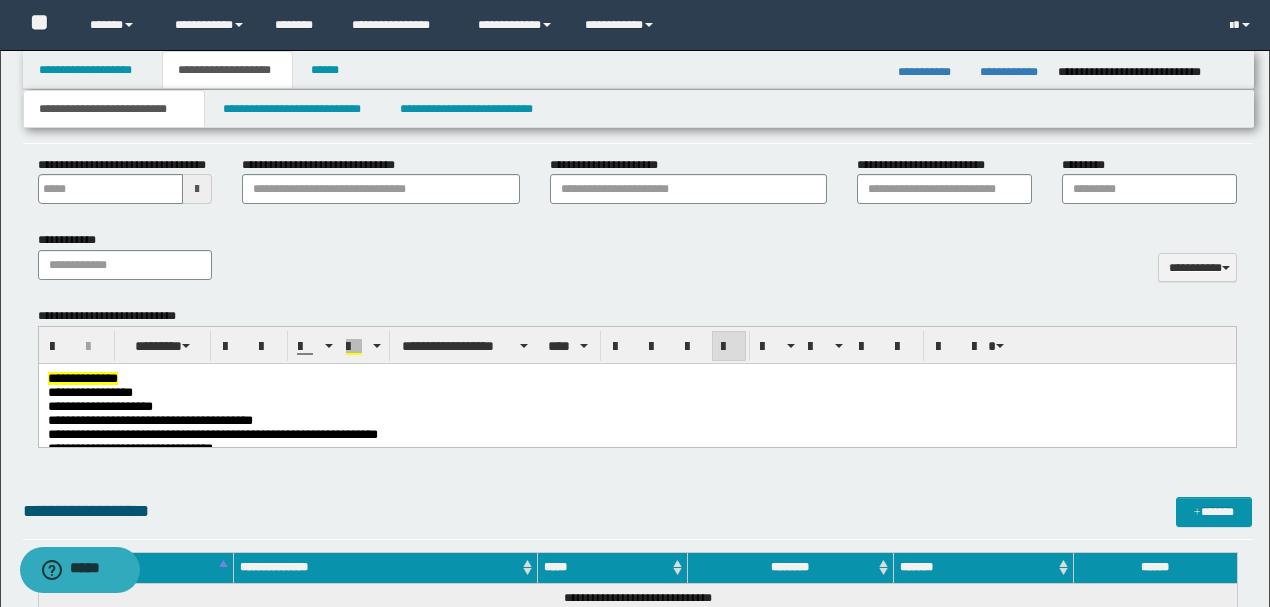scroll, scrollTop: 800, scrollLeft: 0, axis: vertical 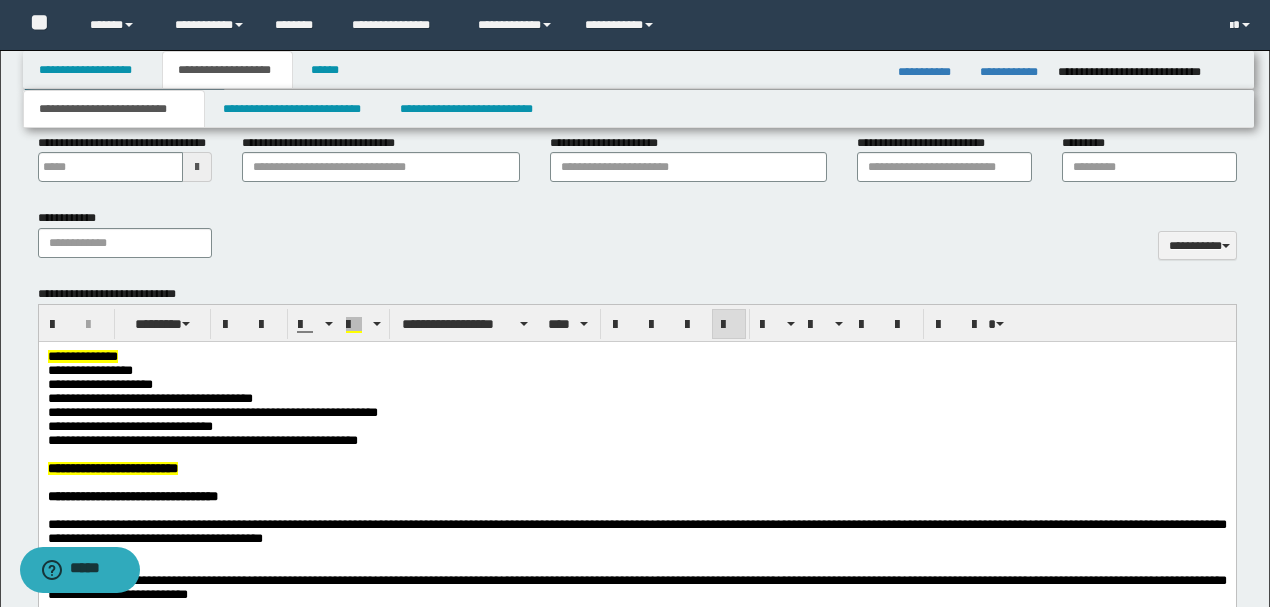 click on "**********" at bounding box center [636, 385] 